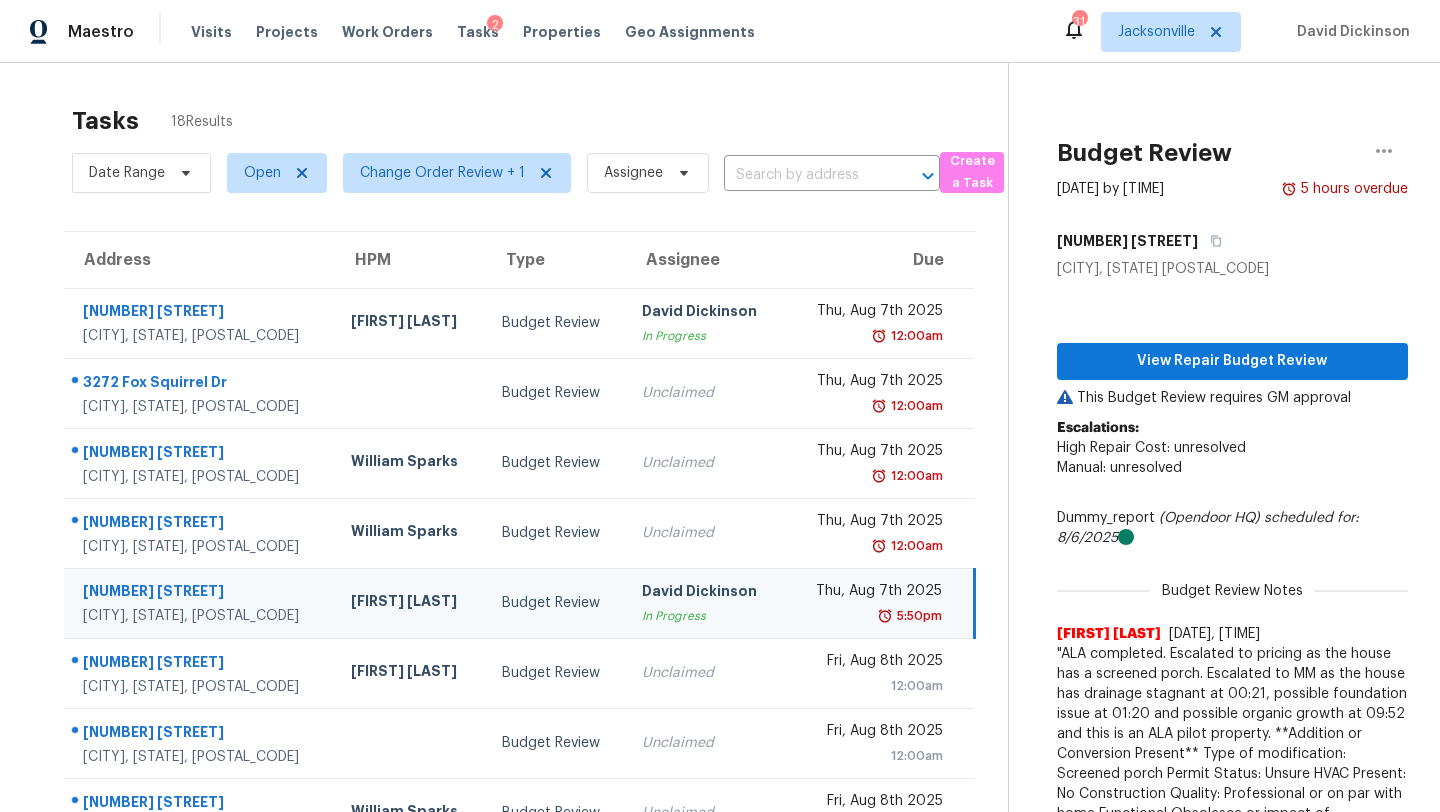 scroll, scrollTop: 0, scrollLeft: 0, axis: both 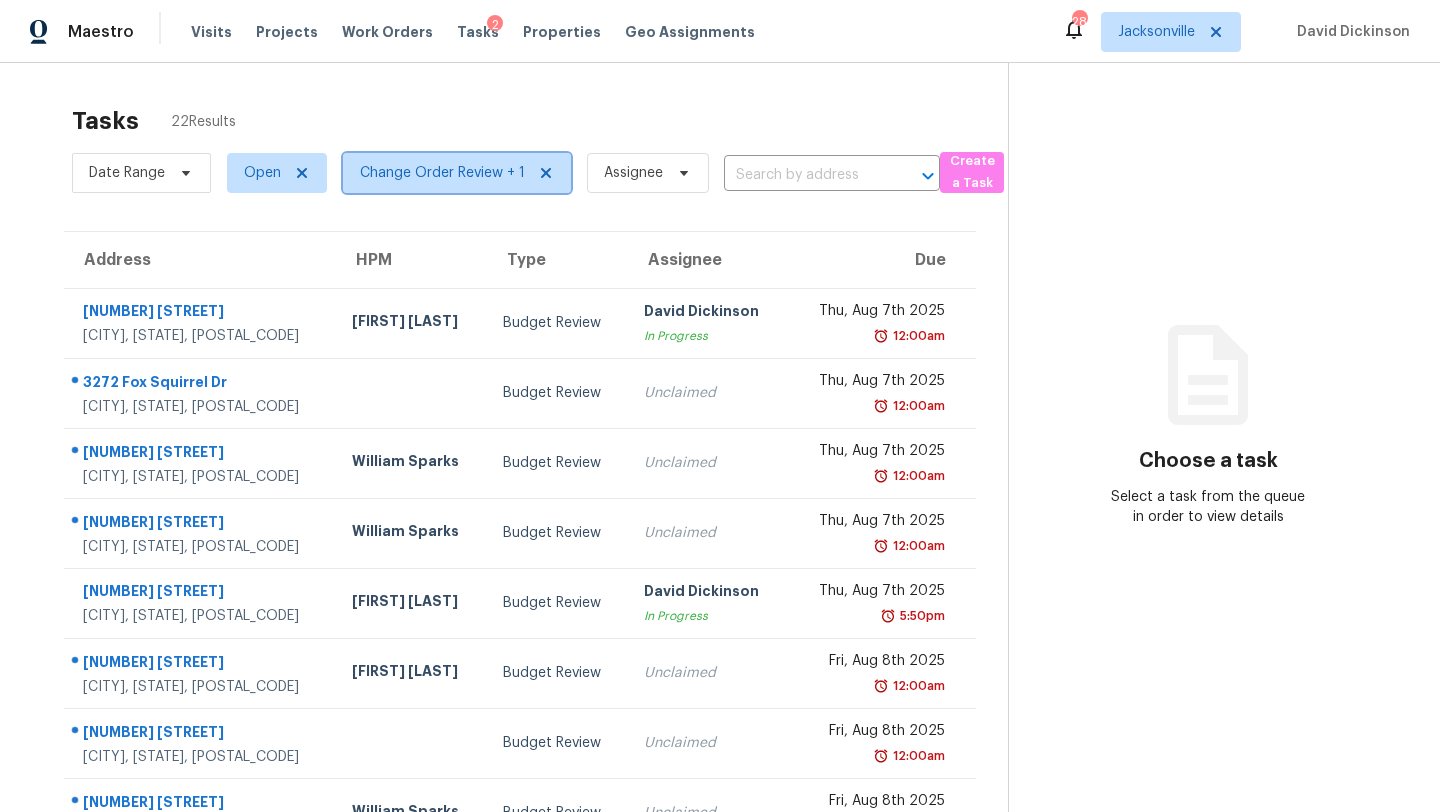 click on "Change Order Review + 1" at bounding box center (442, 173) 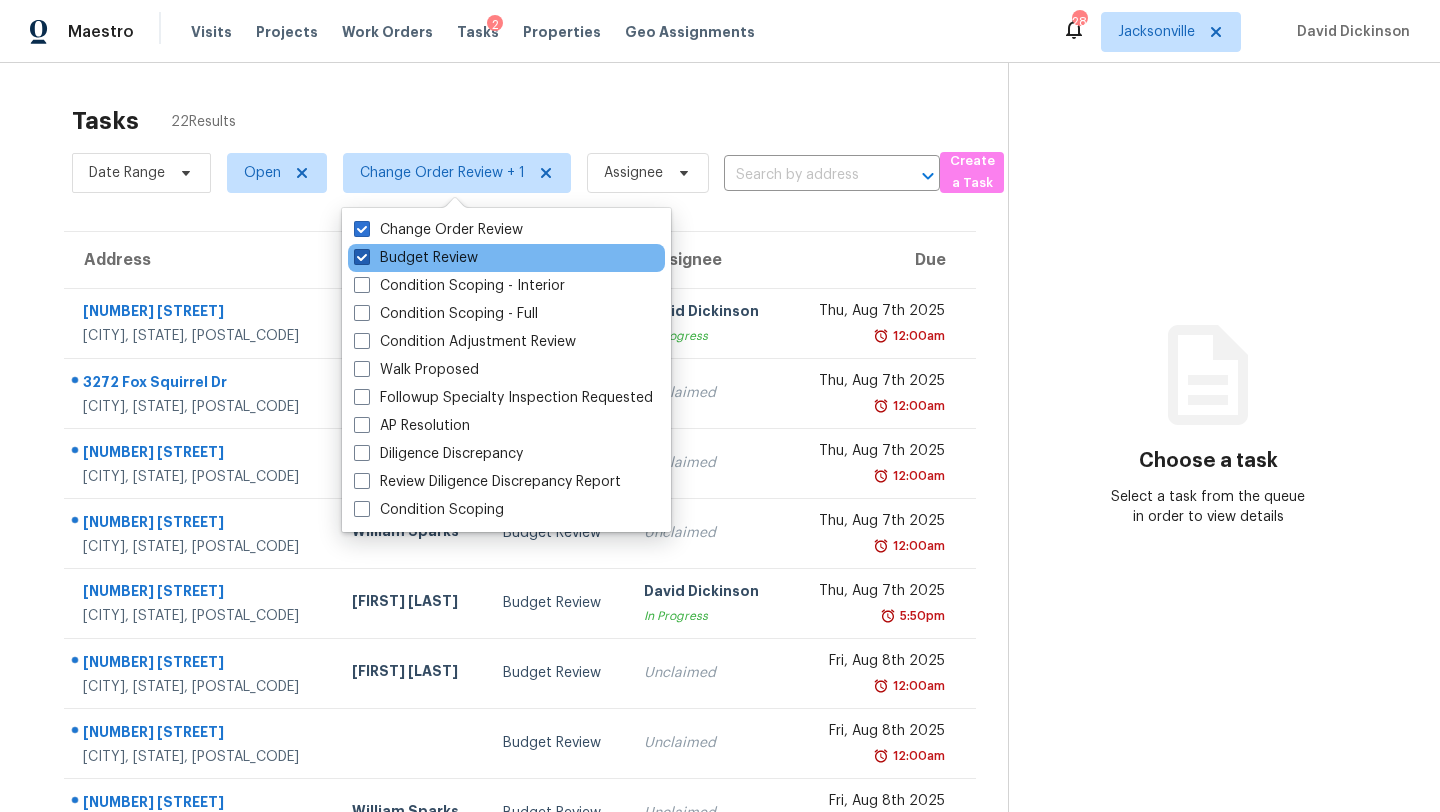 click on "Budget Review" at bounding box center (416, 258) 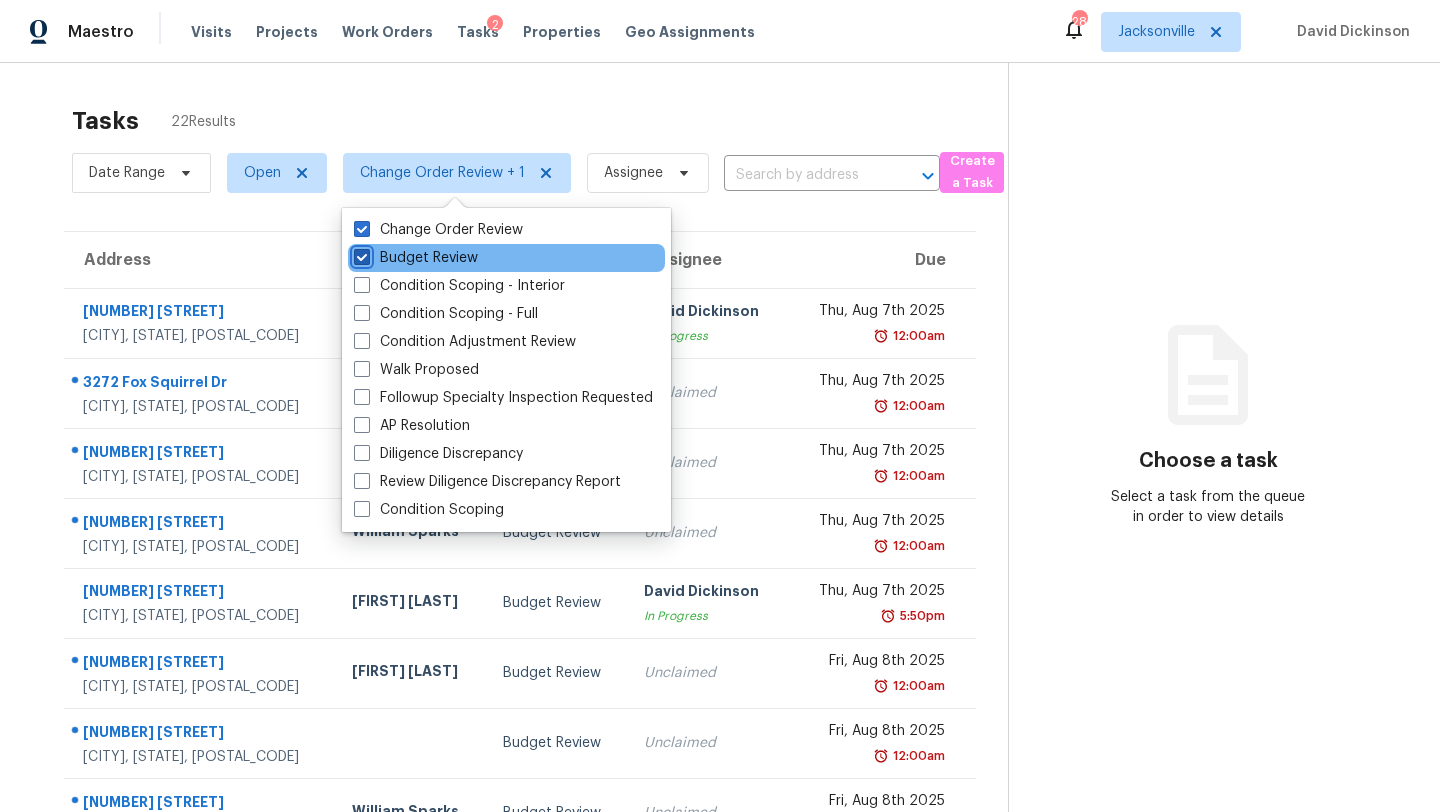 click on "Budget Review" at bounding box center [360, 254] 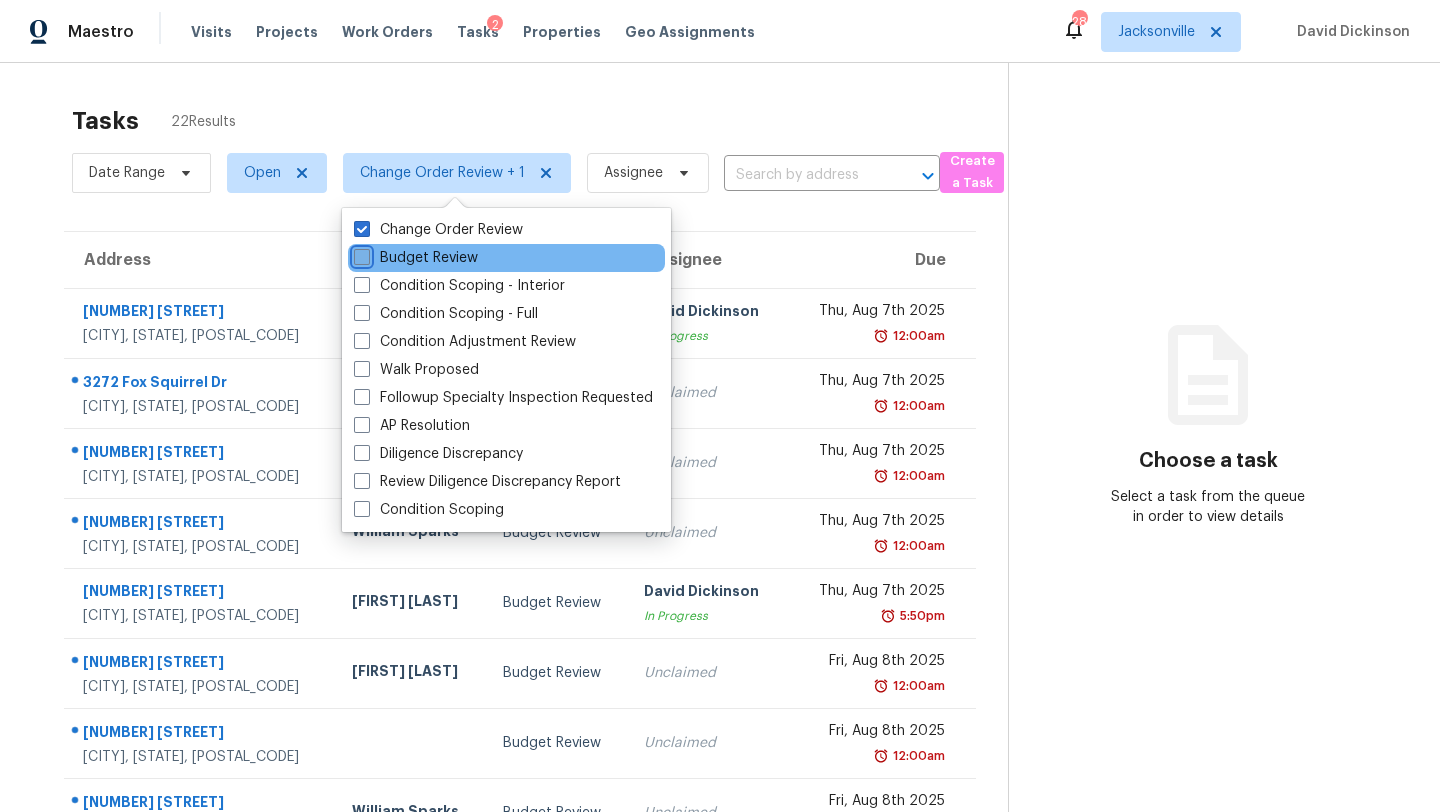 checkbox on "false" 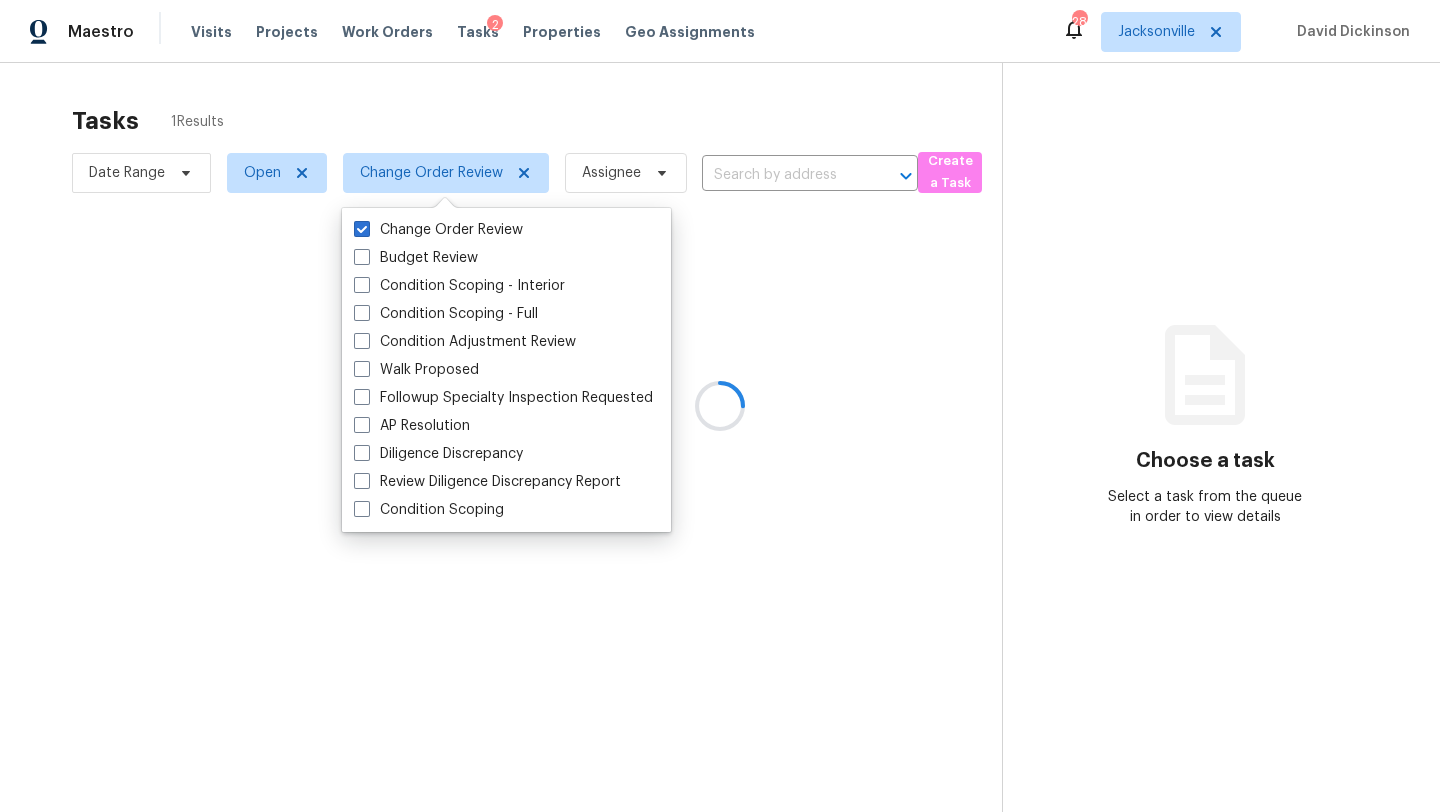 click at bounding box center [720, 406] 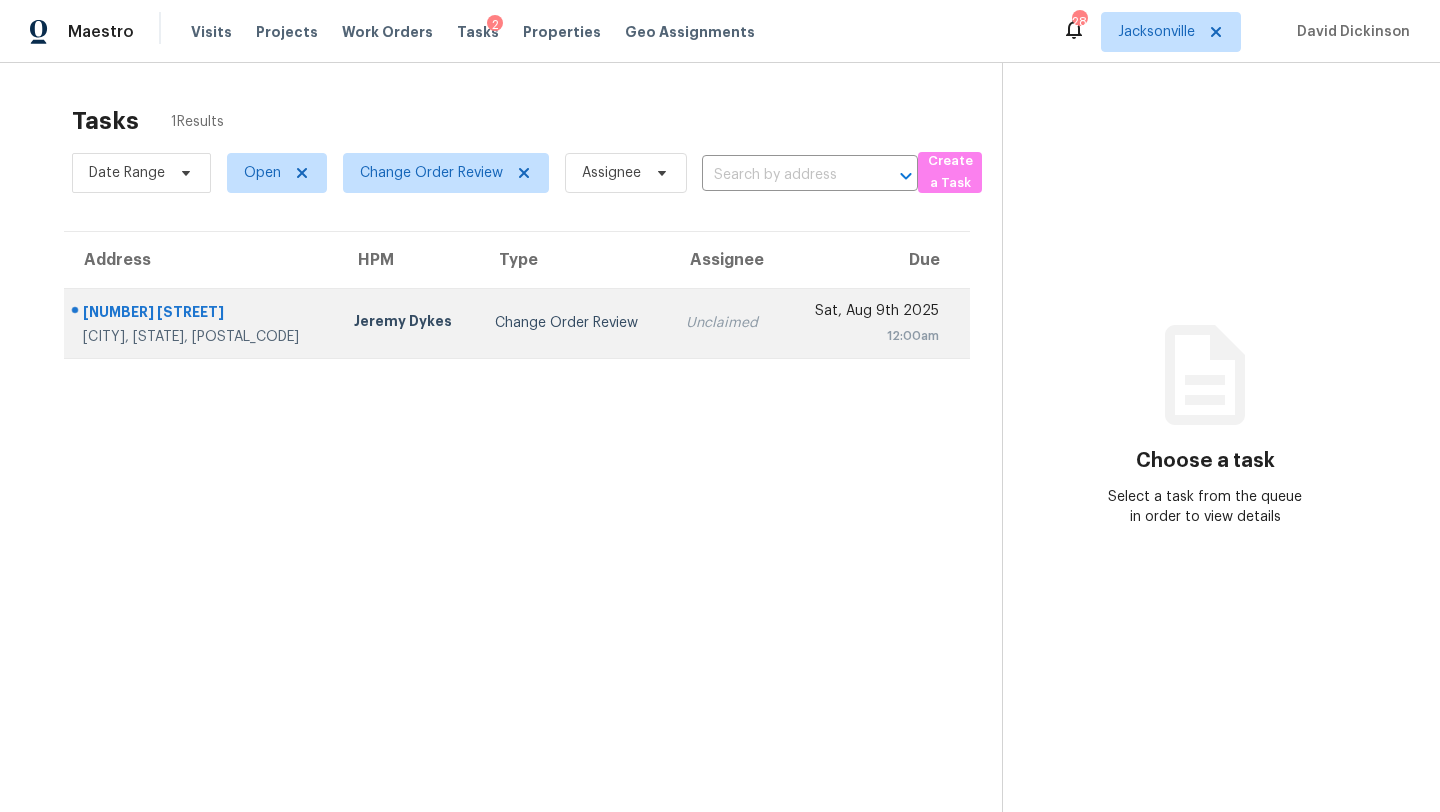 click on "Change Order Review" at bounding box center [574, 323] 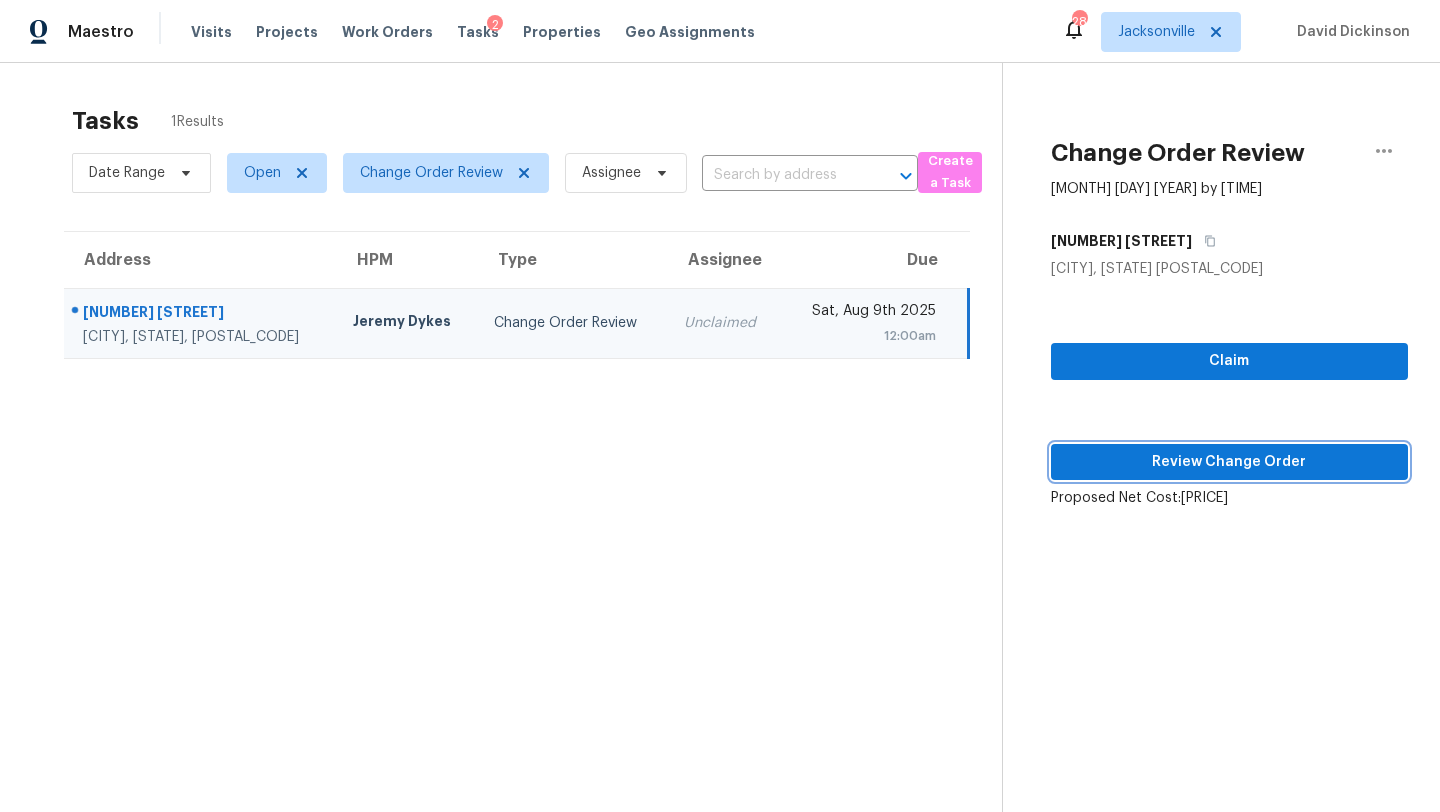 click on "Review Change Order" at bounding box center [1229, 462] 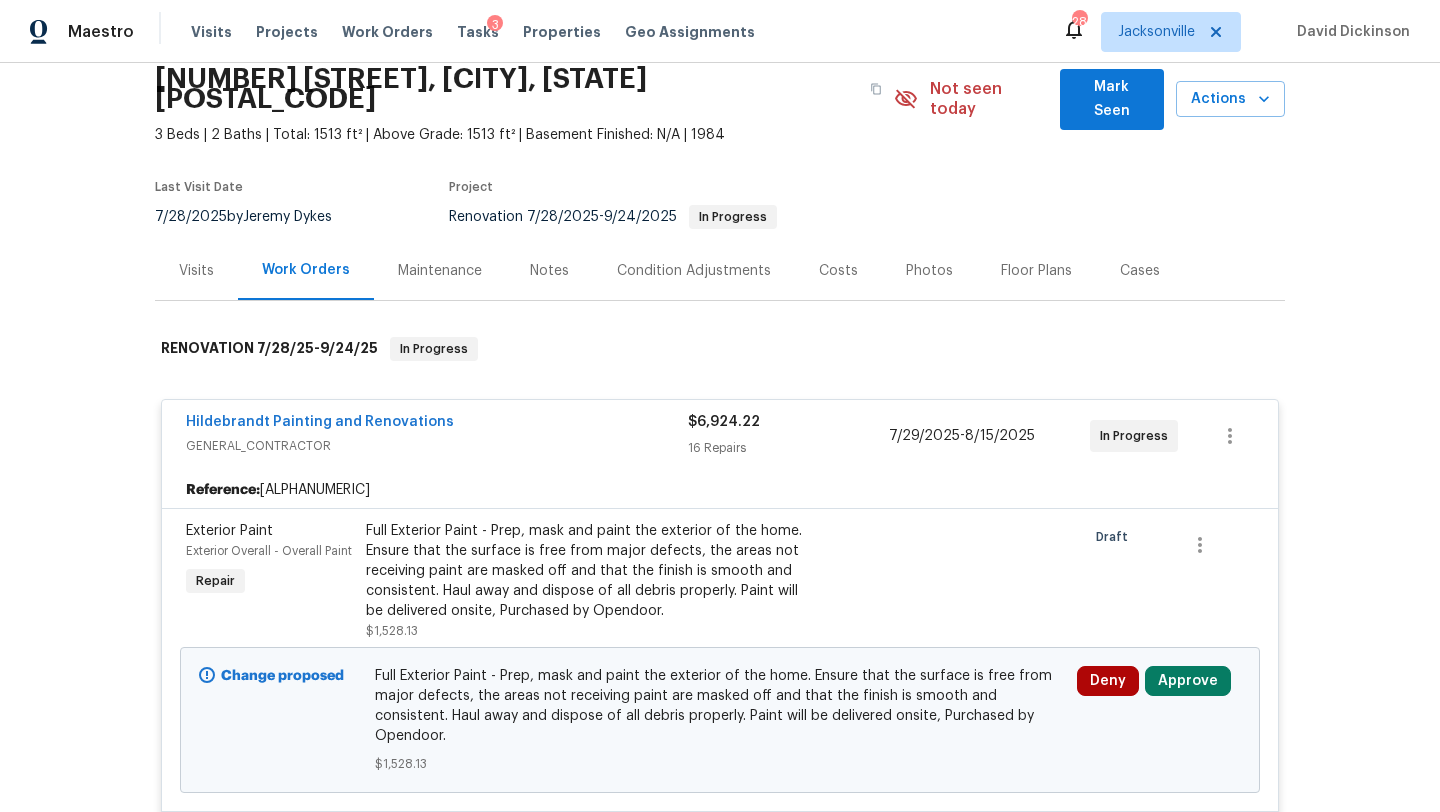 scroll, scrollTop: 112, scrollLeft: 0, axis: vertical 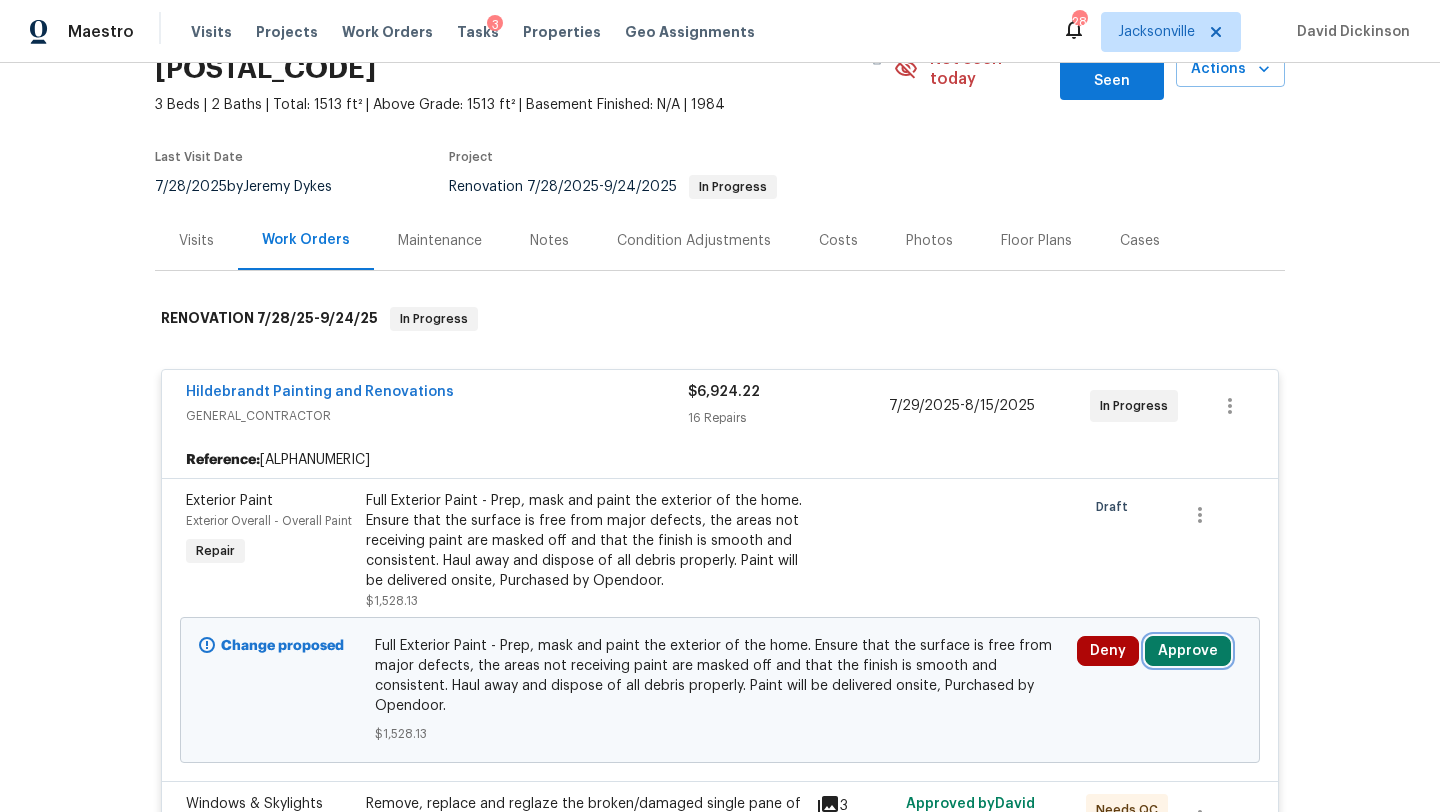 click on "Approve" at bounding box center (1188, 651) 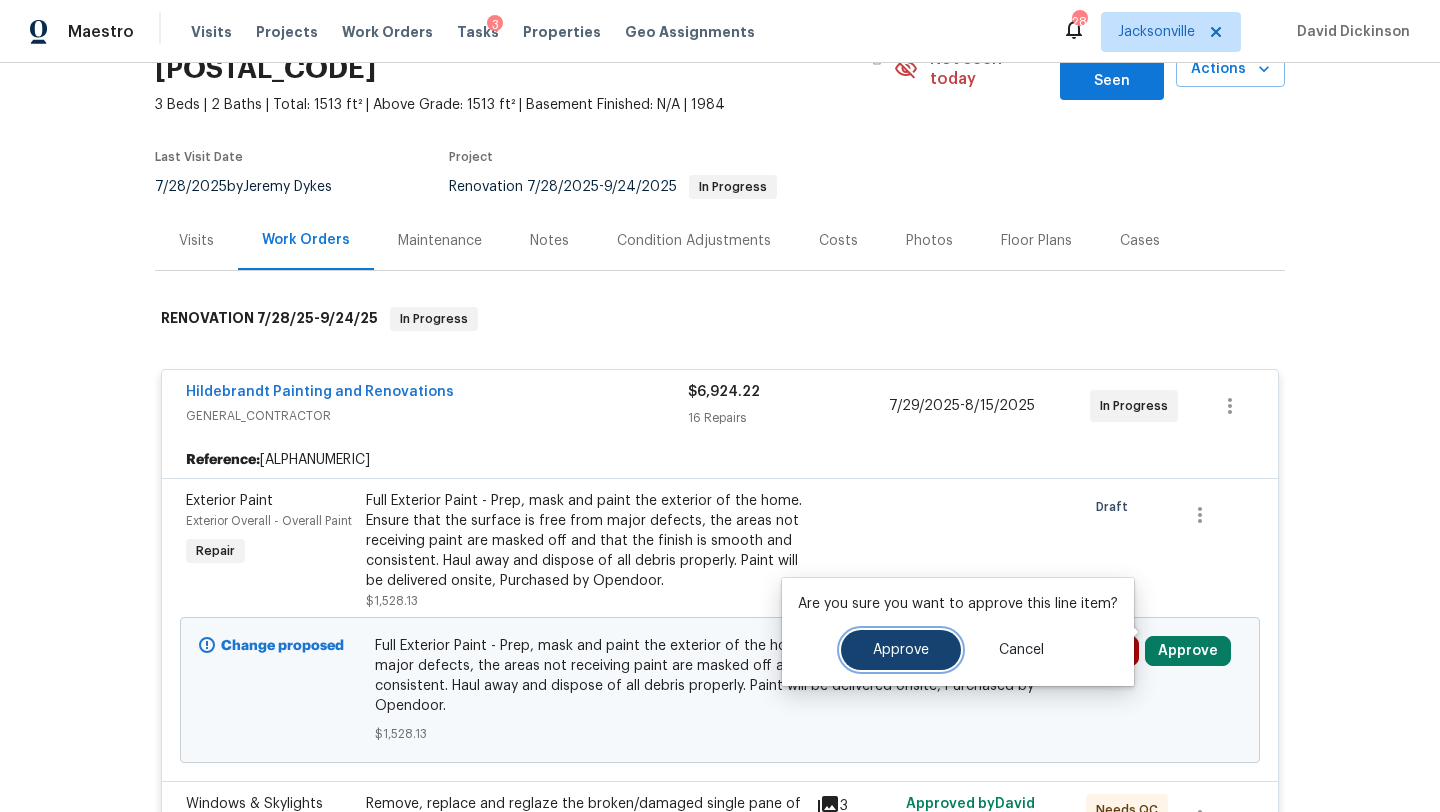 click on "Approve" at bounding box center [901, 650] 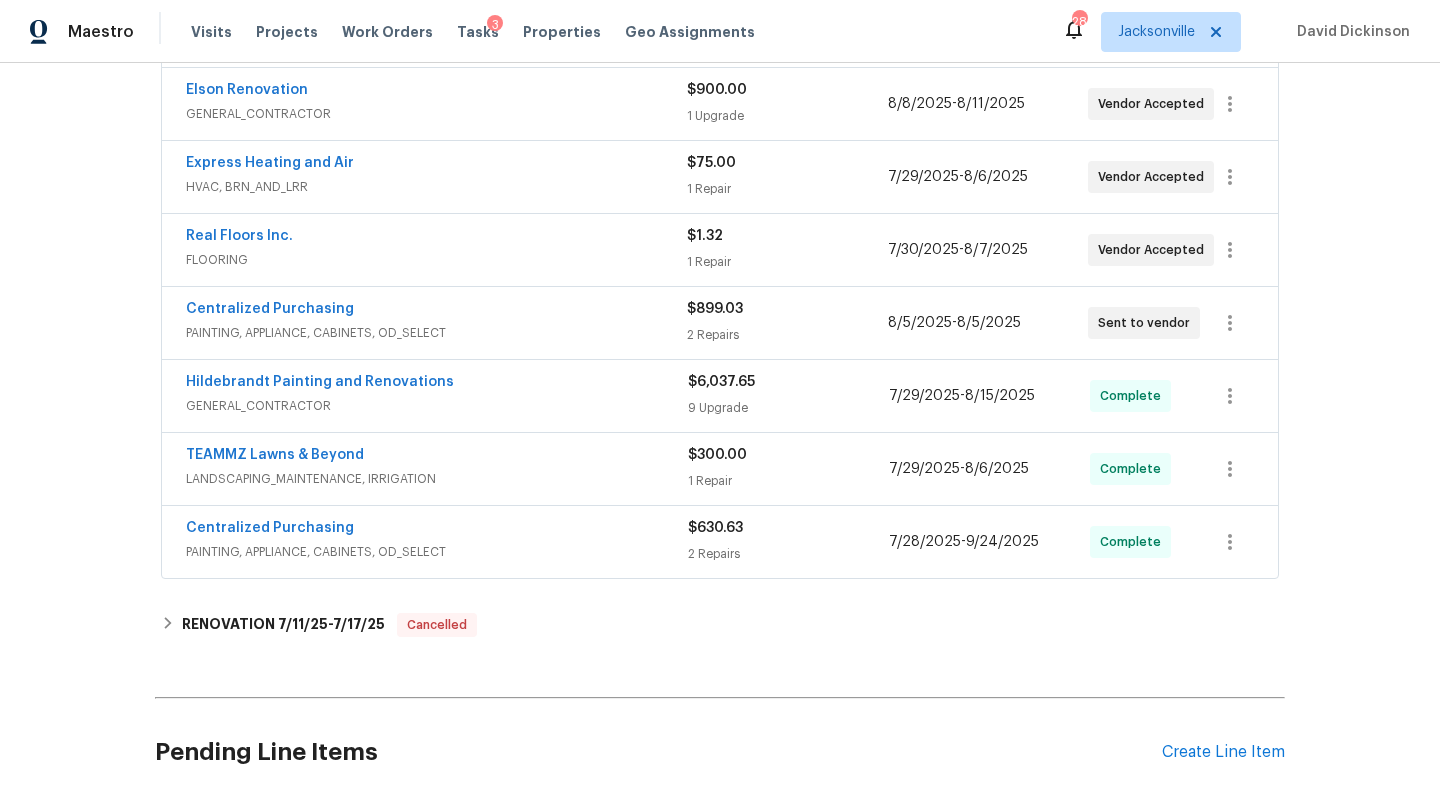 scroll, scrollTop: 4817, scrollLeft: 0, axis: vertical 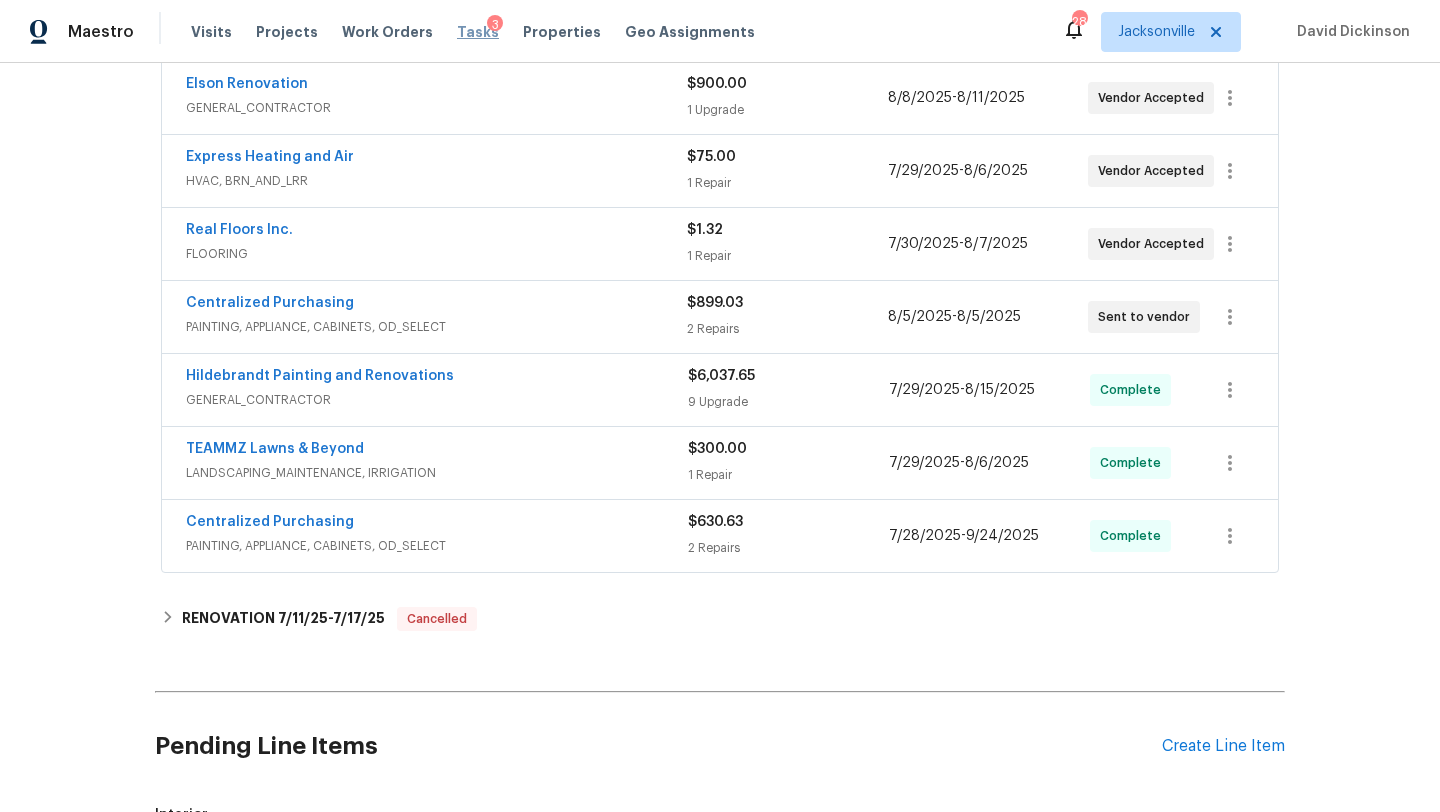 click on "Tasks" at bounding box center (478, 32) 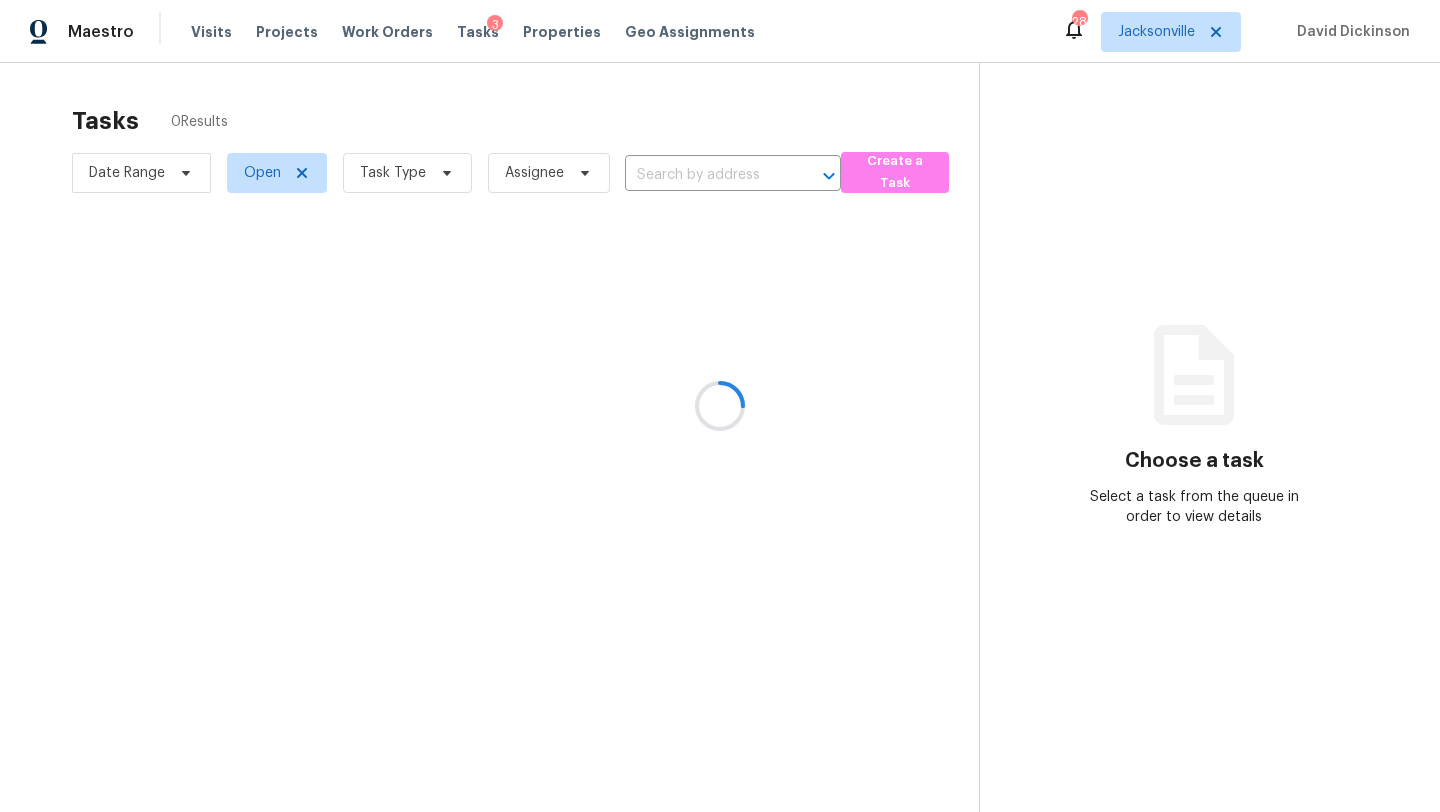 click at bounding box center [720, 406] 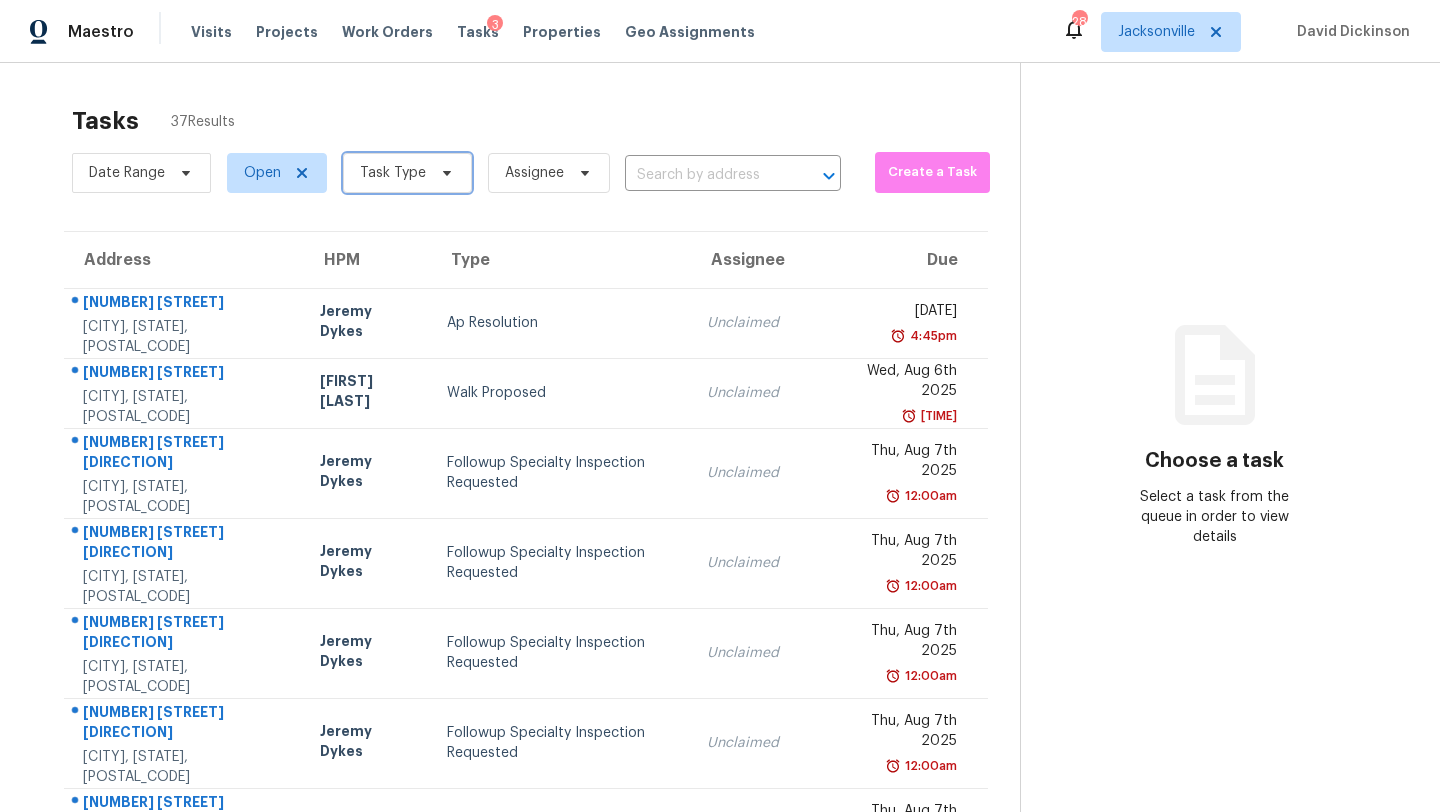 click on "Task Type" at bounding box center (407, 173) 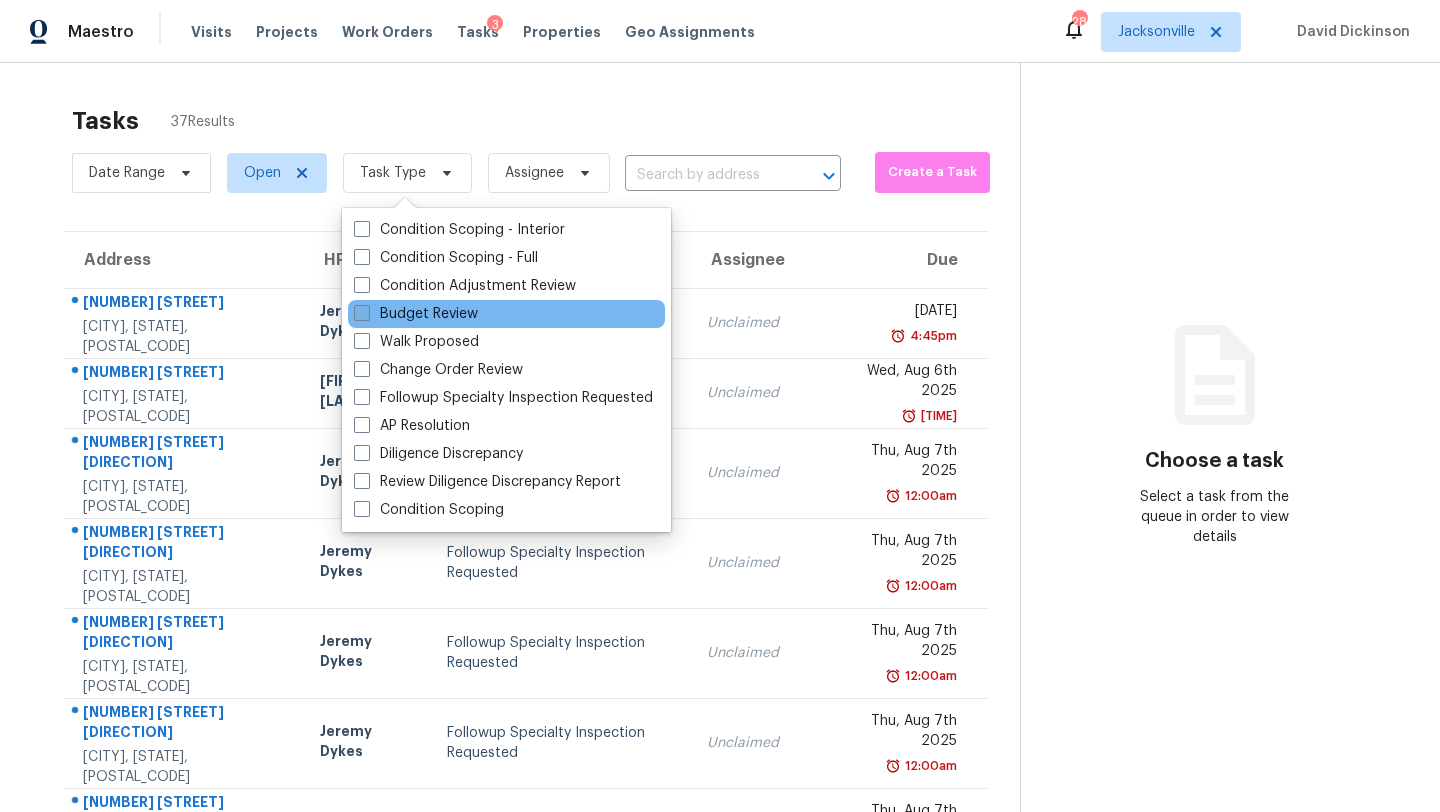 click on "Budget Review" at bounding box center (416, 314) 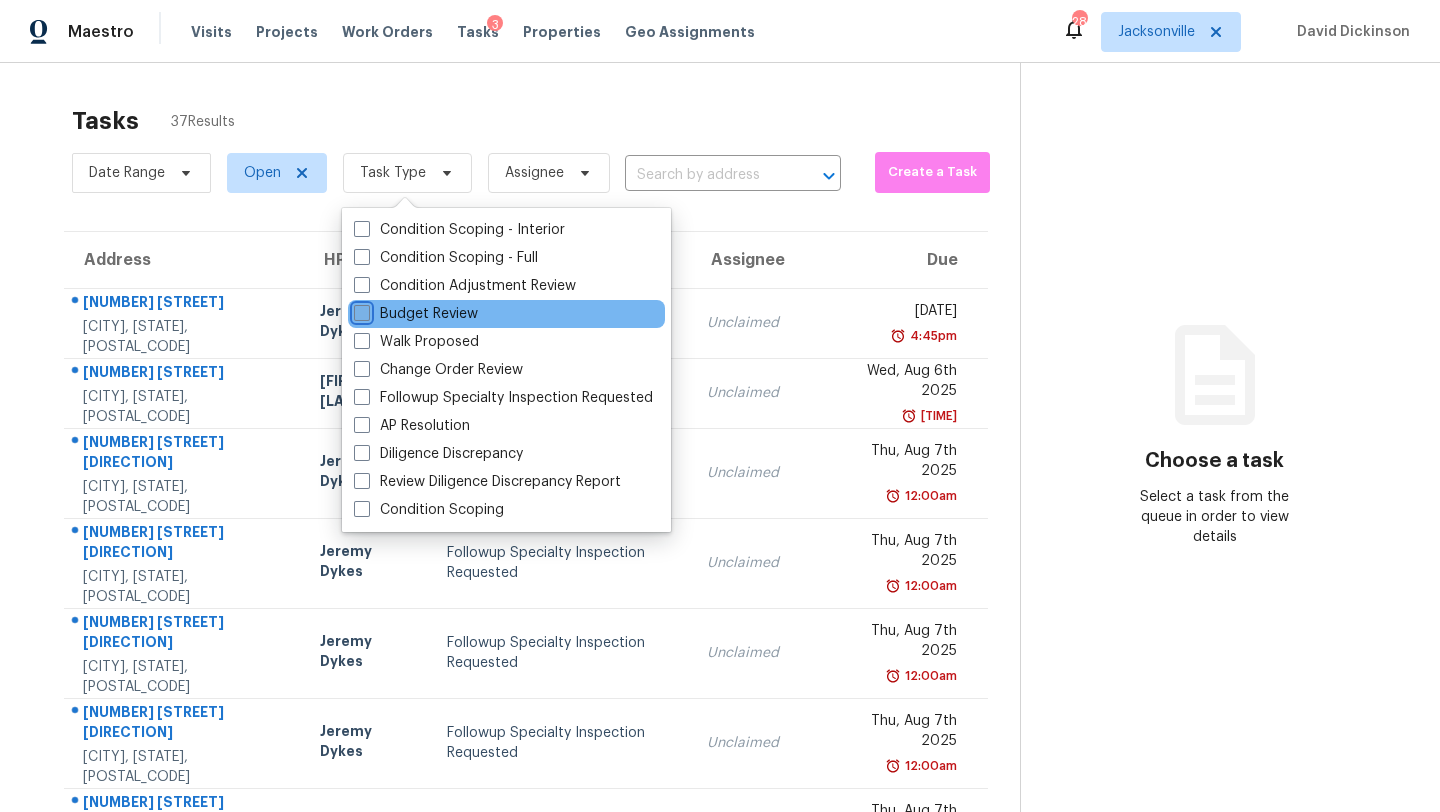 click on "Budget Review" at bounding box center [360, 310] 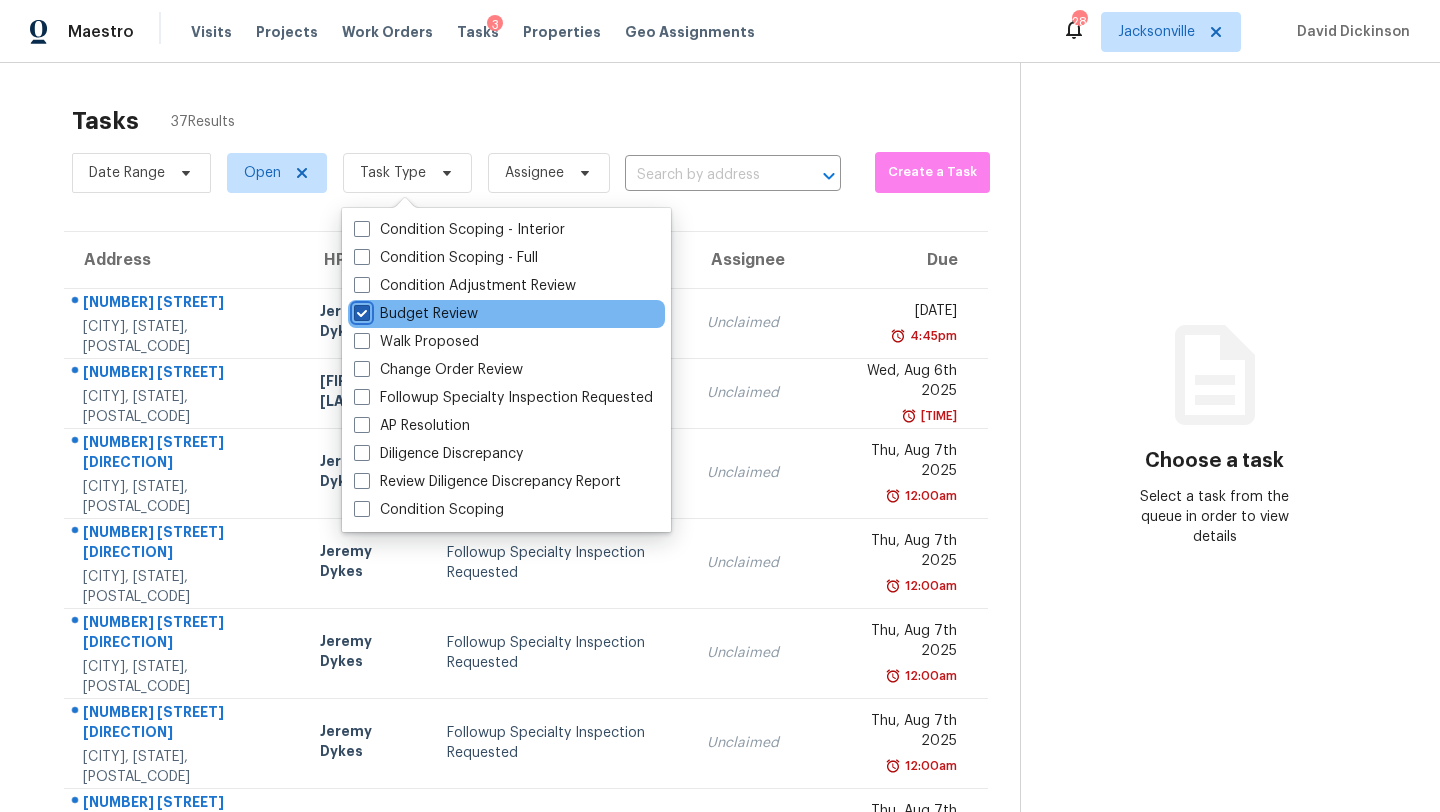 checkbox on "true" 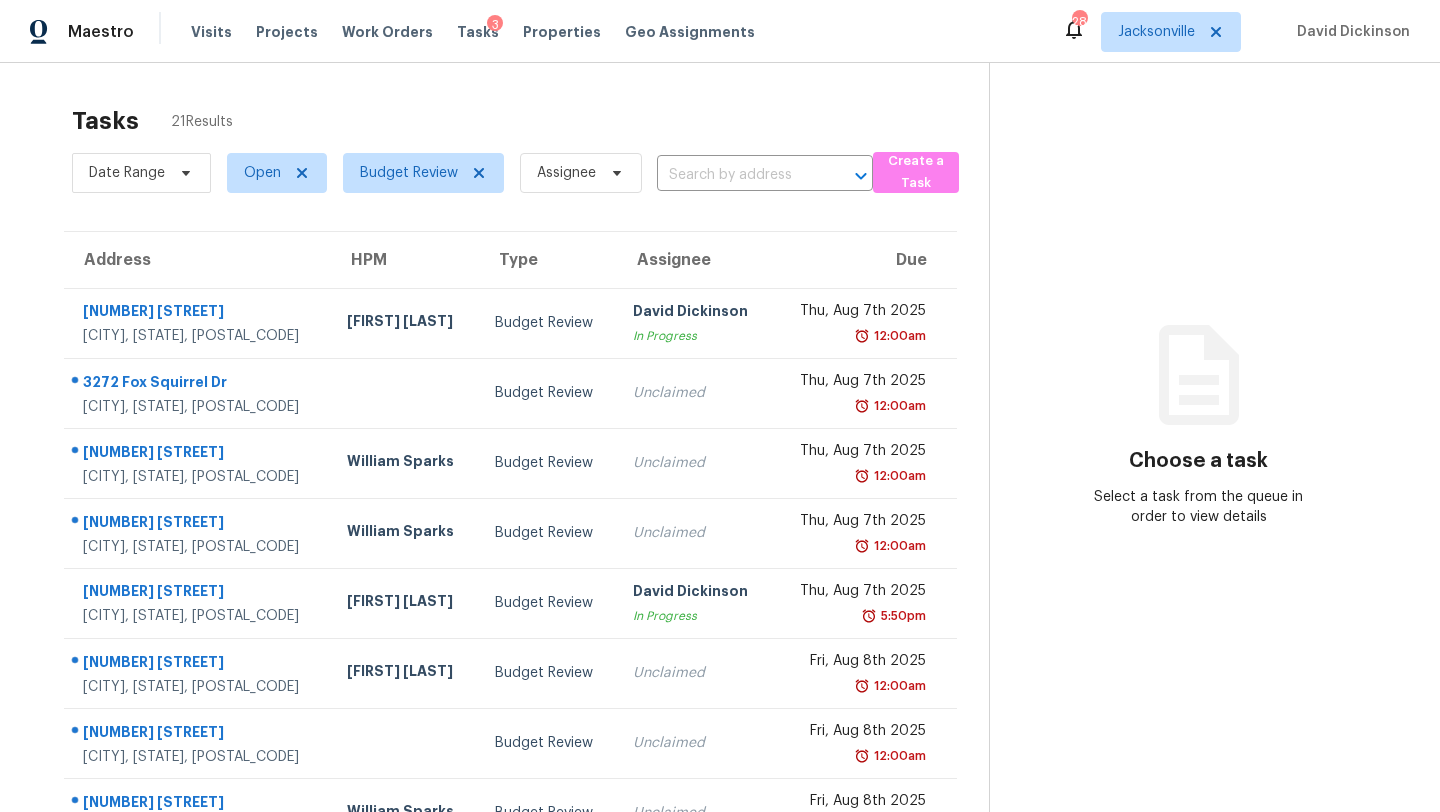 click on "Tasks 21  Results" at bounding box center (530, 121) 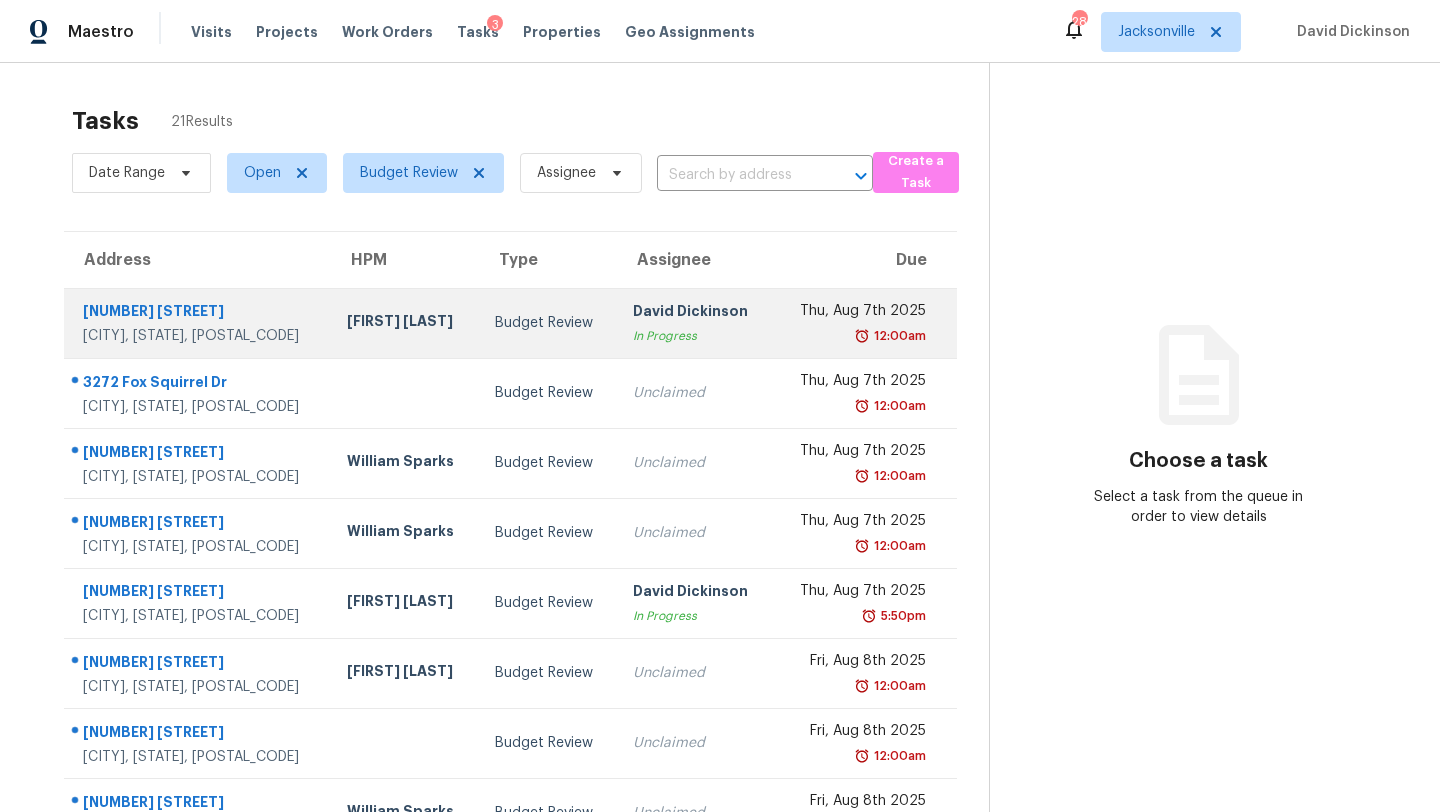 click on "In Progress" at bounding box center (695, 336) 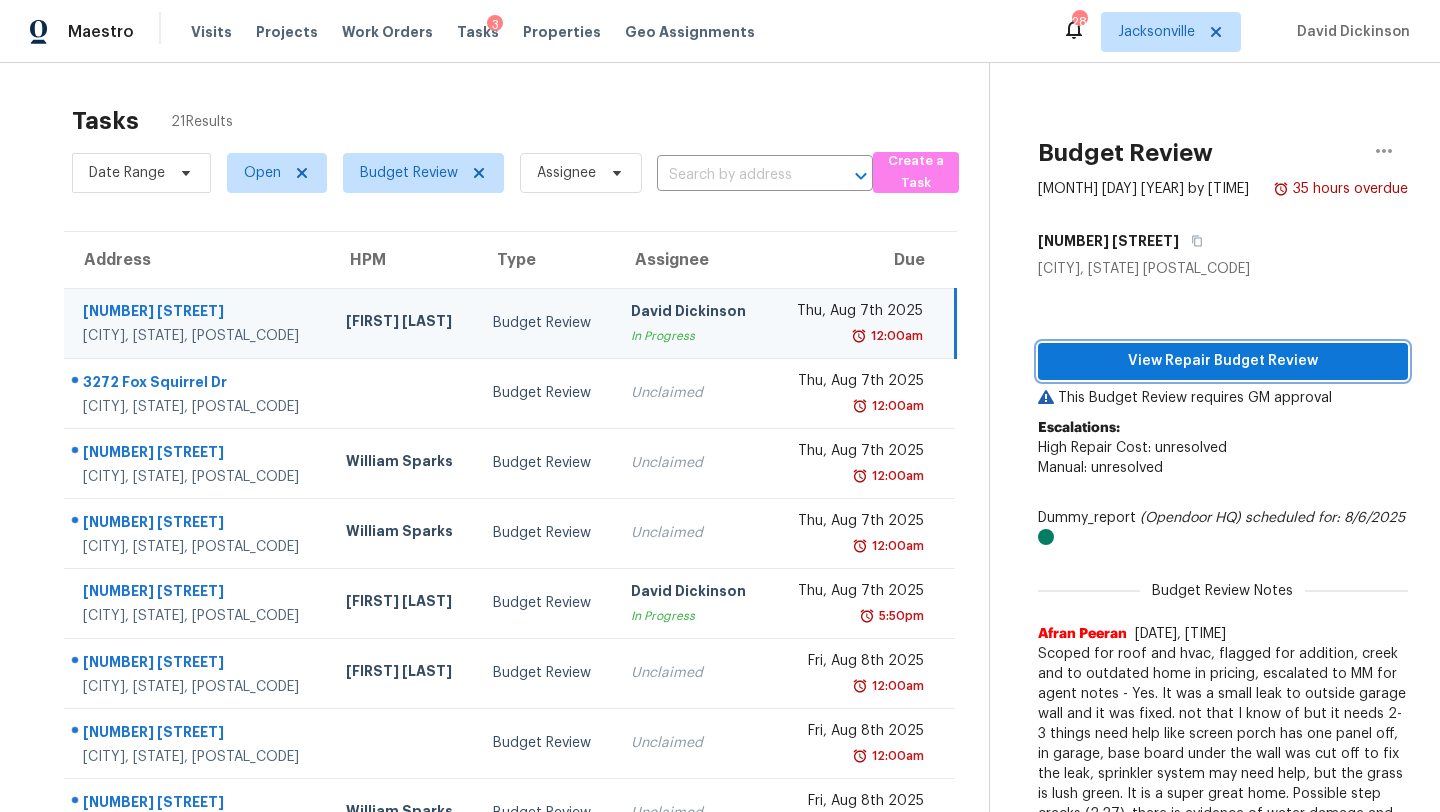 click on "View Repair Budget Review" at bounding box center (1223, 361) 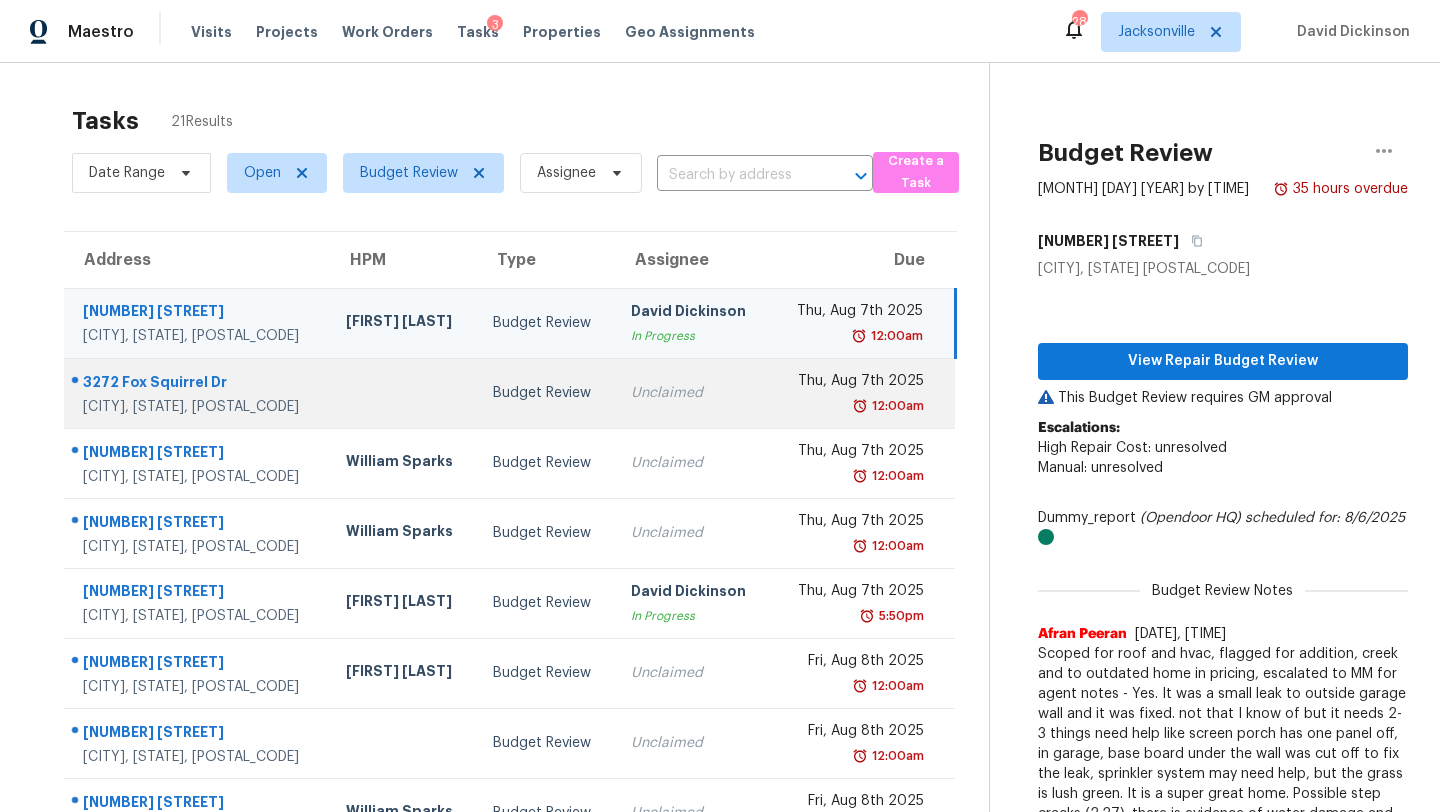 click on "Unclaimed" at bounding box center (693, 393) 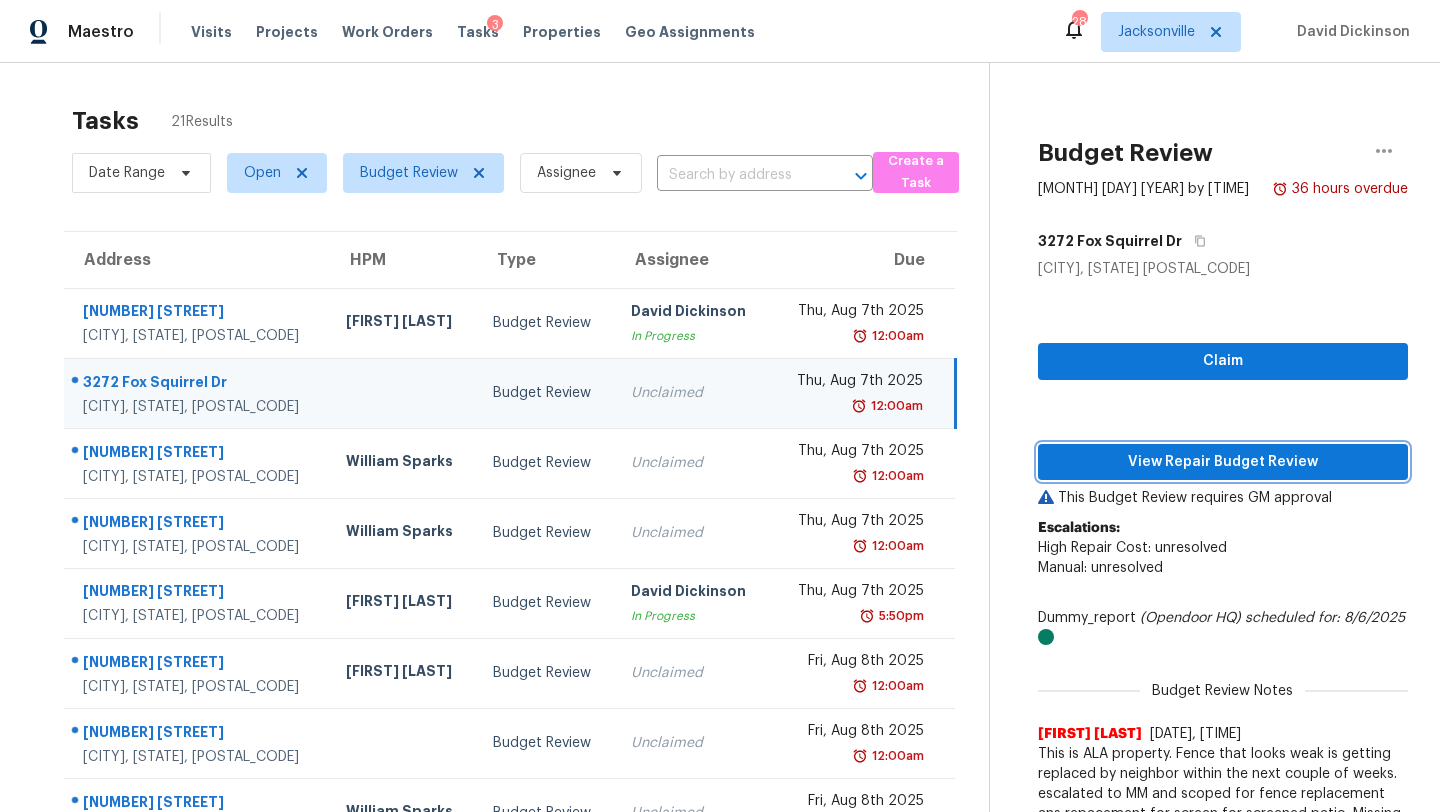 click on "View Repair Budget Review" at bounding box center (1223, 462) 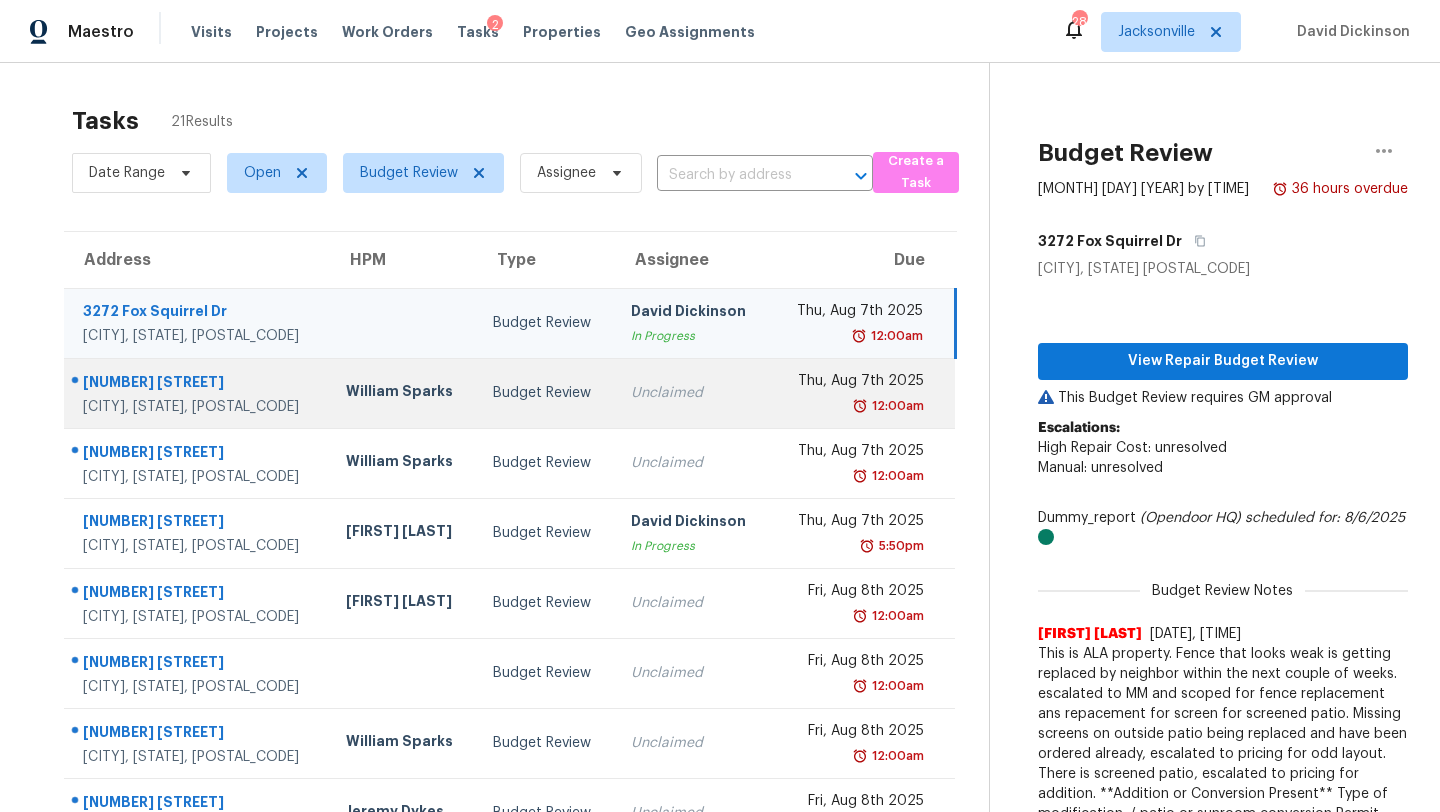 click on "12:00am" at bounding box center [855, 406] 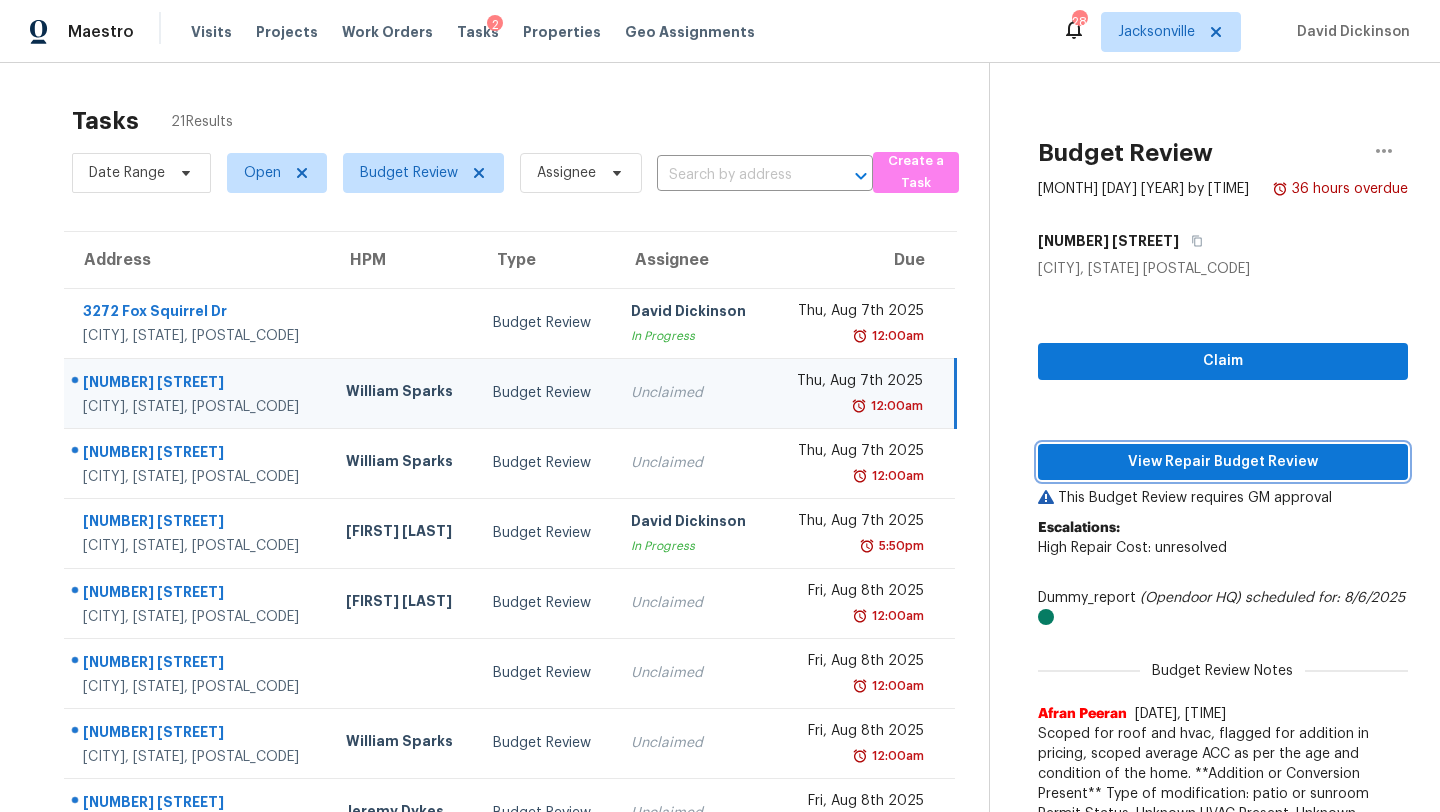 click on "View Repair Budget Review" at bounding box center (1223, 462) 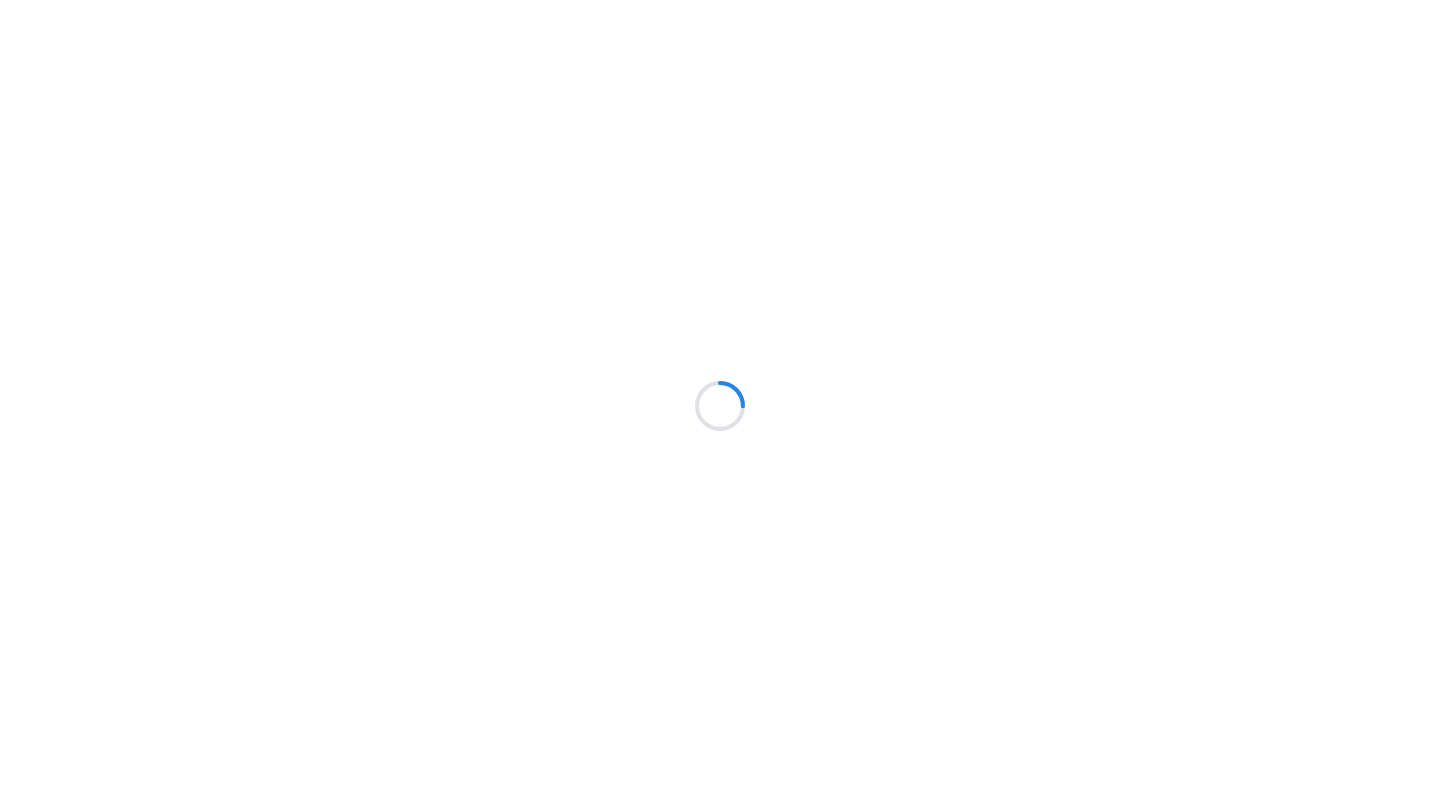 scroll, scrollTop: 0, scrollLeft: 0, axis: both 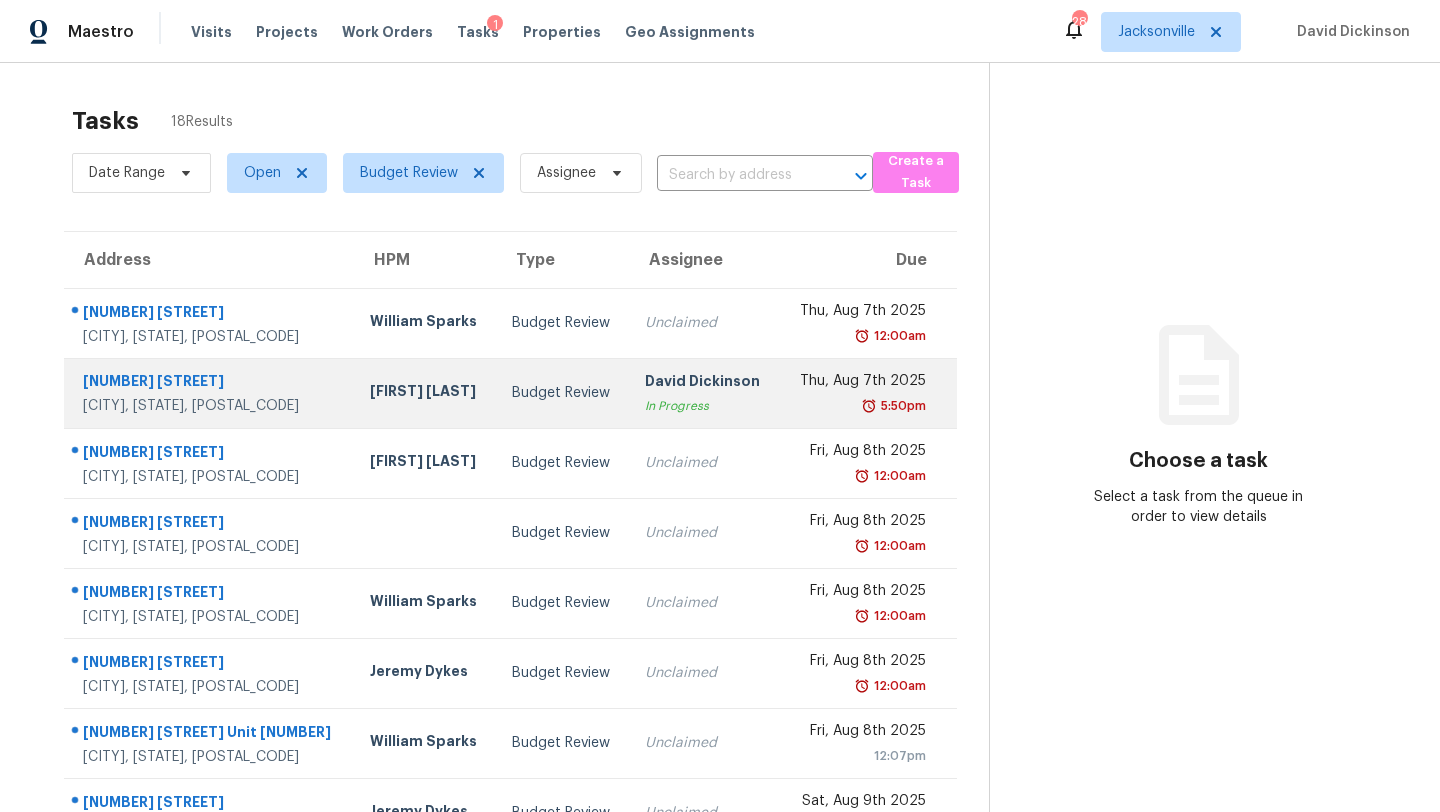 click on "David Dickinson" at bounding box center [704, 383] 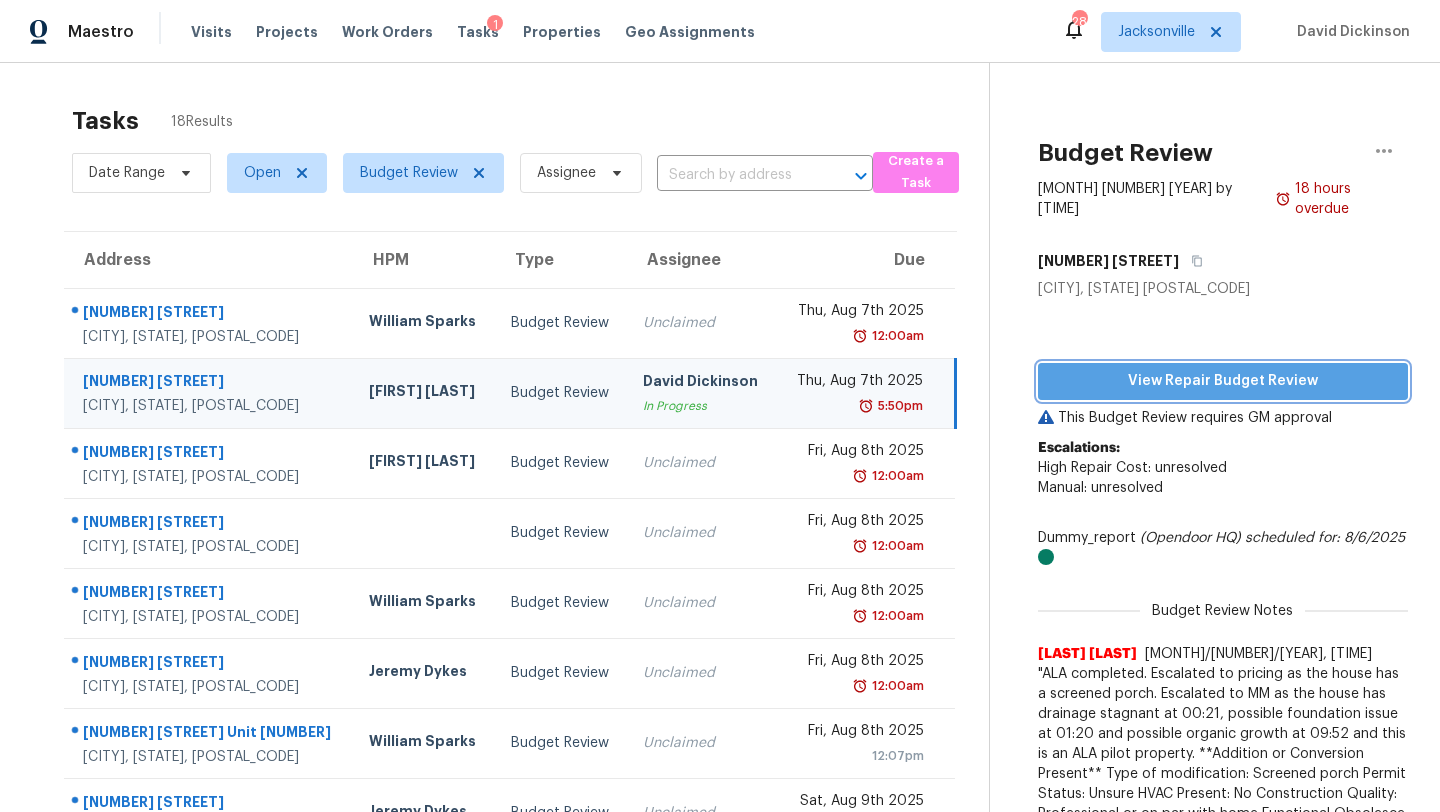 click on "View Repair Budget Review" at bounding box center [1223, 381] 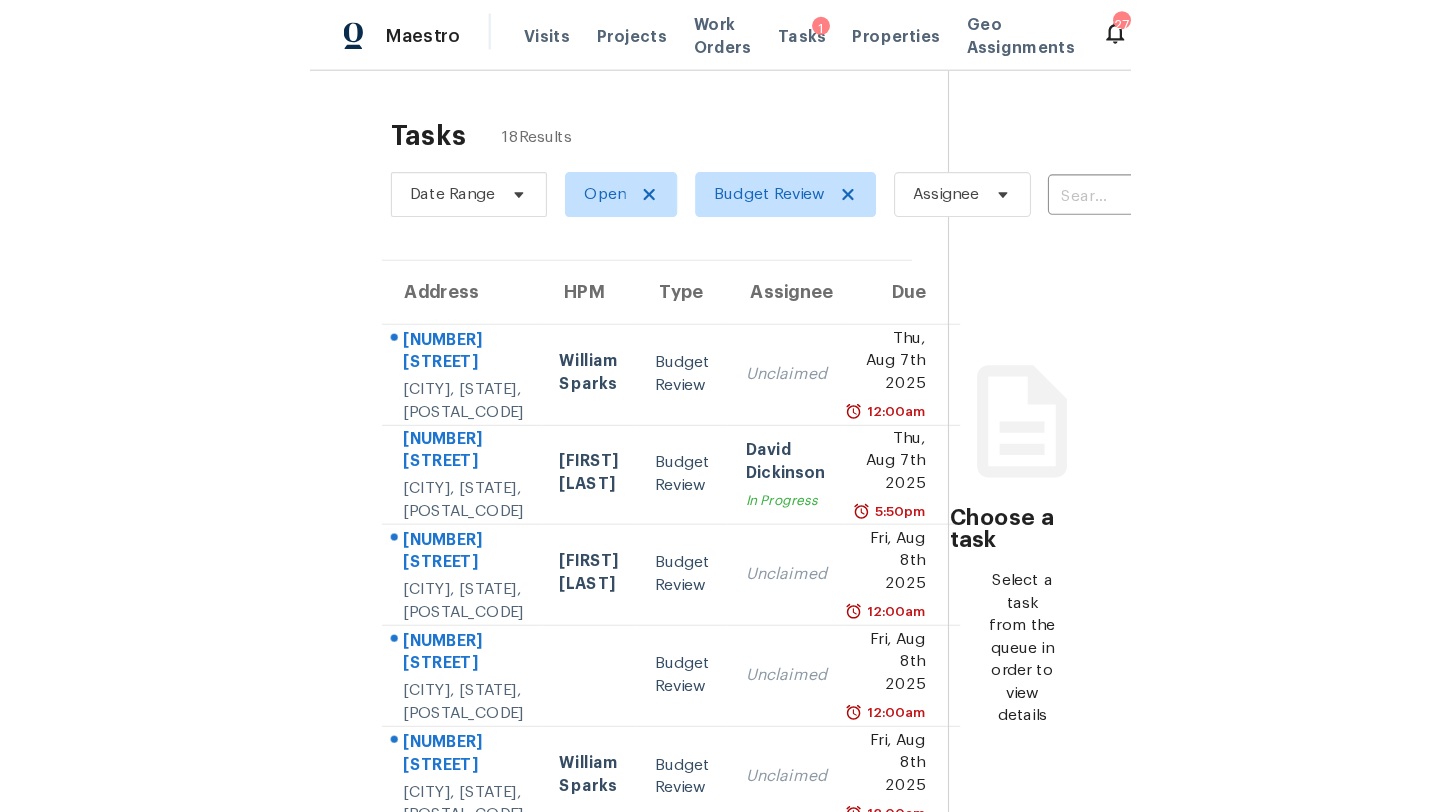 scroll, scrollTop: 0, scrollLeft: 0, axis: both 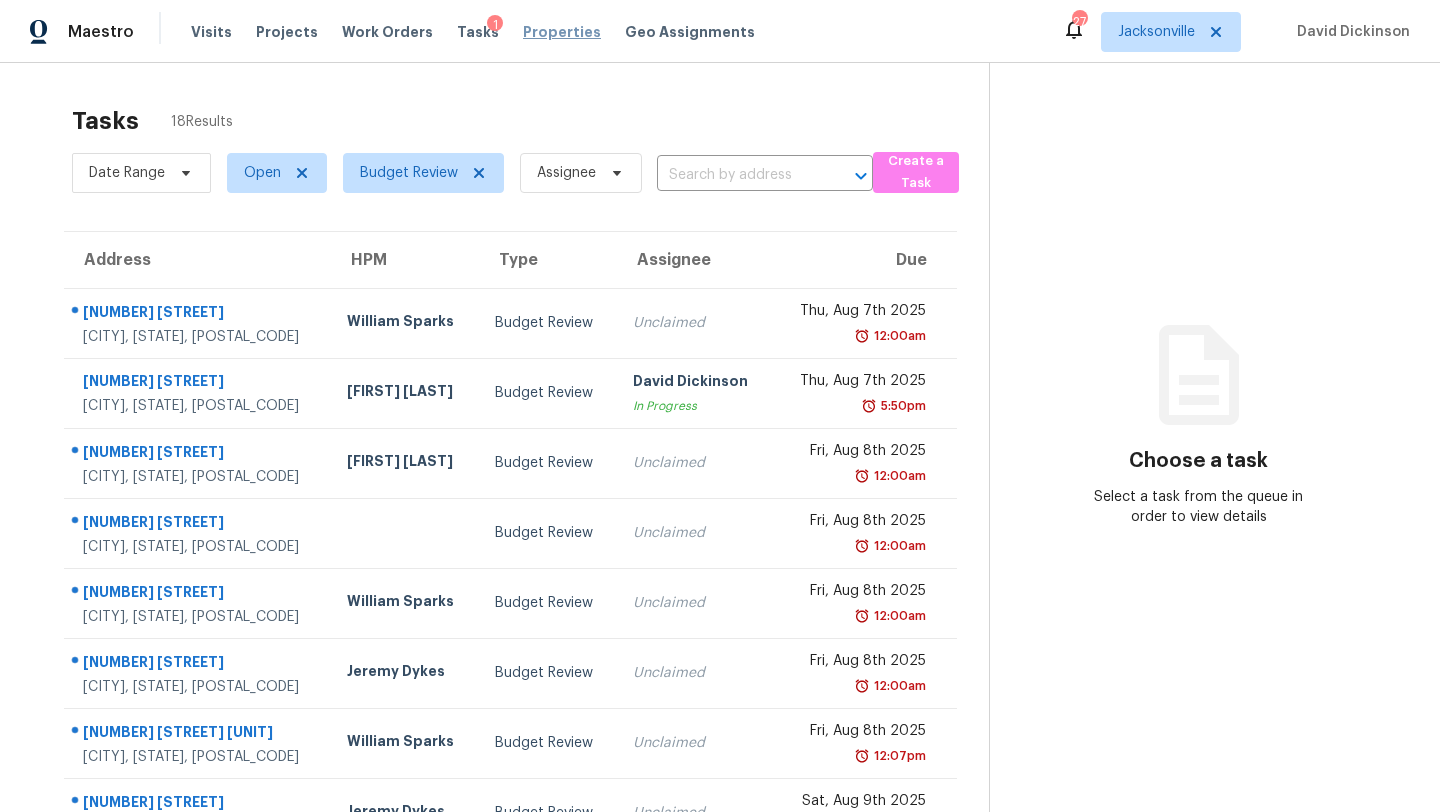 click on "Properties" at bounding box center [562, 32] 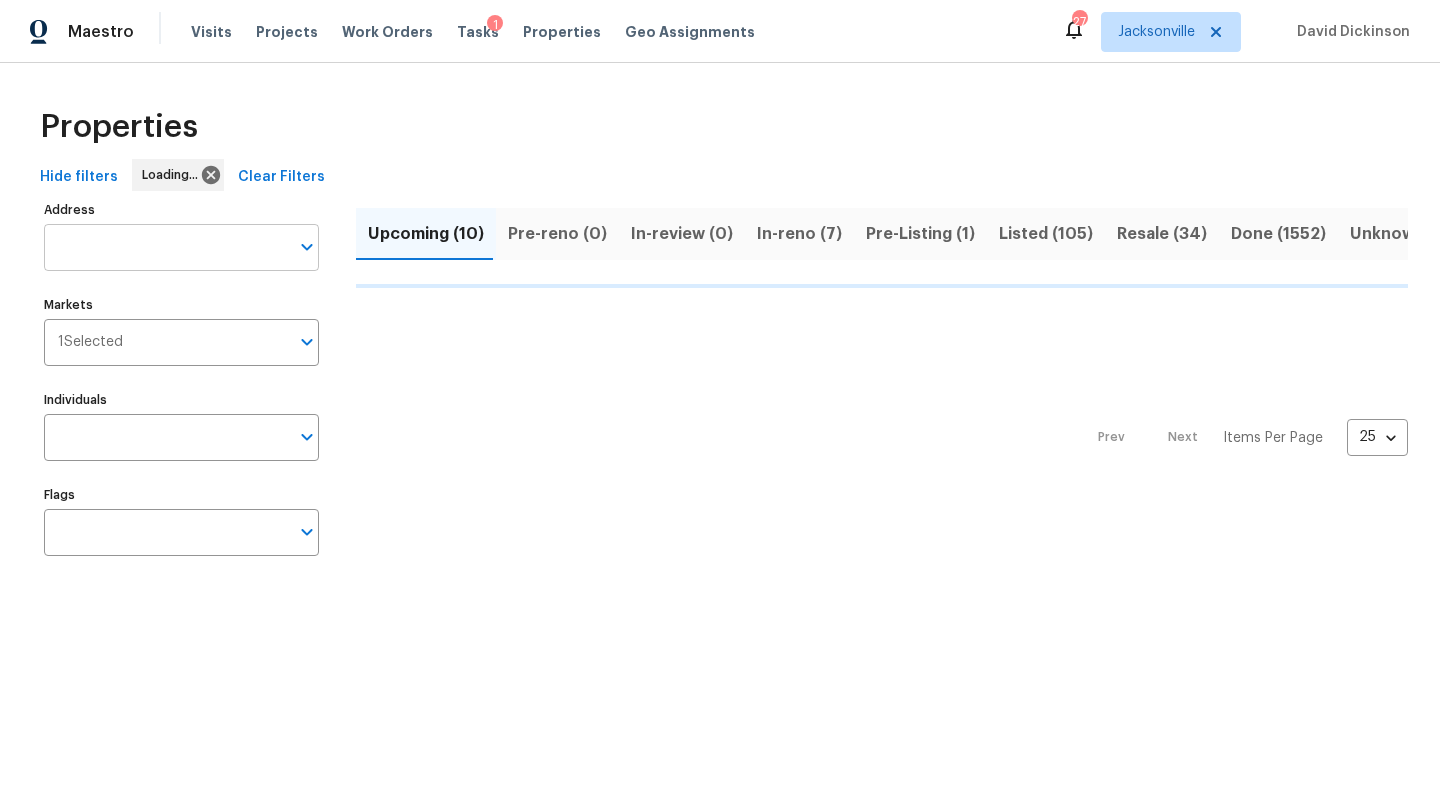 click on "Address" at bounding box center (166, 247) 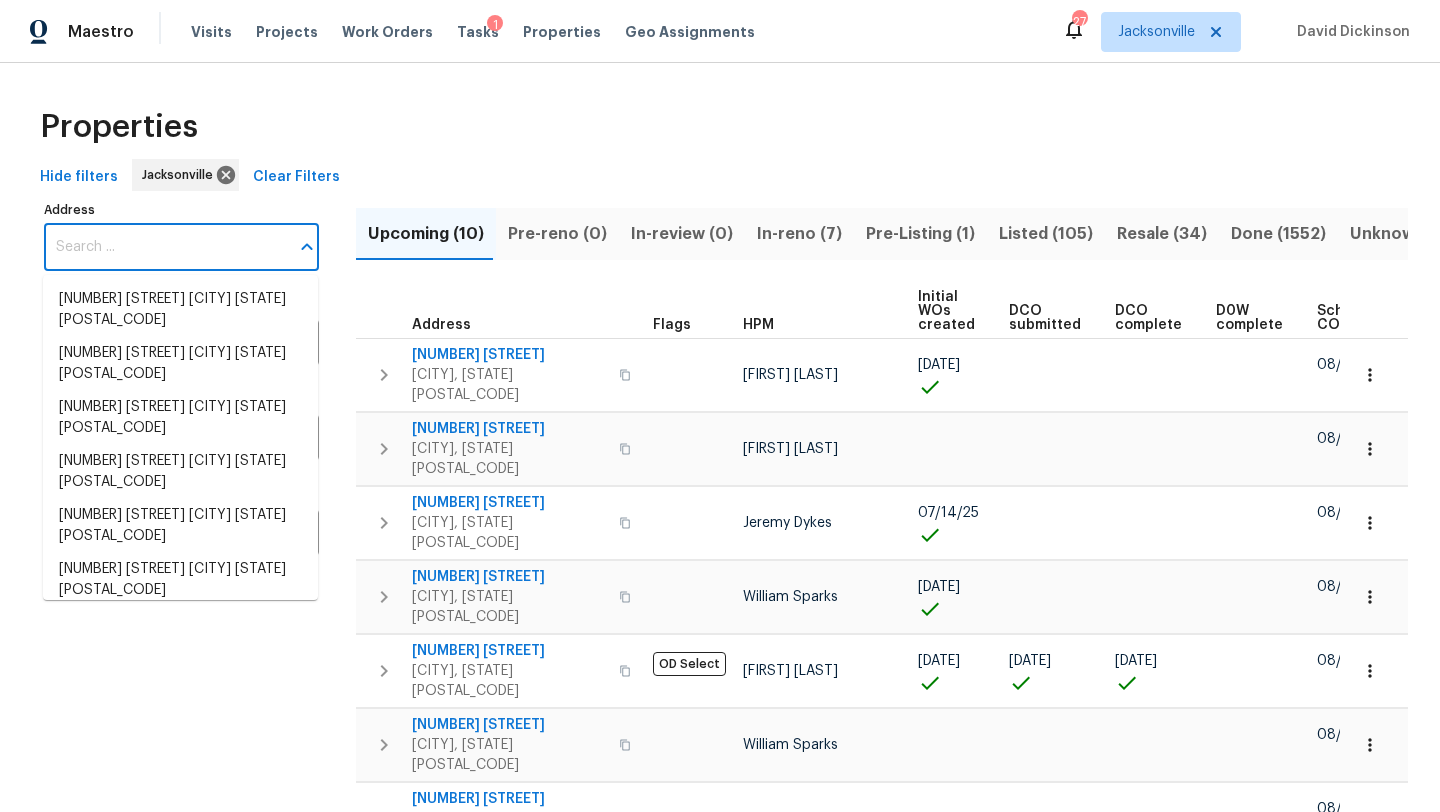 click on "Address" at bounding box center (166, 247) 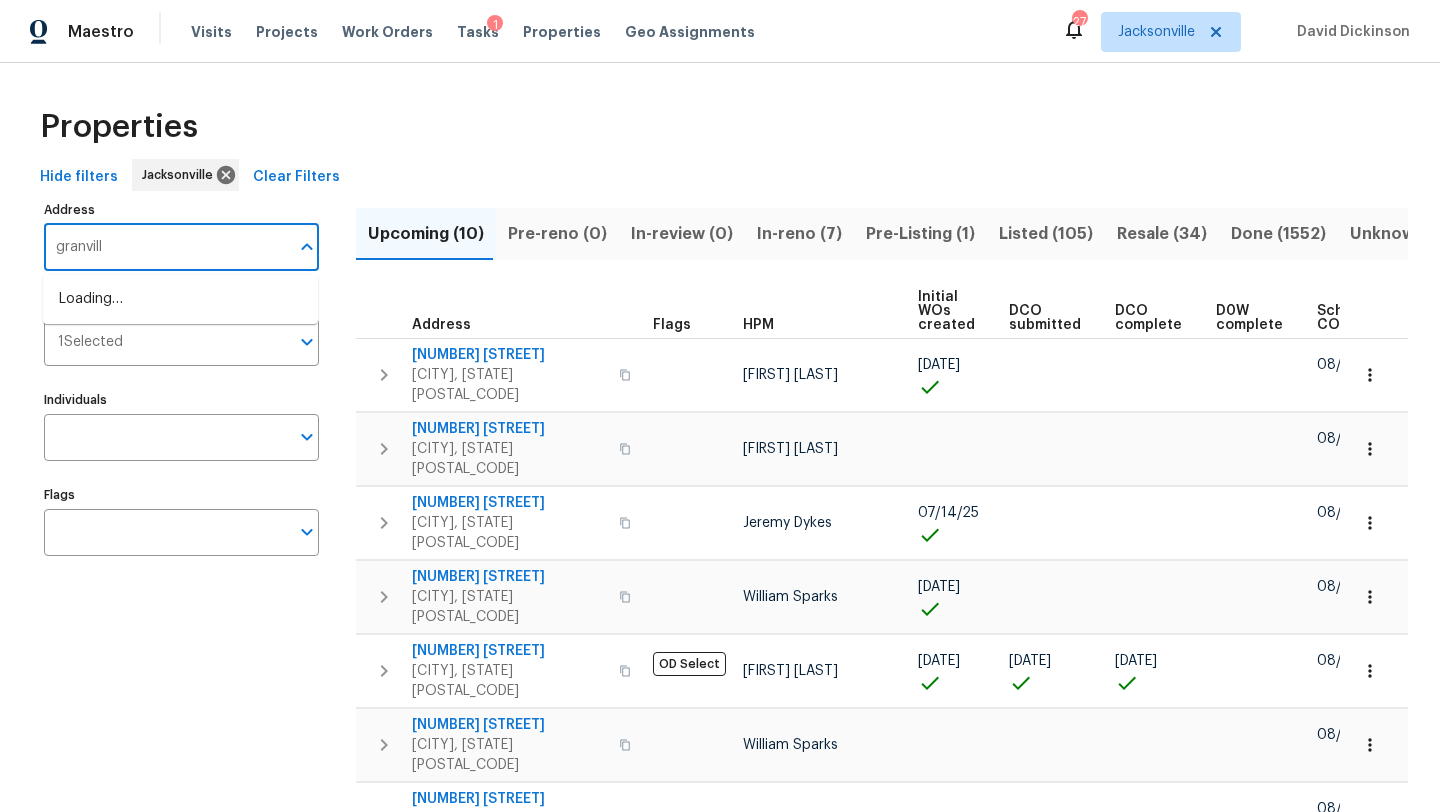 type on "granville" 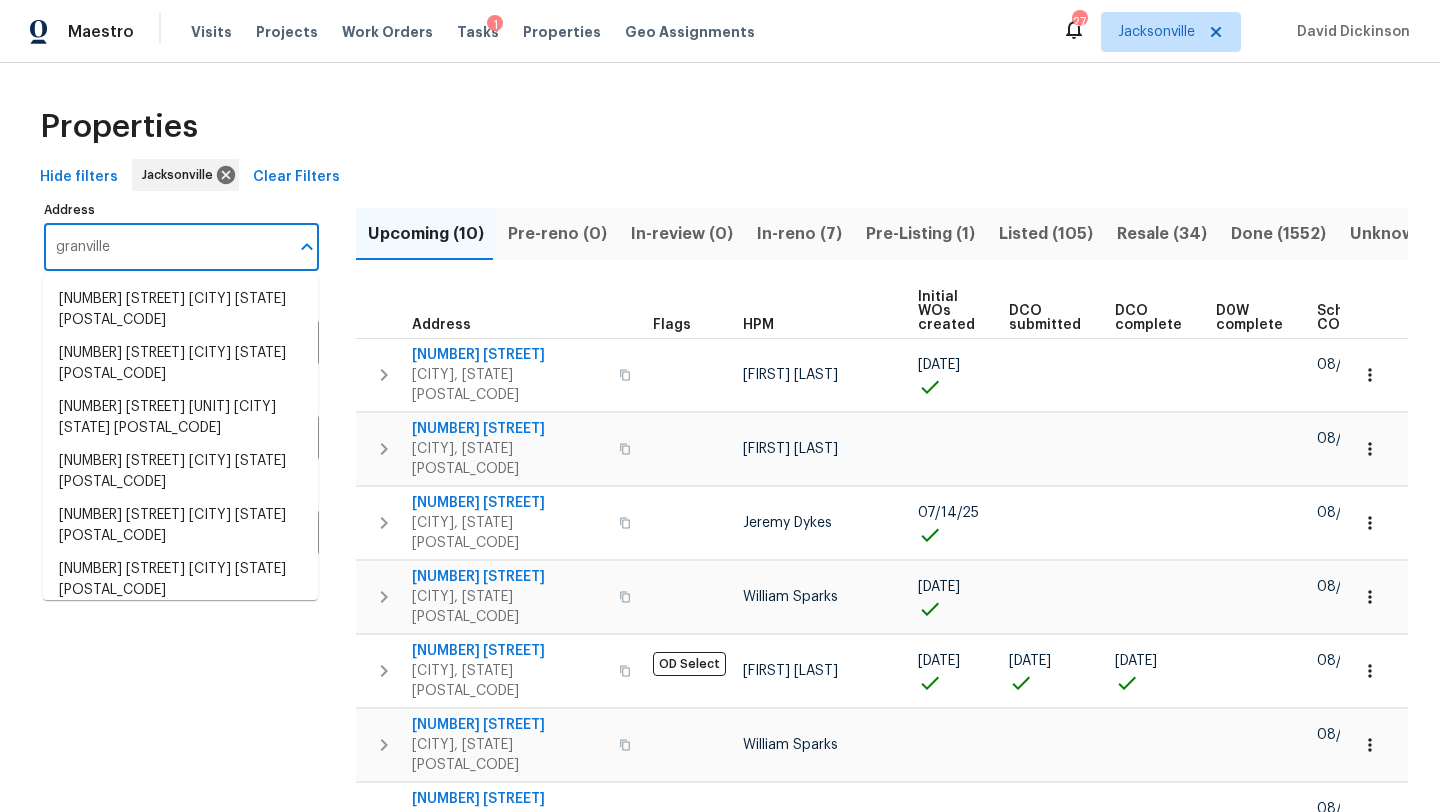 click on "[NUMBER] [STREET] [CITY] [STATE] [POSTAL_CODE]" at bounding box center [180, 634] 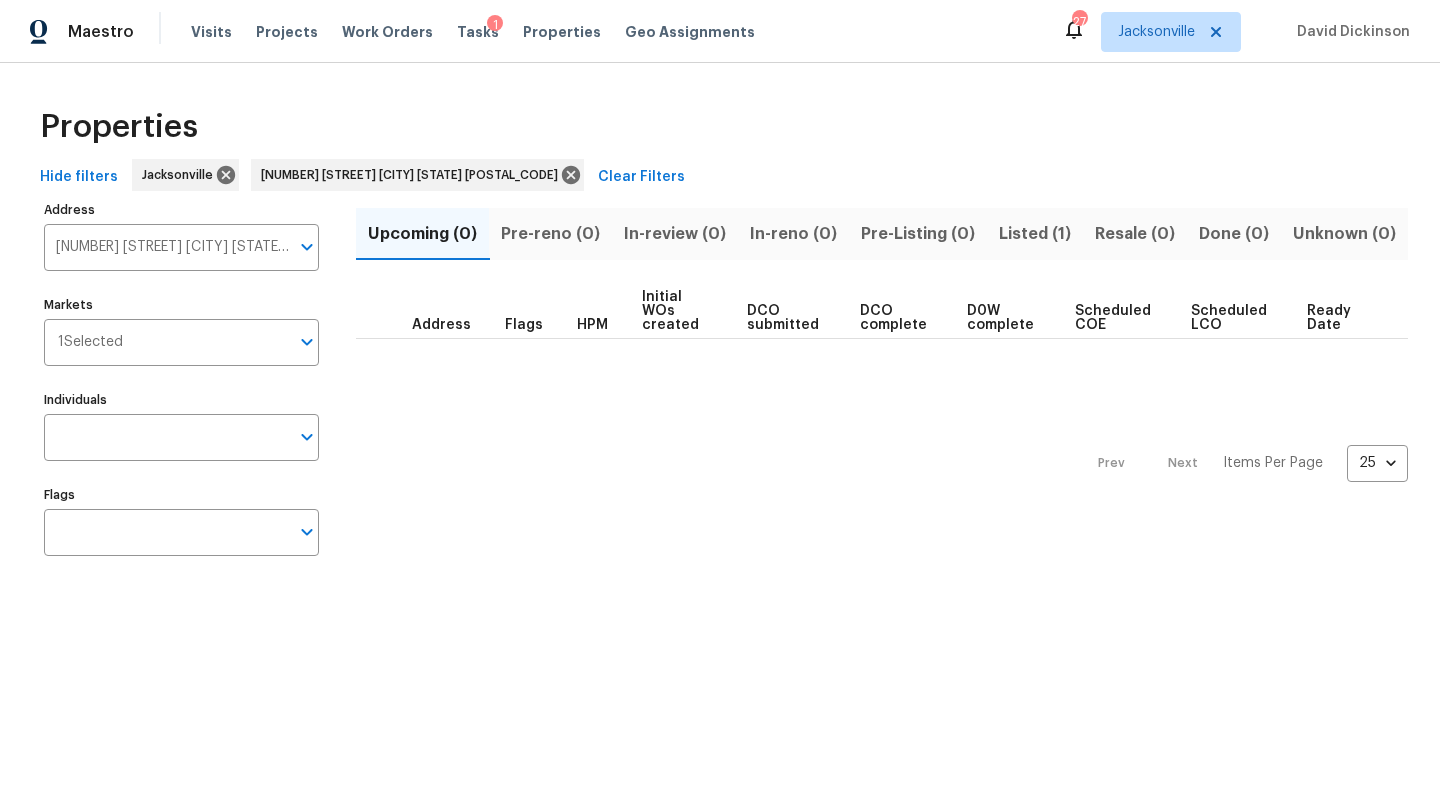 click on "Listed (1)" at bounding box center (1035, 234) 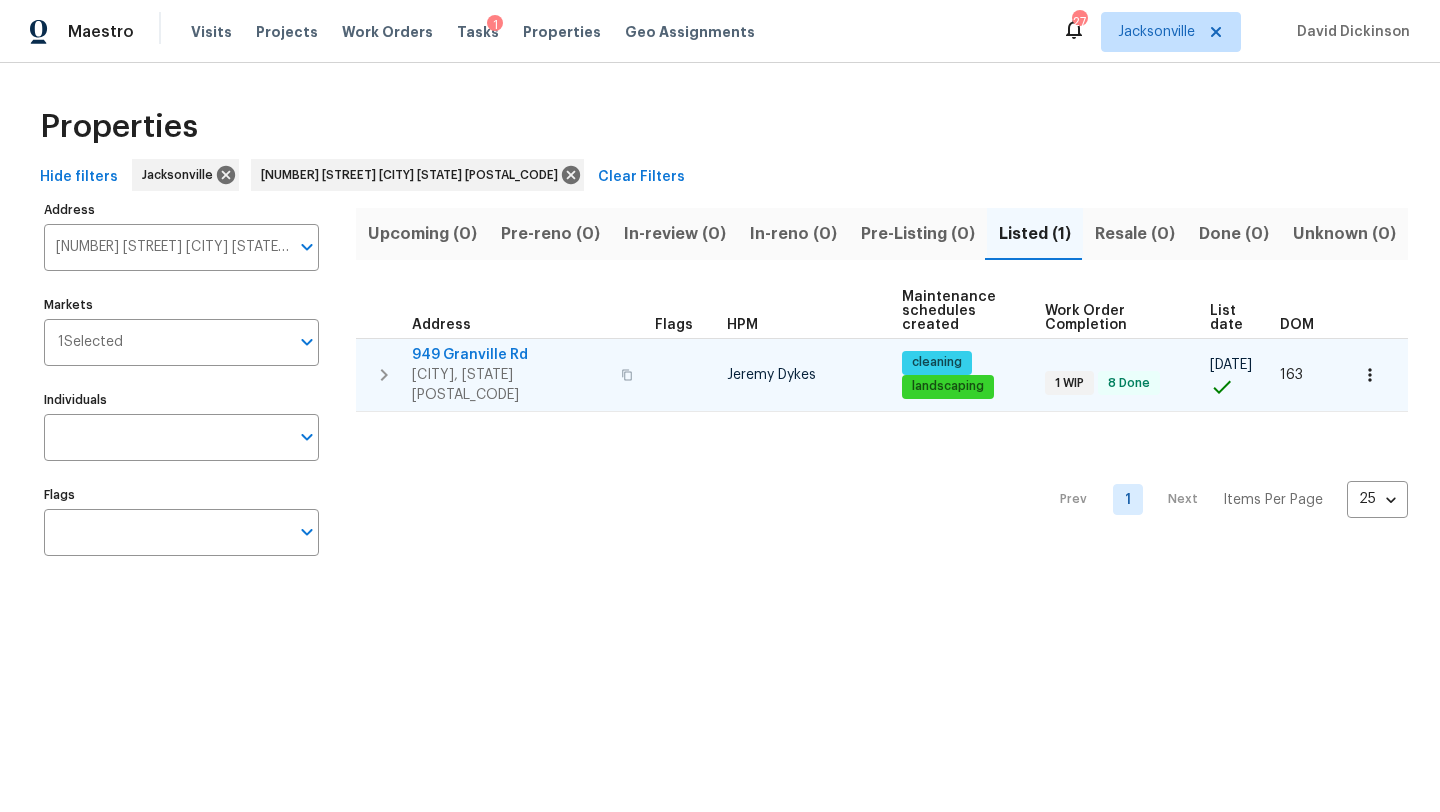 click on "949 Granville Rd" at bounding box center (510, 355) 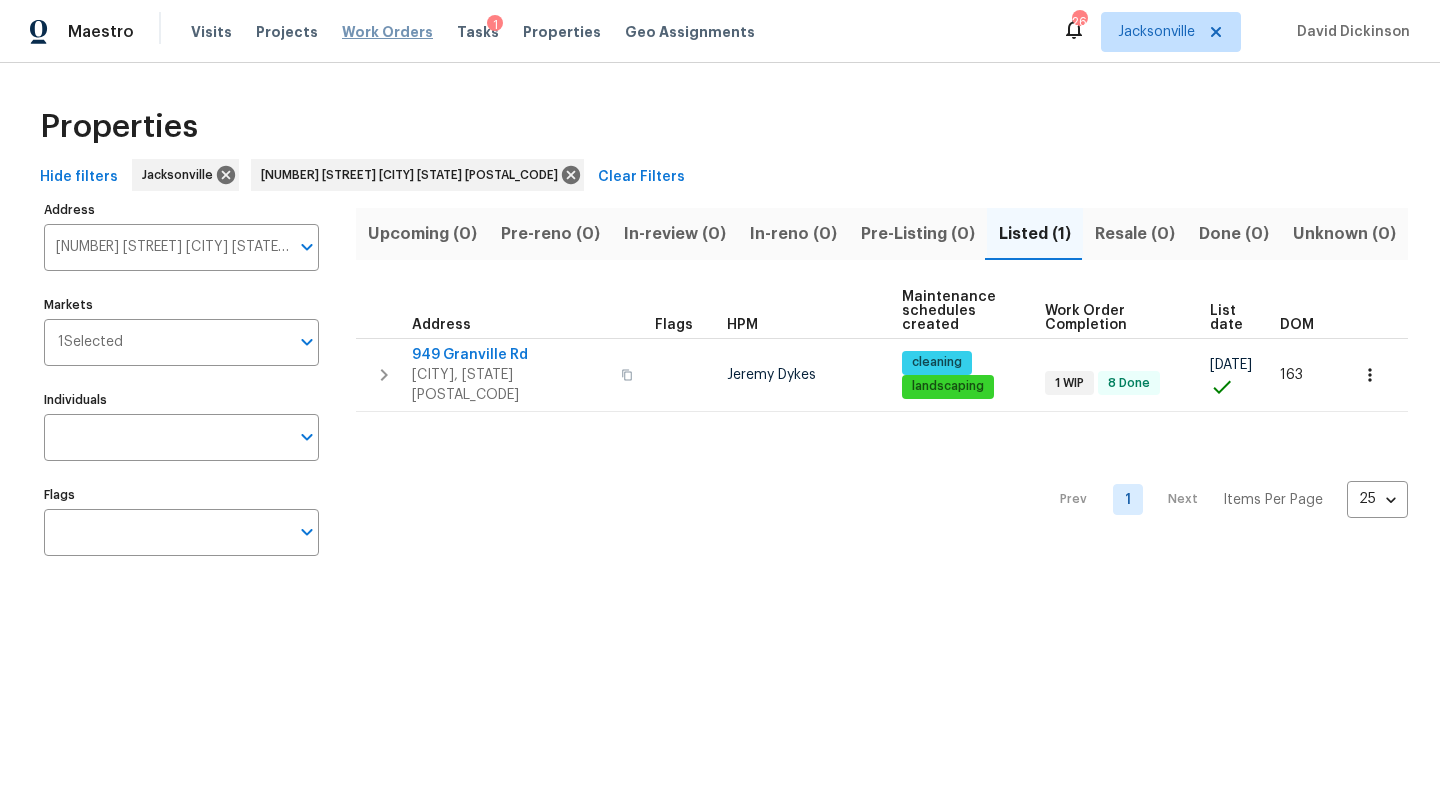 click on "Work Orders" at bounding box center [387, 32] 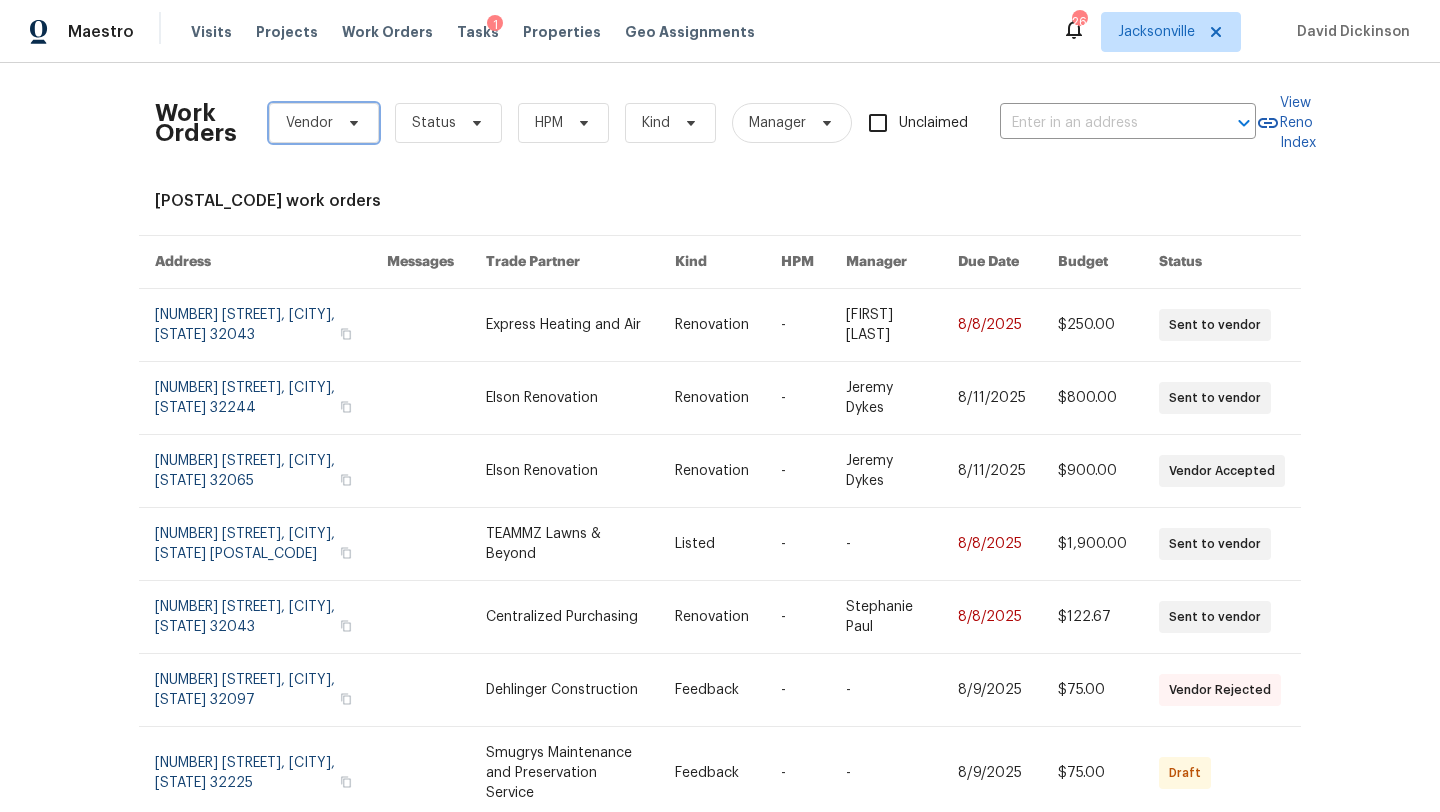 click on "Vendor" at bounding box center [324, 123] 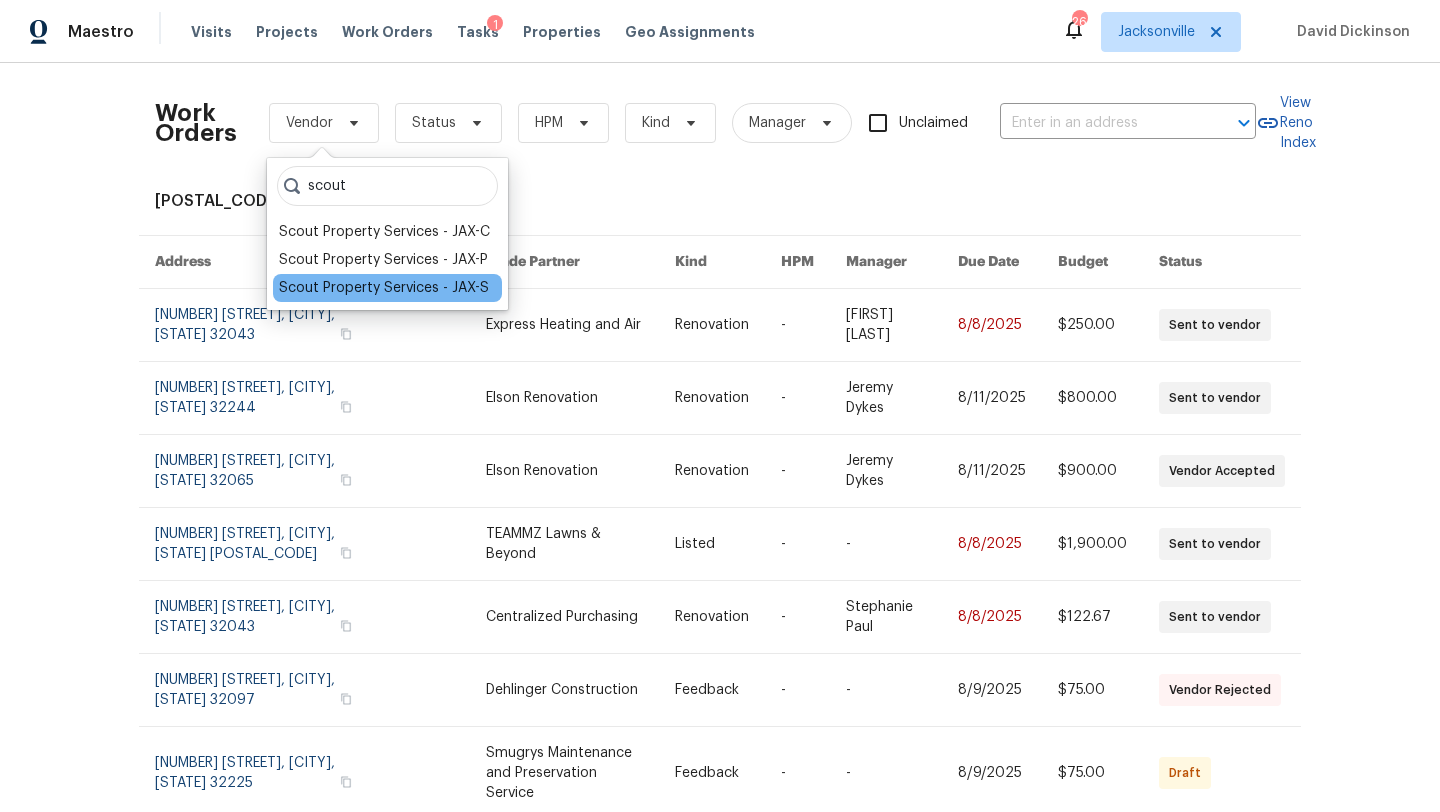 type on "scout" 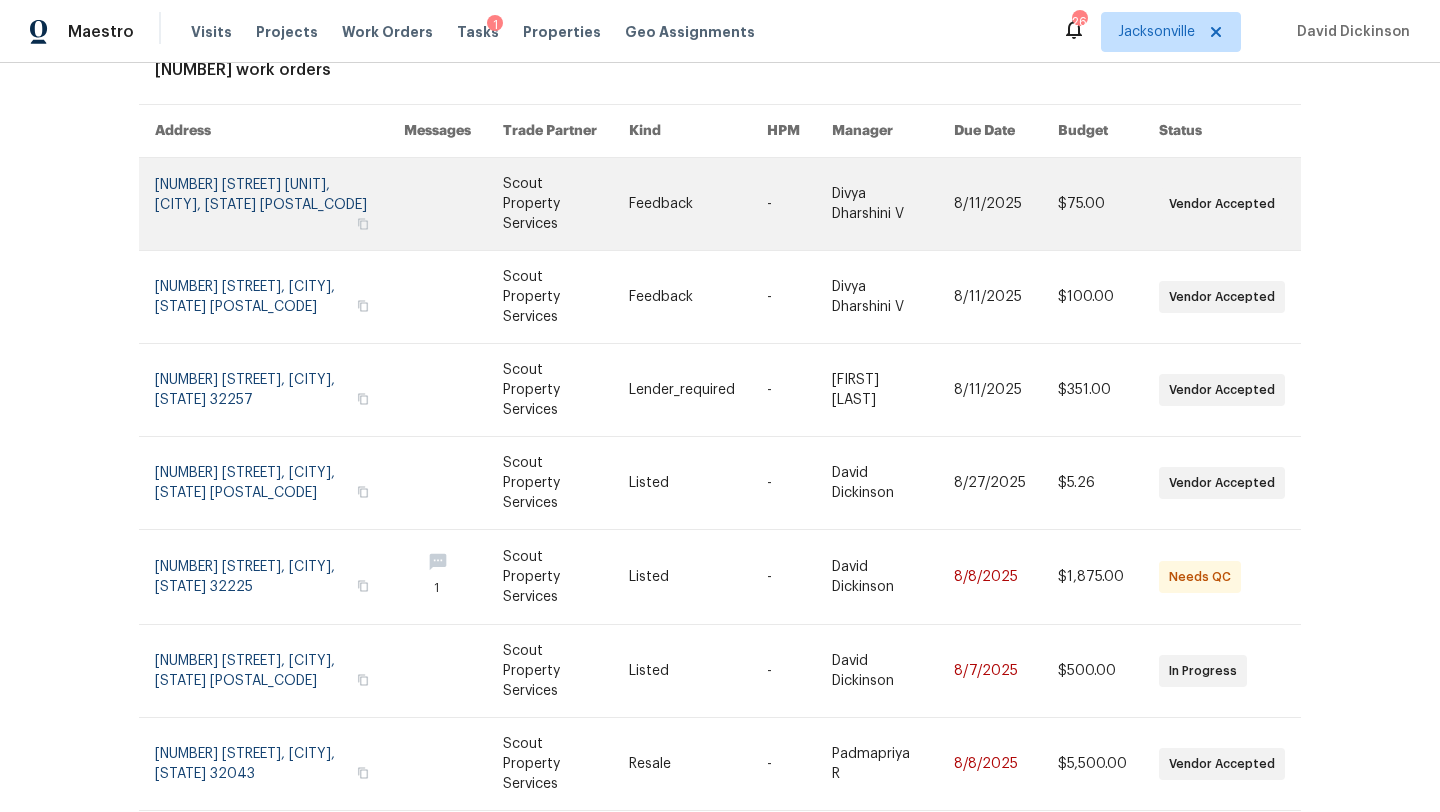 scroll, scrollTop: 144, scrollLeft: 0, axis: vertical 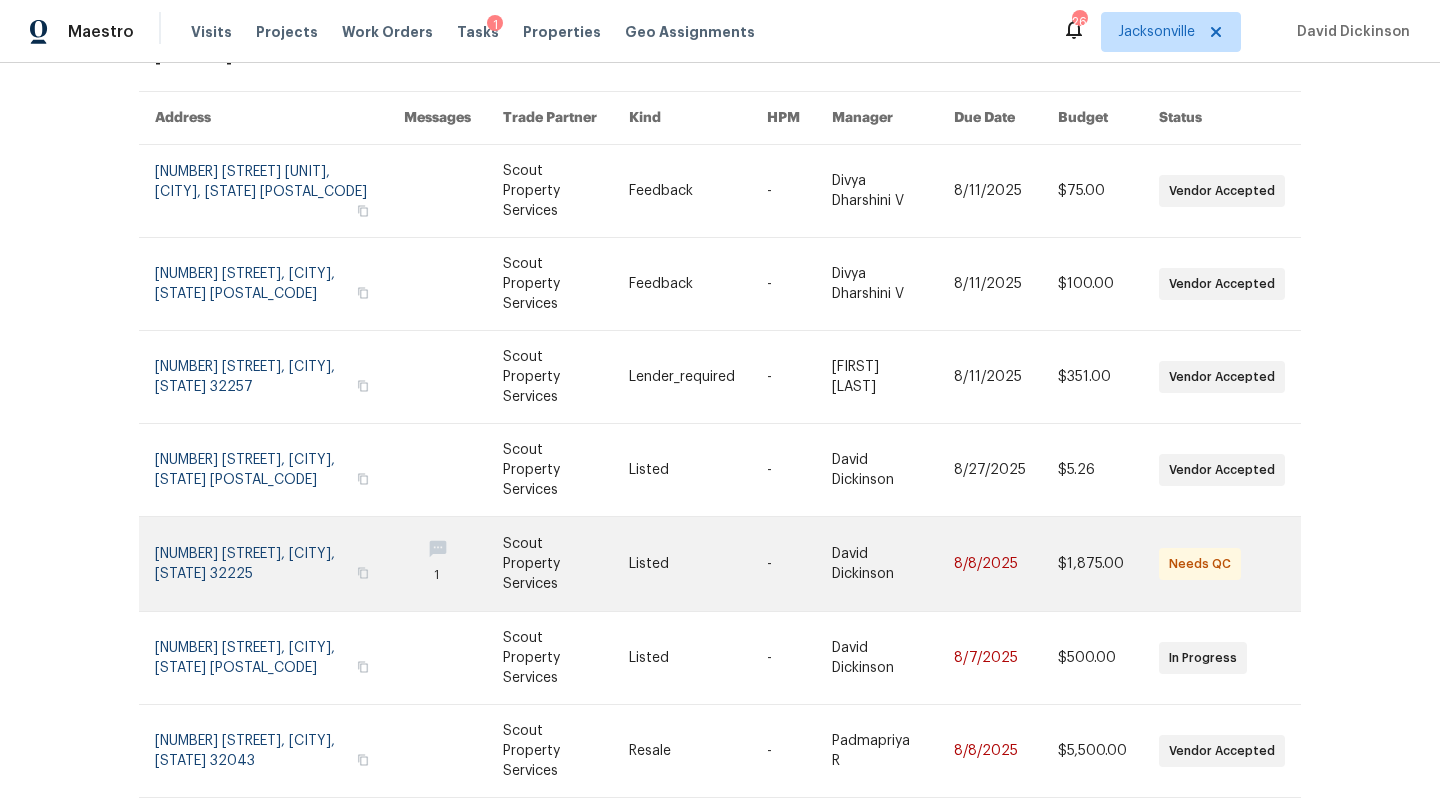 click at bounding box center [279, 564] 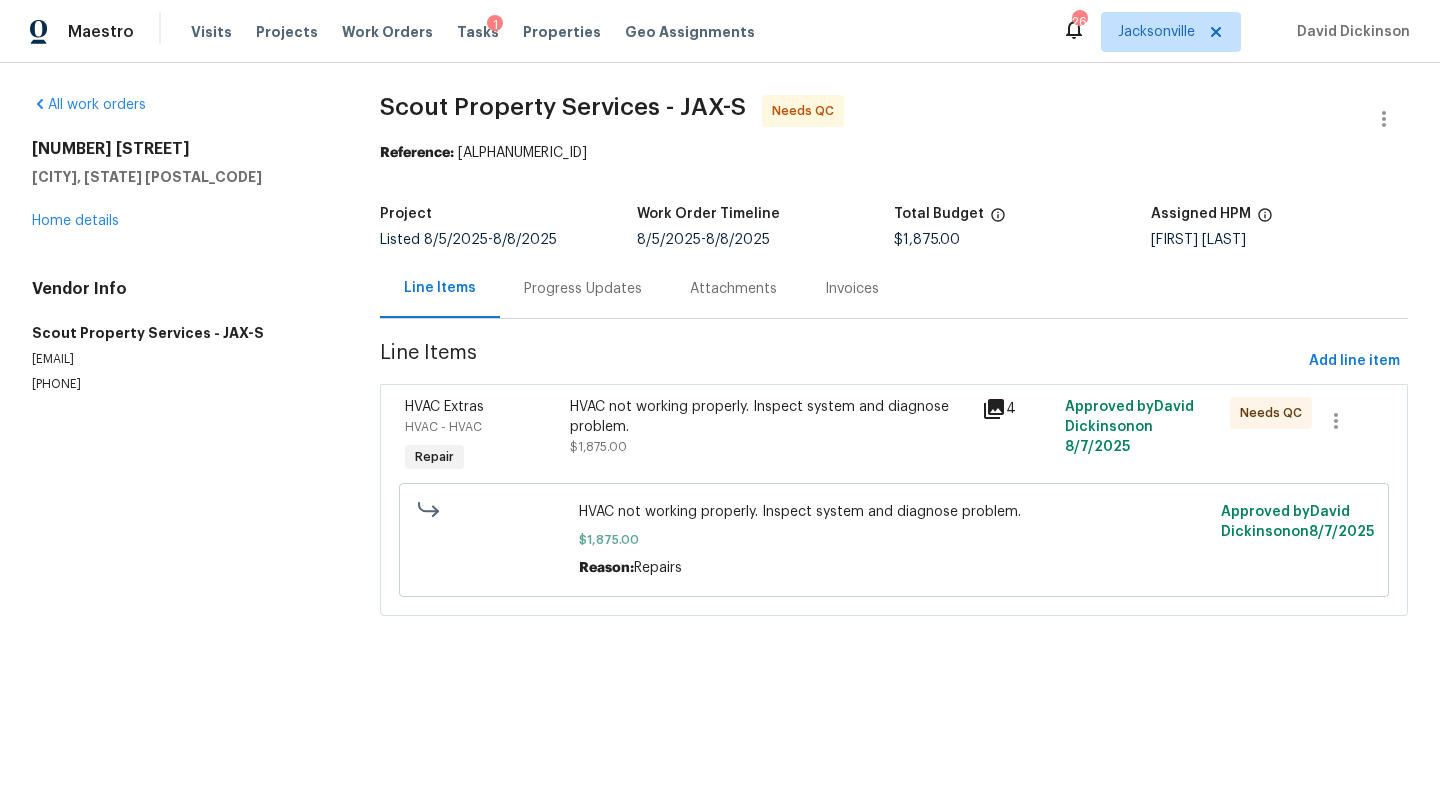 click on "HVAC not working properly. Inspect system and diagnose problem. $[PRICE]" at bounding box center (770, 427) 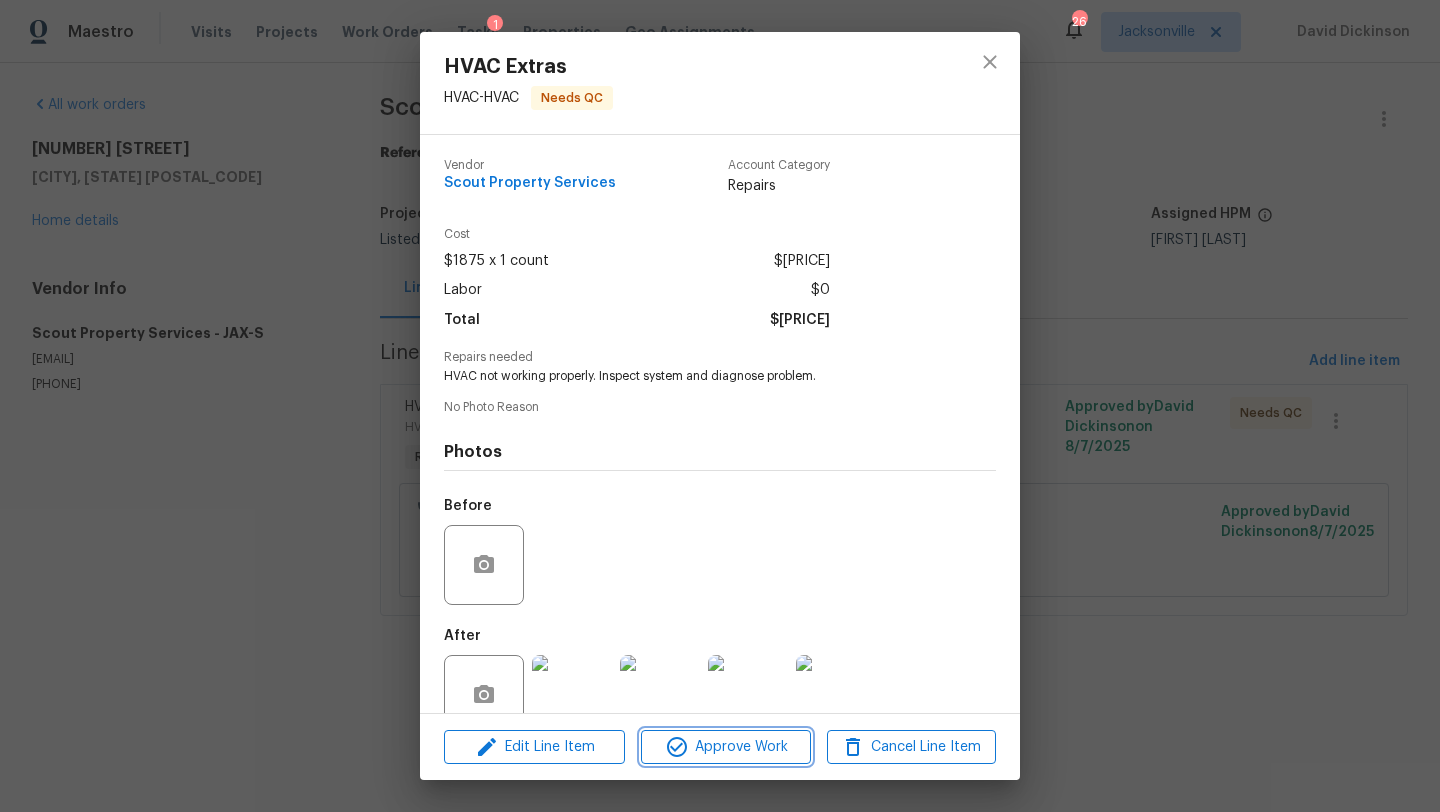 click on "Approve Work" at bounding box center (725, 747) 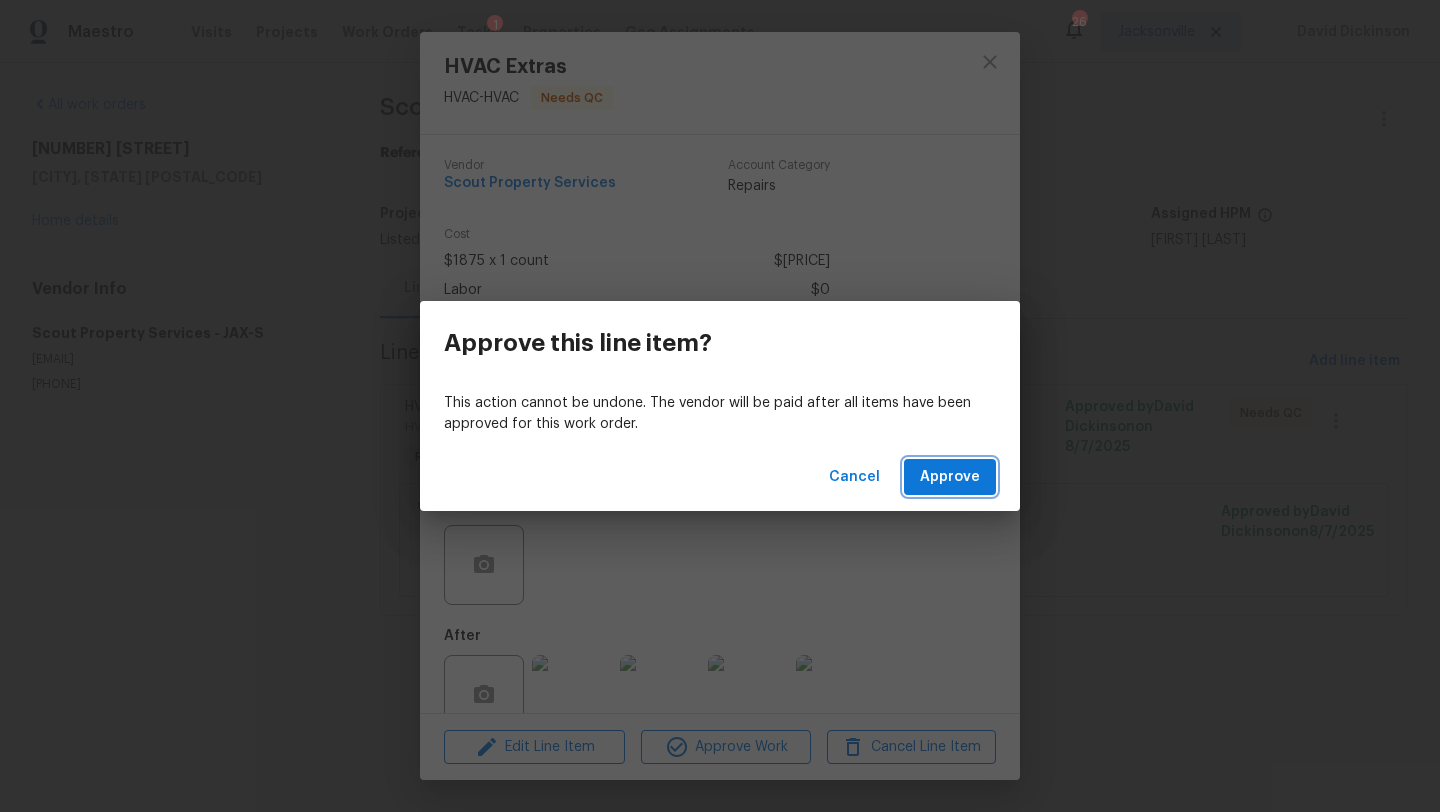 click on "Approve" at bounding box center (950, 477) 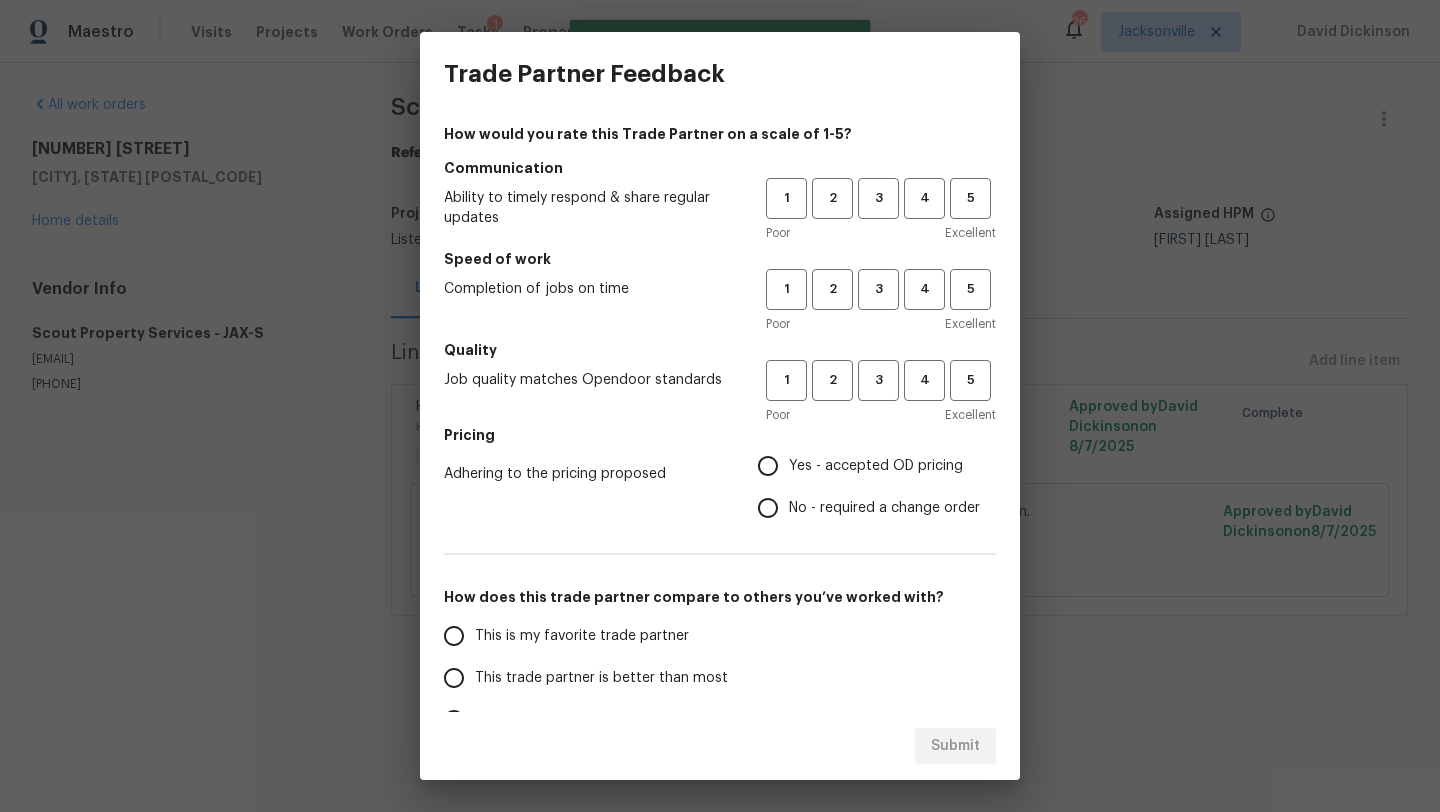 click on "Communication" at bounding box center (720, 168) 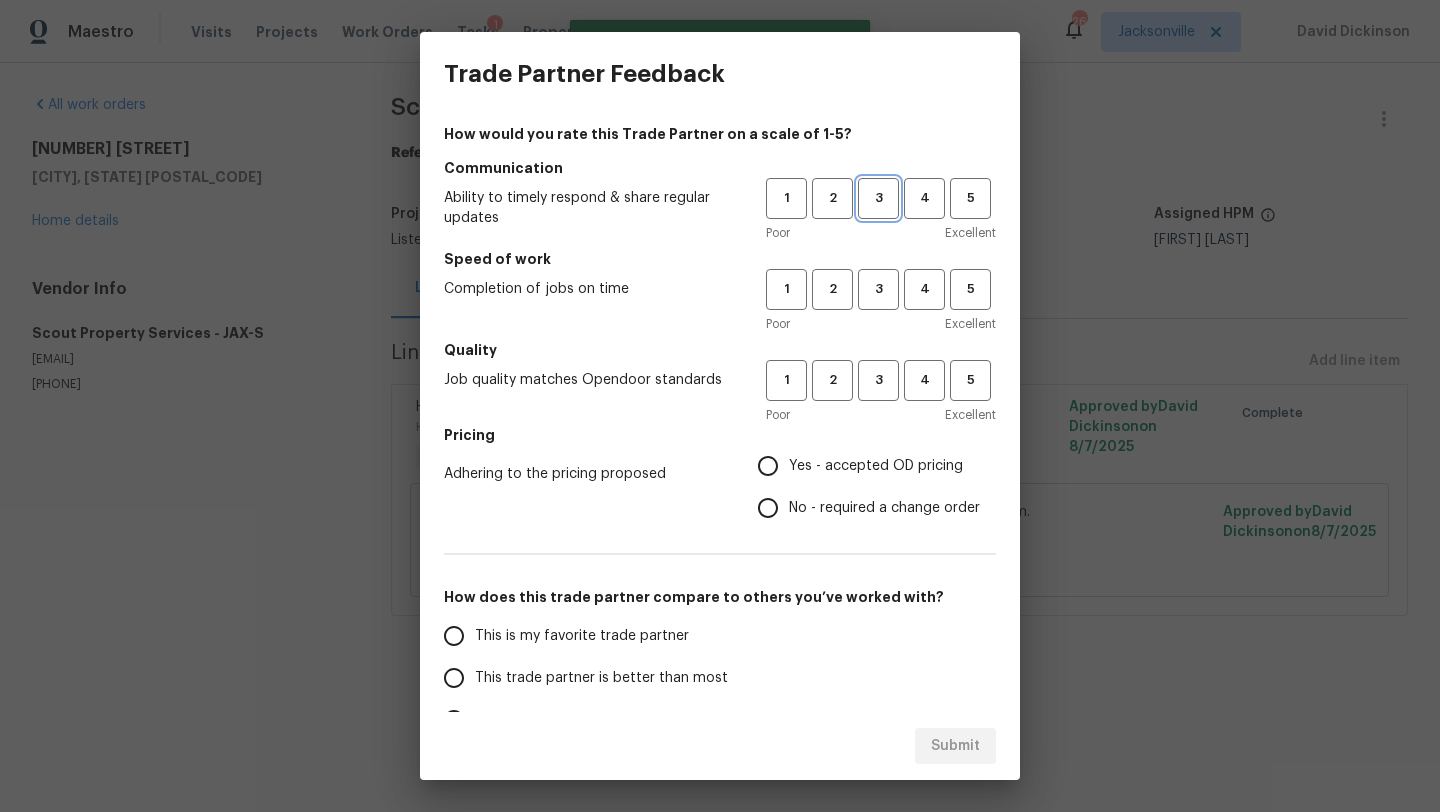 click on "3" at bounding box center [878, 198] 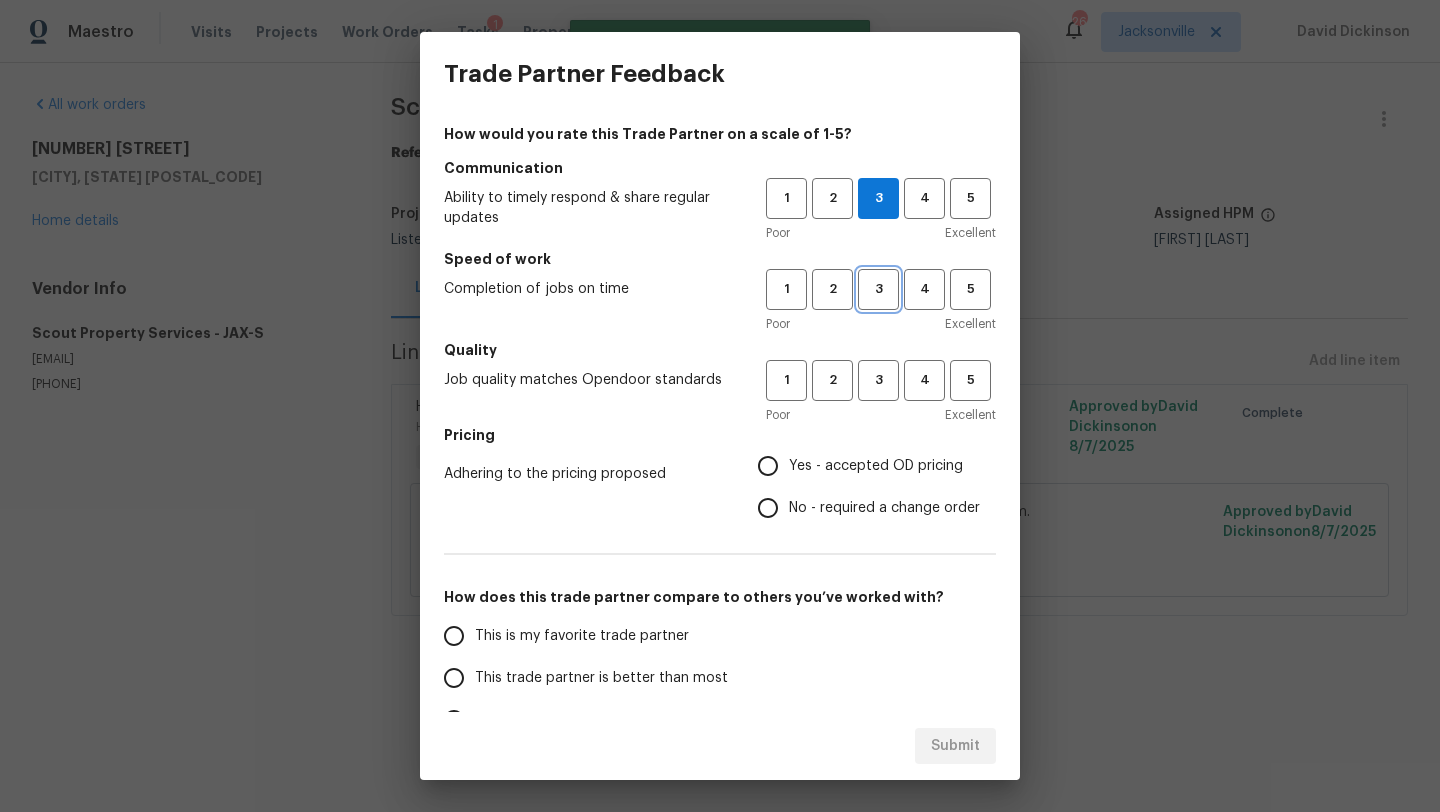 click on "3" at bounding box center (878, 289) 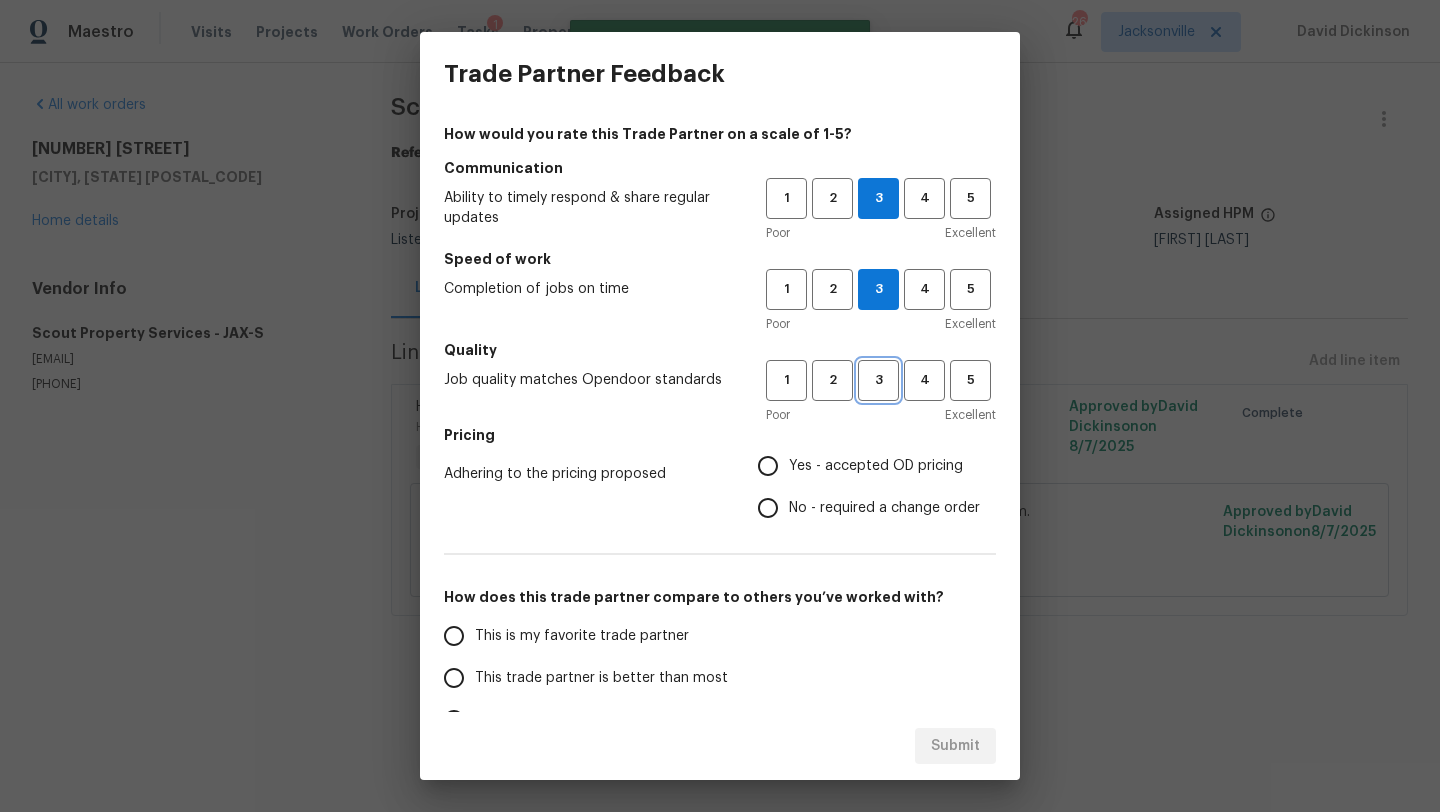 click on "3" at bounding box center [878, 380] 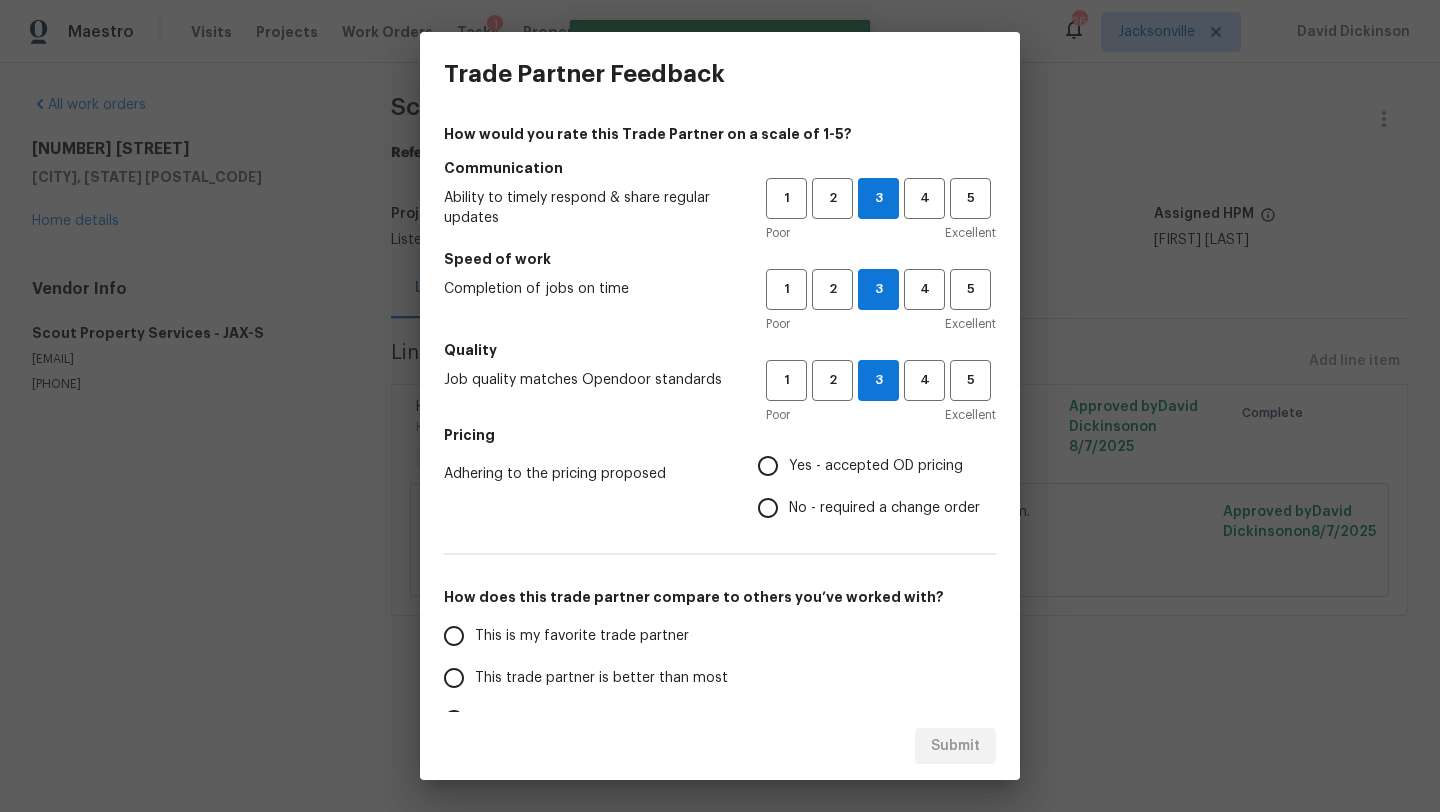 click on "Yes - accepted OD pricing" at bounding box center (876, 466) 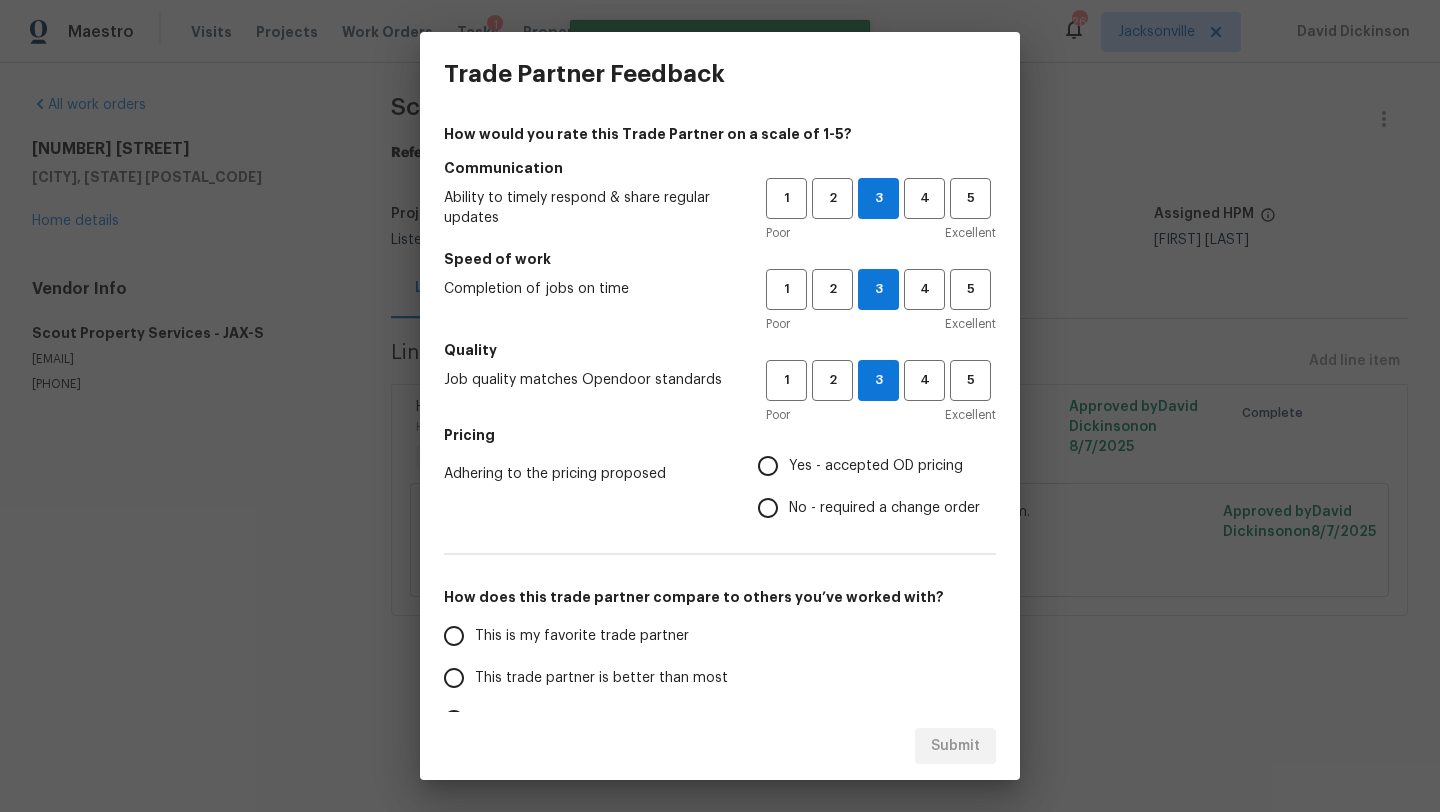 click on "Yes - accepted OD pricing" at bounding box center (768, 466) 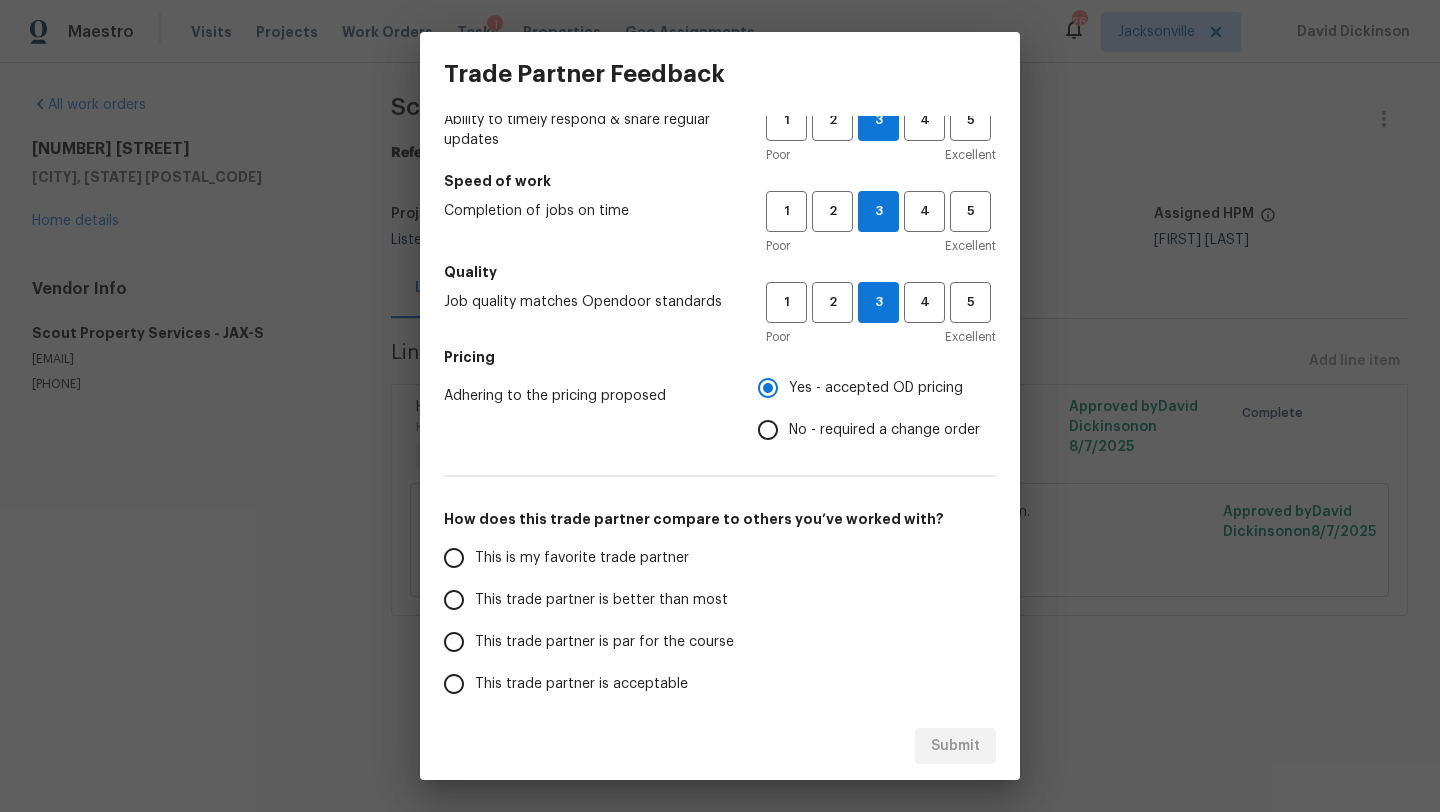 scroll, scrollTop: 79, scrollLeft: 0, axis: vertical 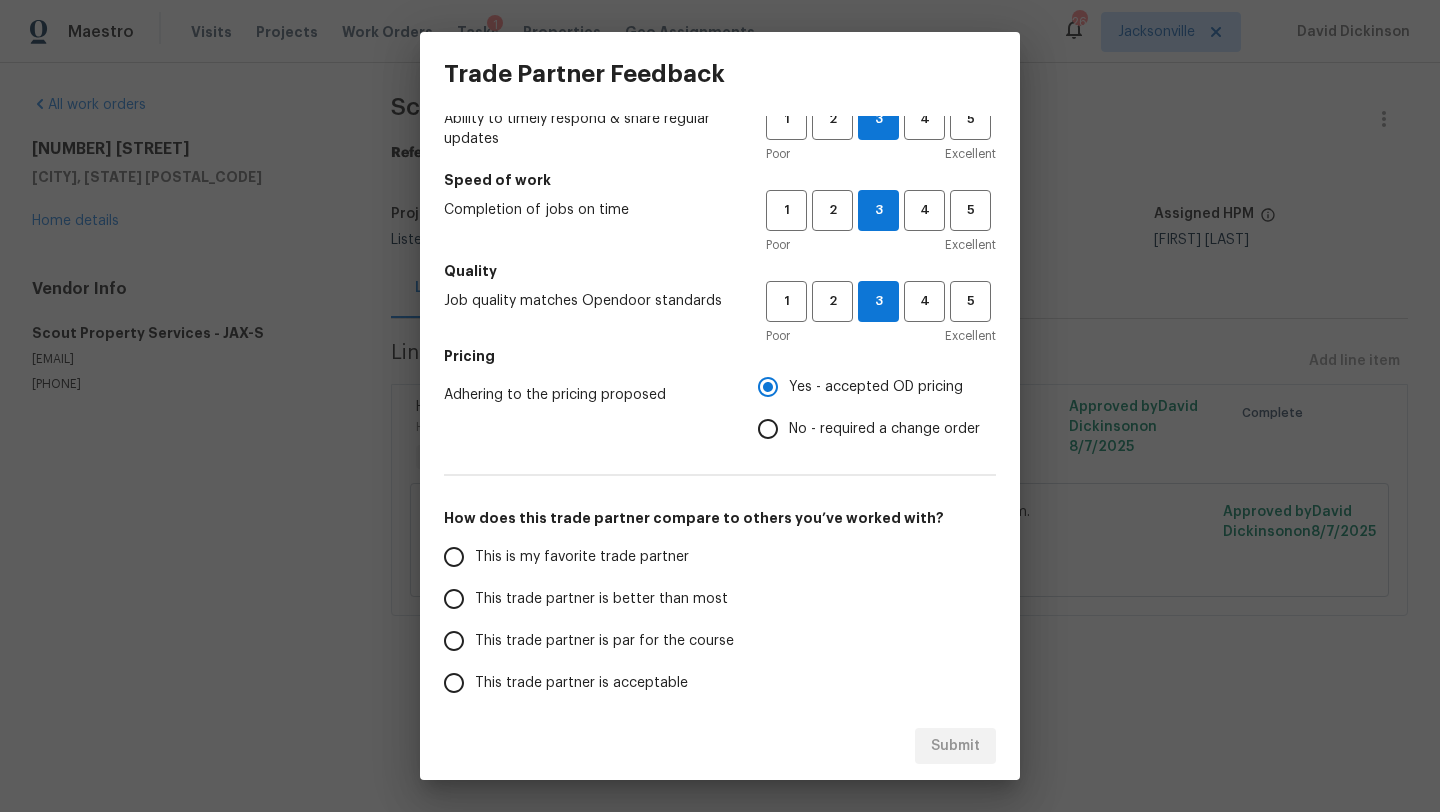 click on "This trade partner is par for the course" at bounding box center [604, 641] 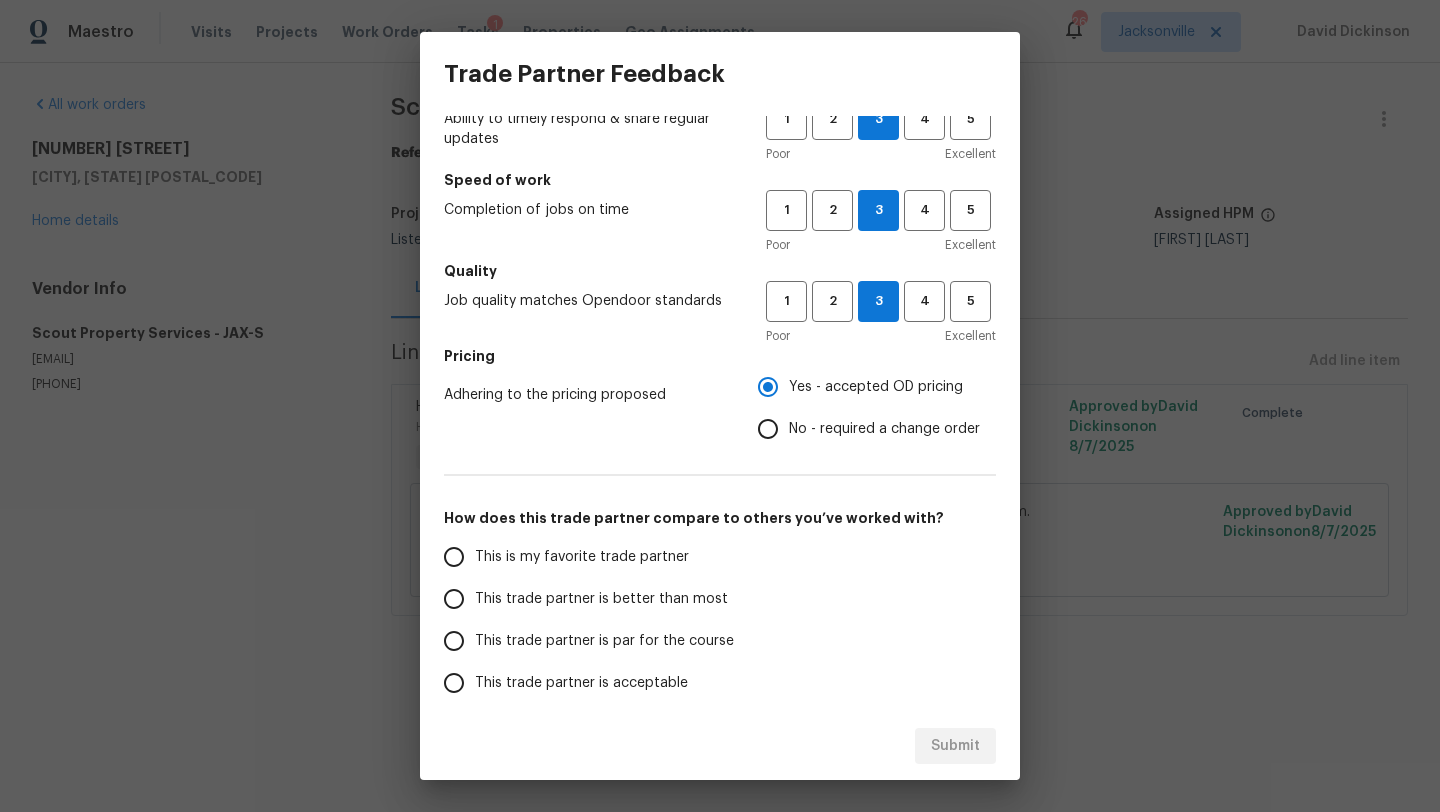 click on "This trade partner is par for the course" at bounding box center (454, 641) 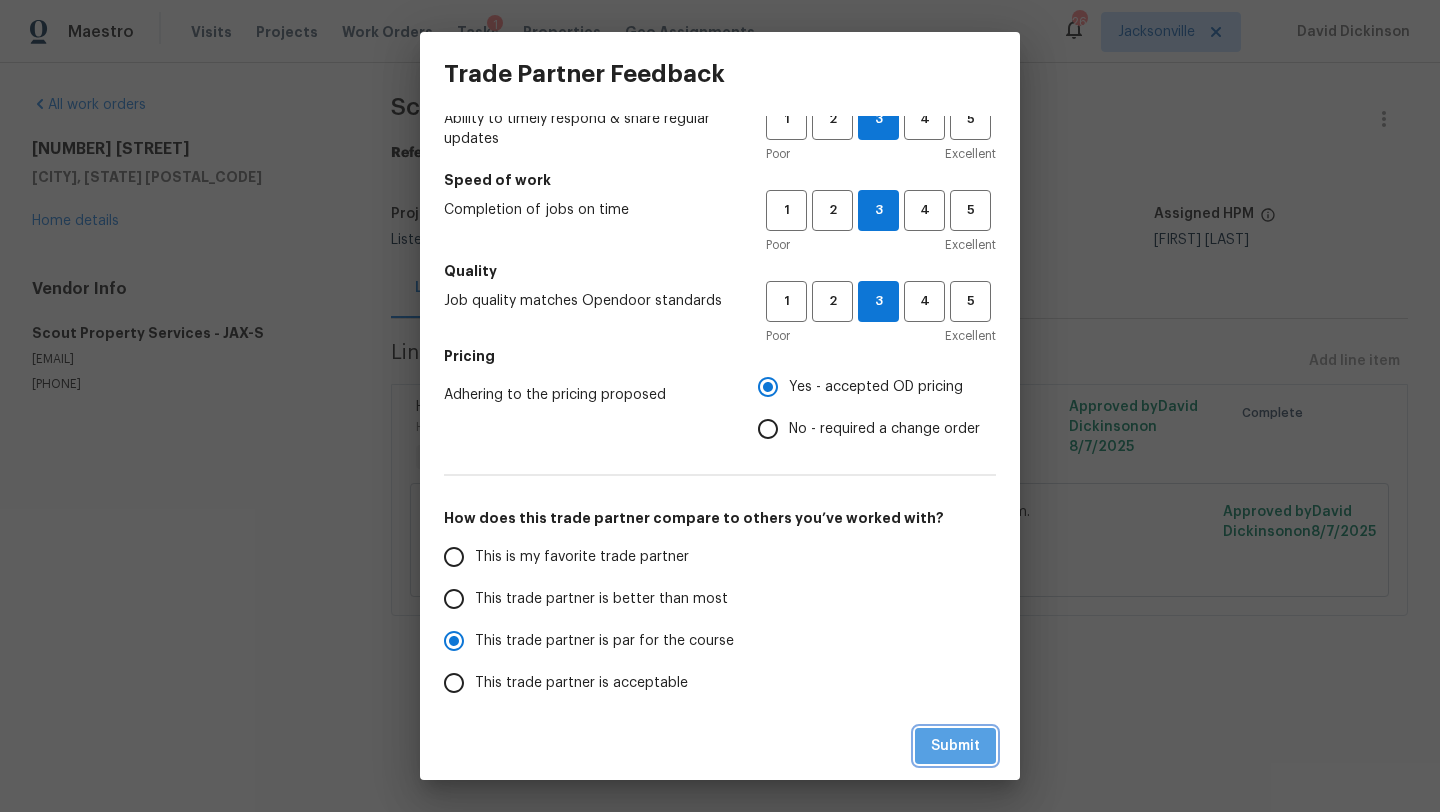 click on "Submit" at bounding box center [955, 746] 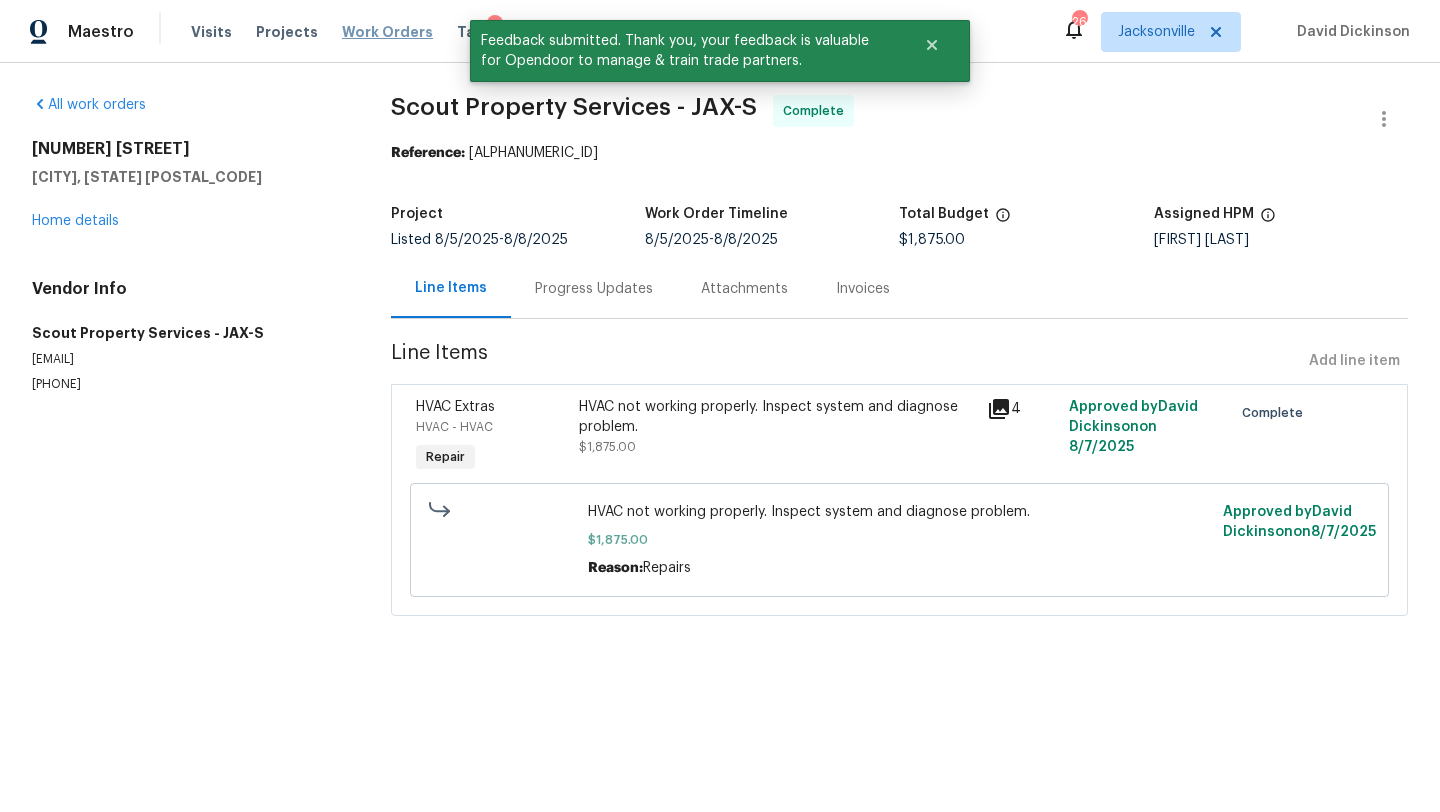click on "Work Orders" at bounding box center [387, 32] 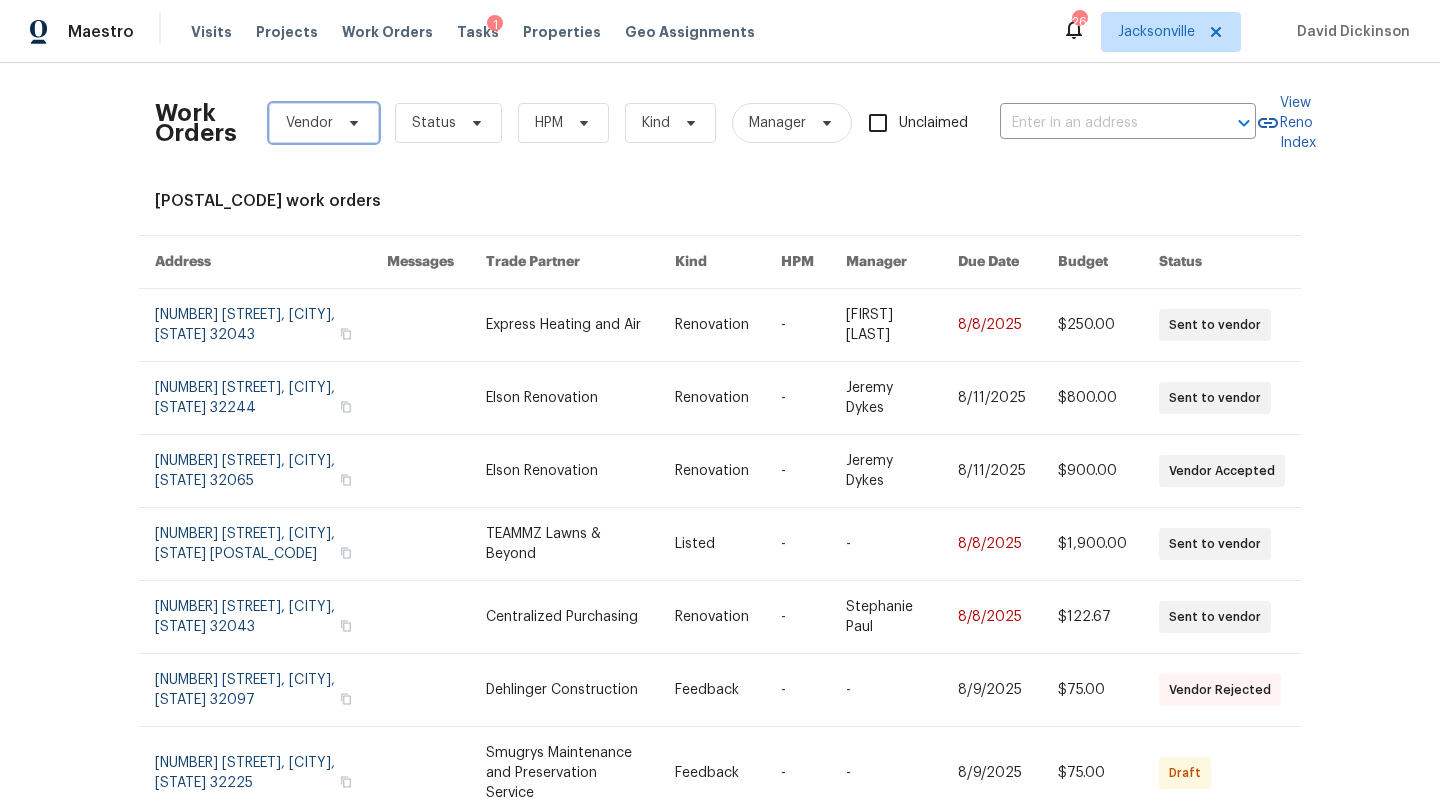 click on "Vendor" at bounding box center (309, 123) 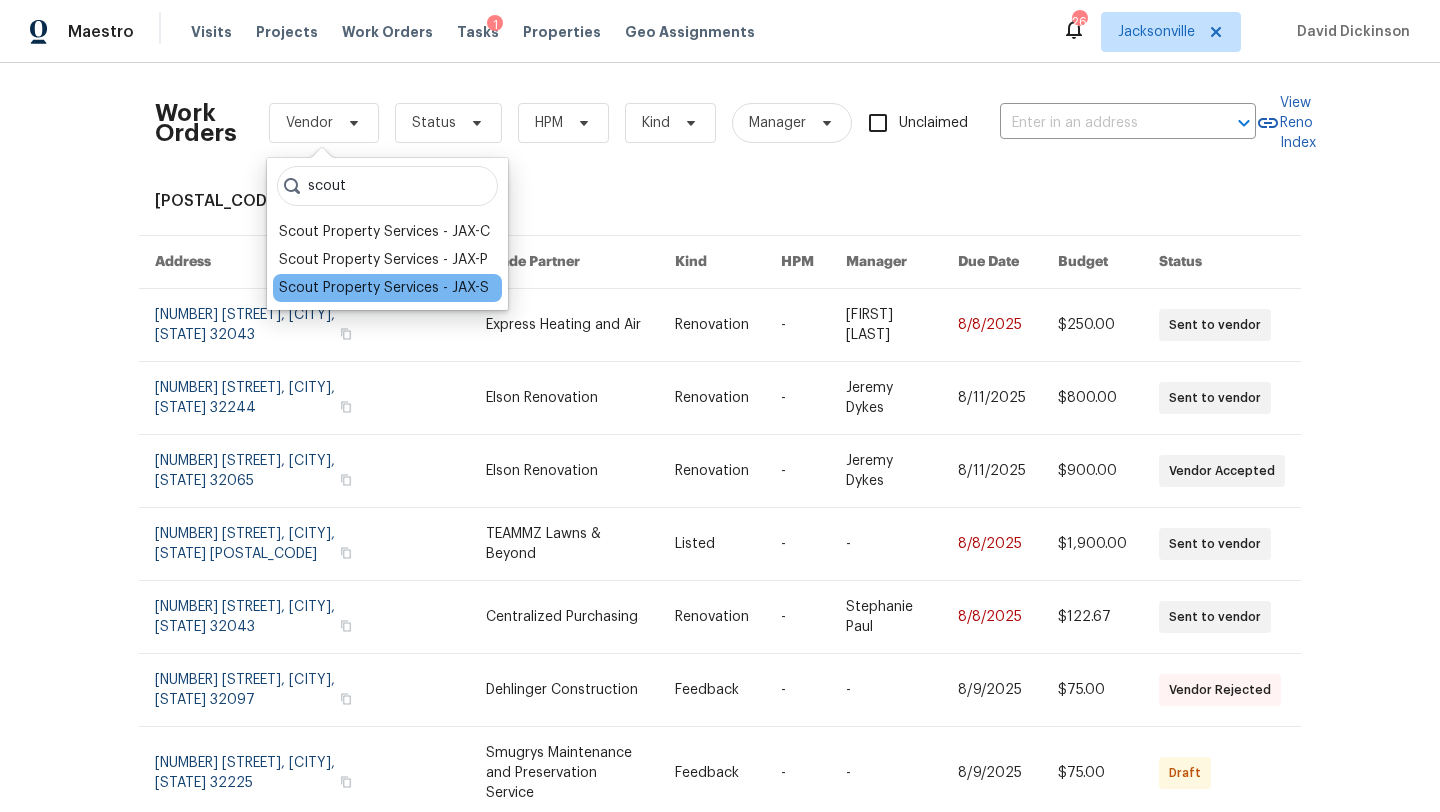 type on "scout" 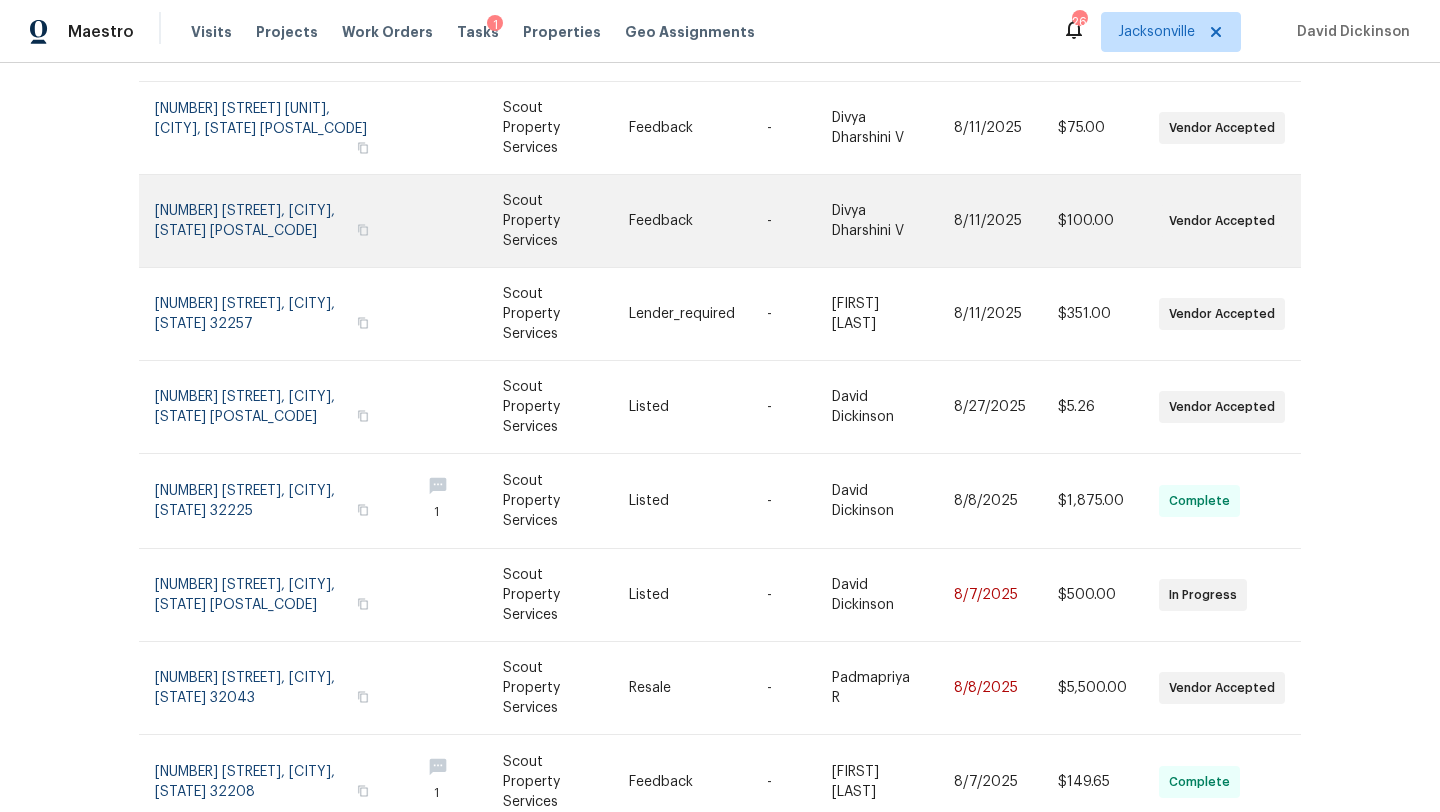 scroll, scrollTop: 339, scrollLeft: 0, axis: vertical 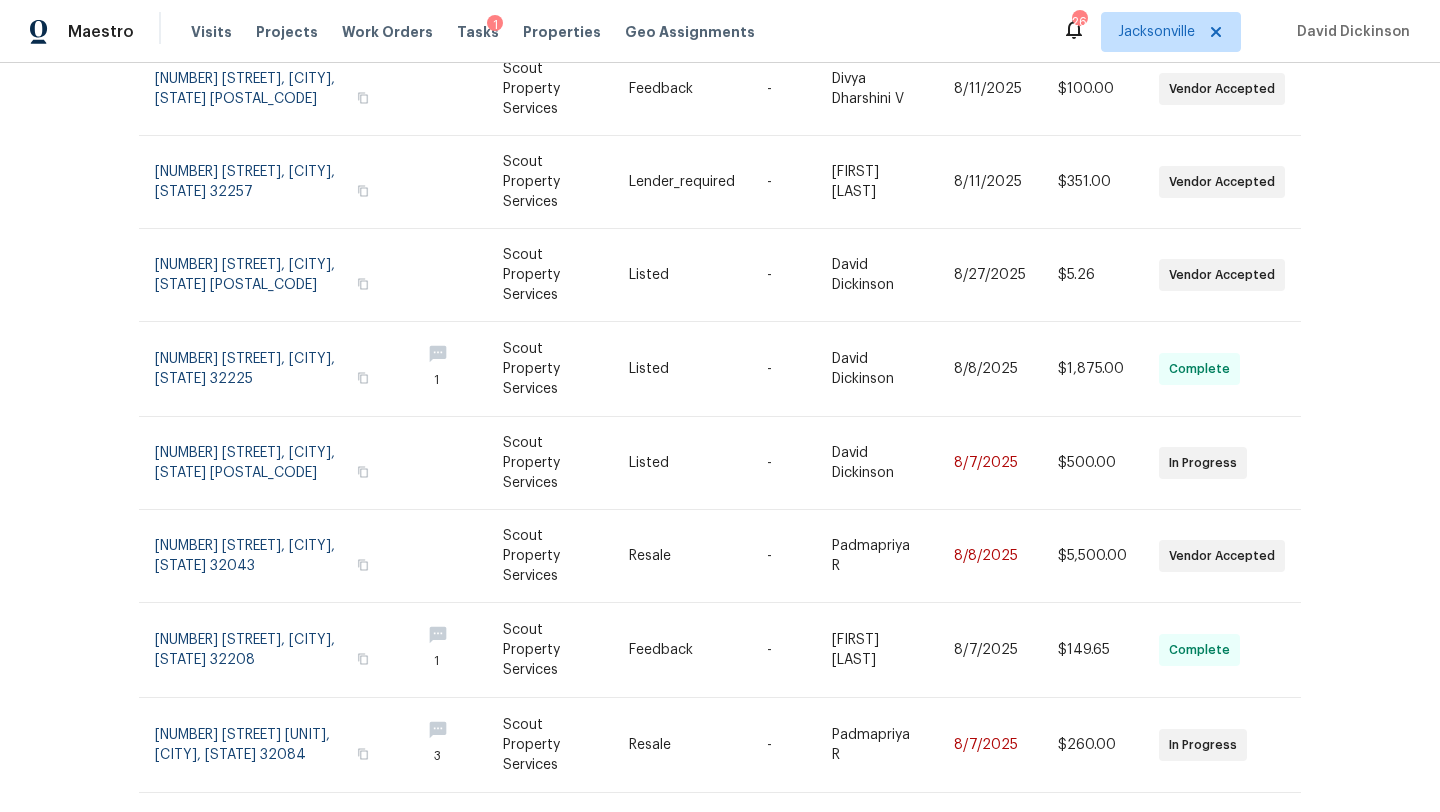 click on "1  of  35" at bounding box center [1255, 928] 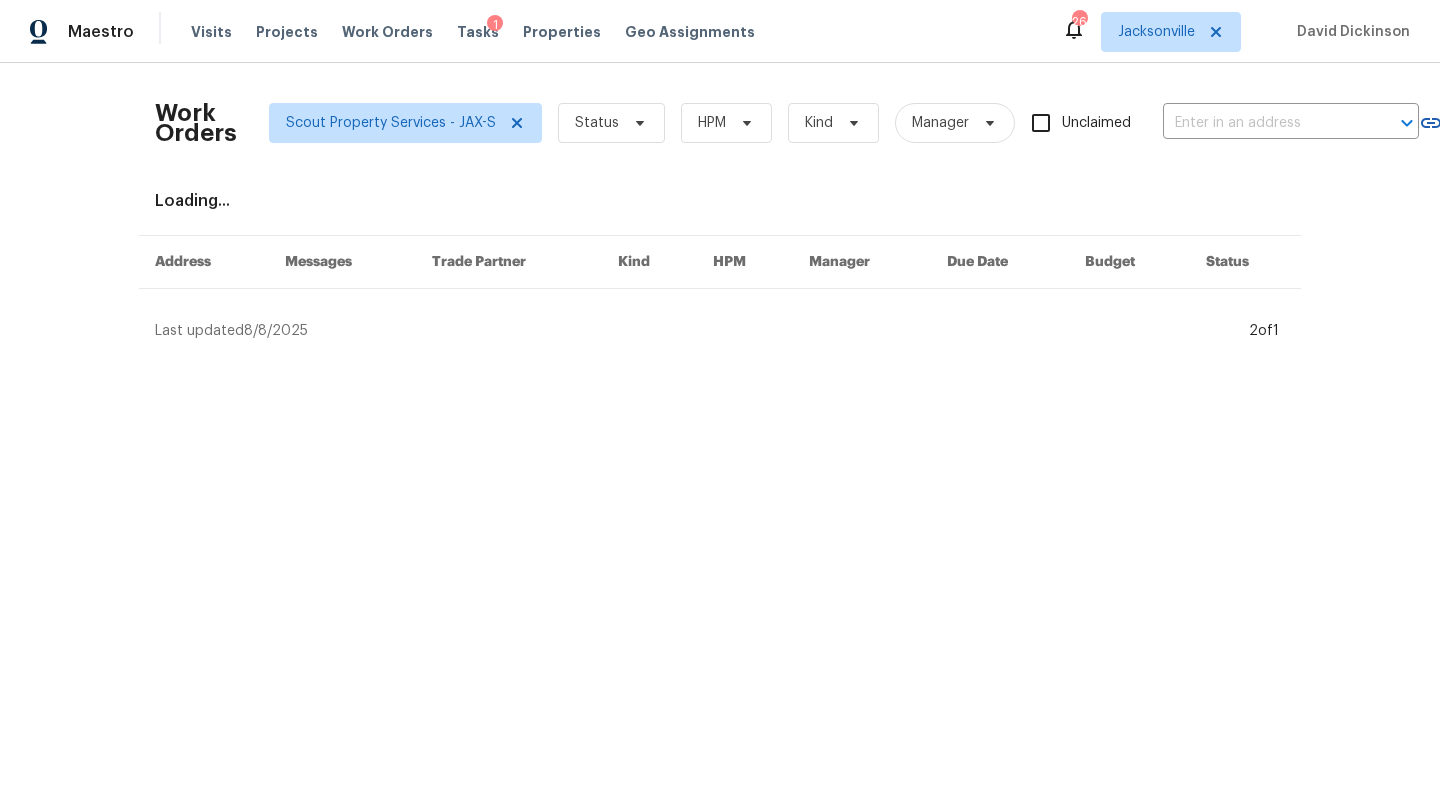 scroll, scrollTop: 0, scrollLeft: 0, axis: both 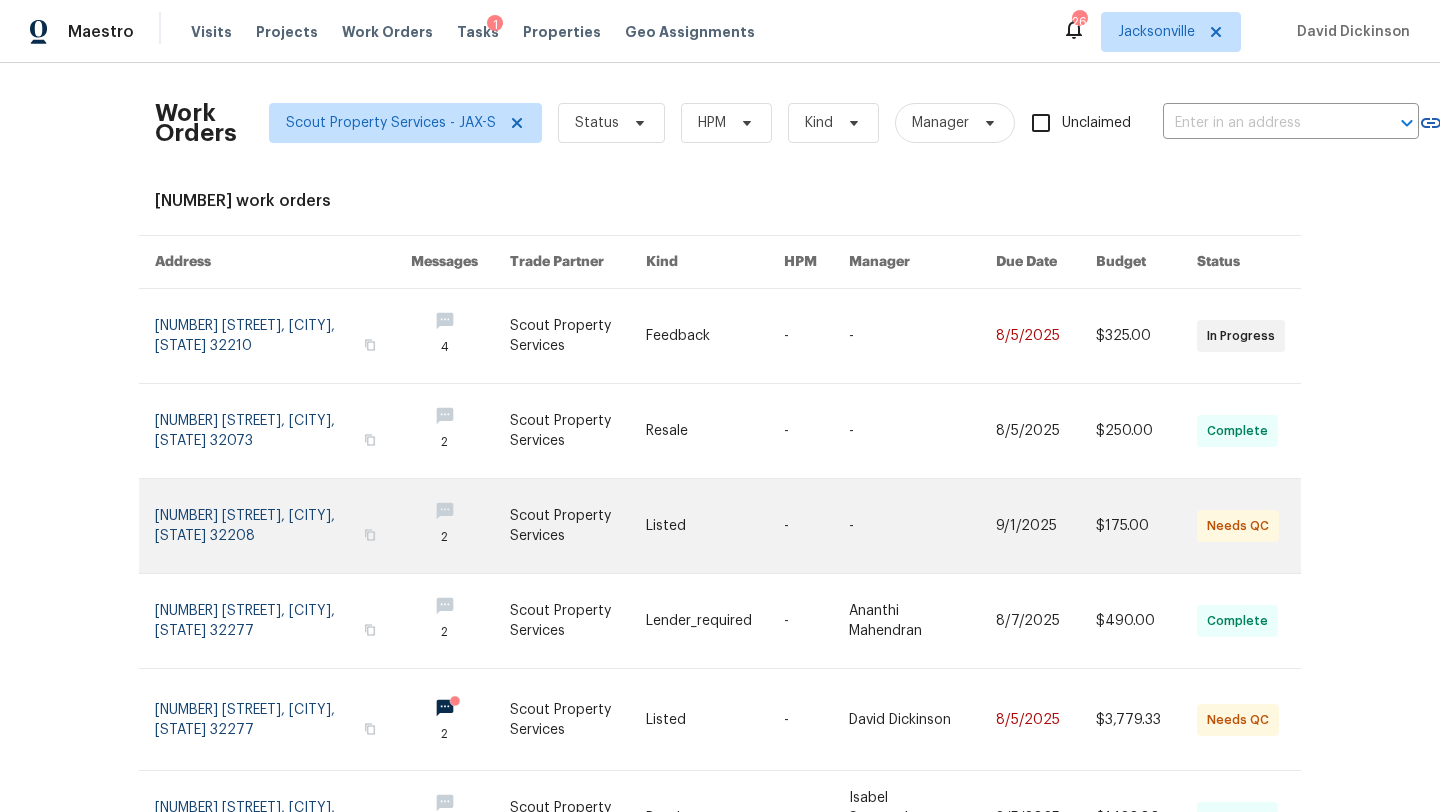 click at bounding box center (578, 526) 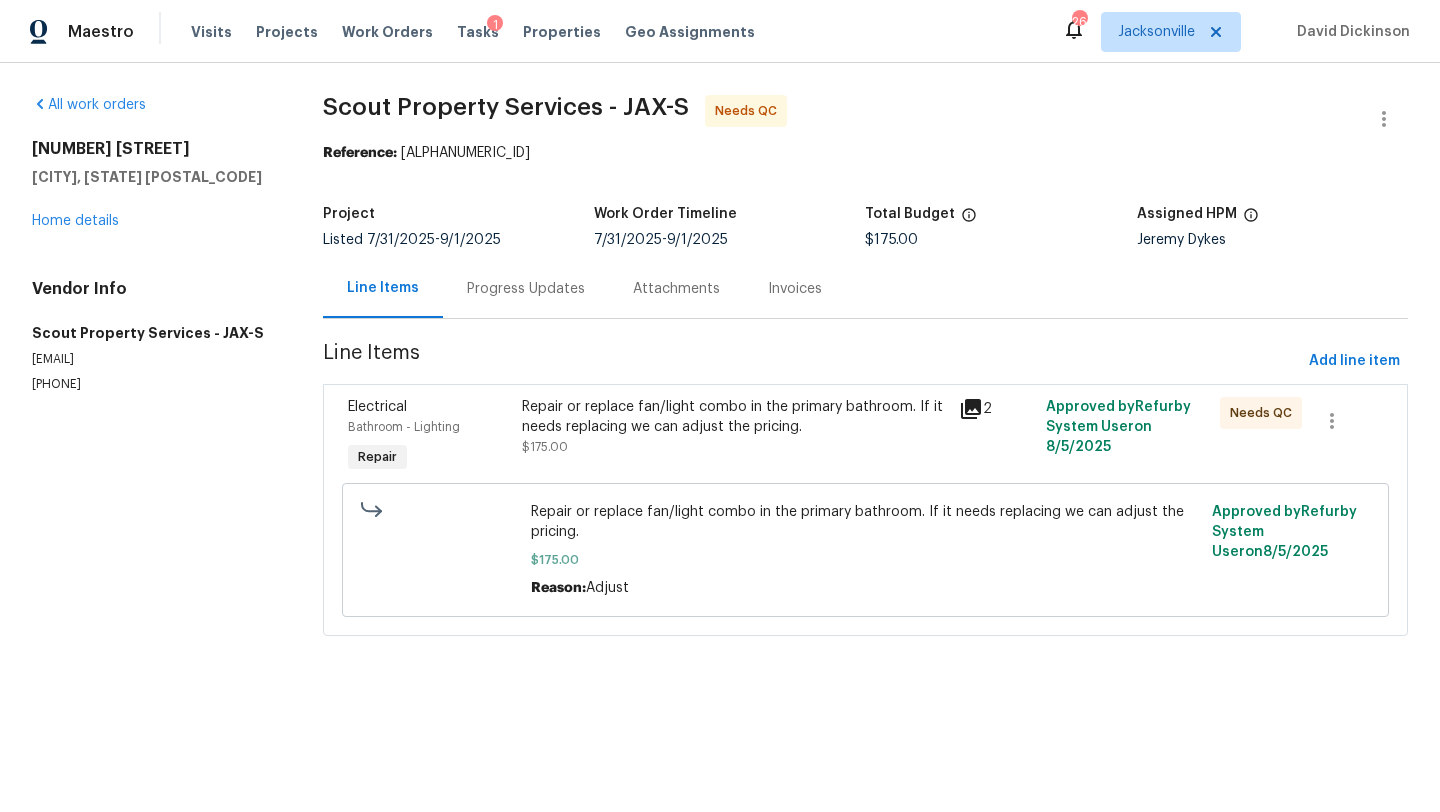 click on "Repair or replace fan/light combo in the primary bathroom. If it needs replacing we can adjust the pricing. $[PRICE] Reason: Adjust" at bounding box center [865, 550] 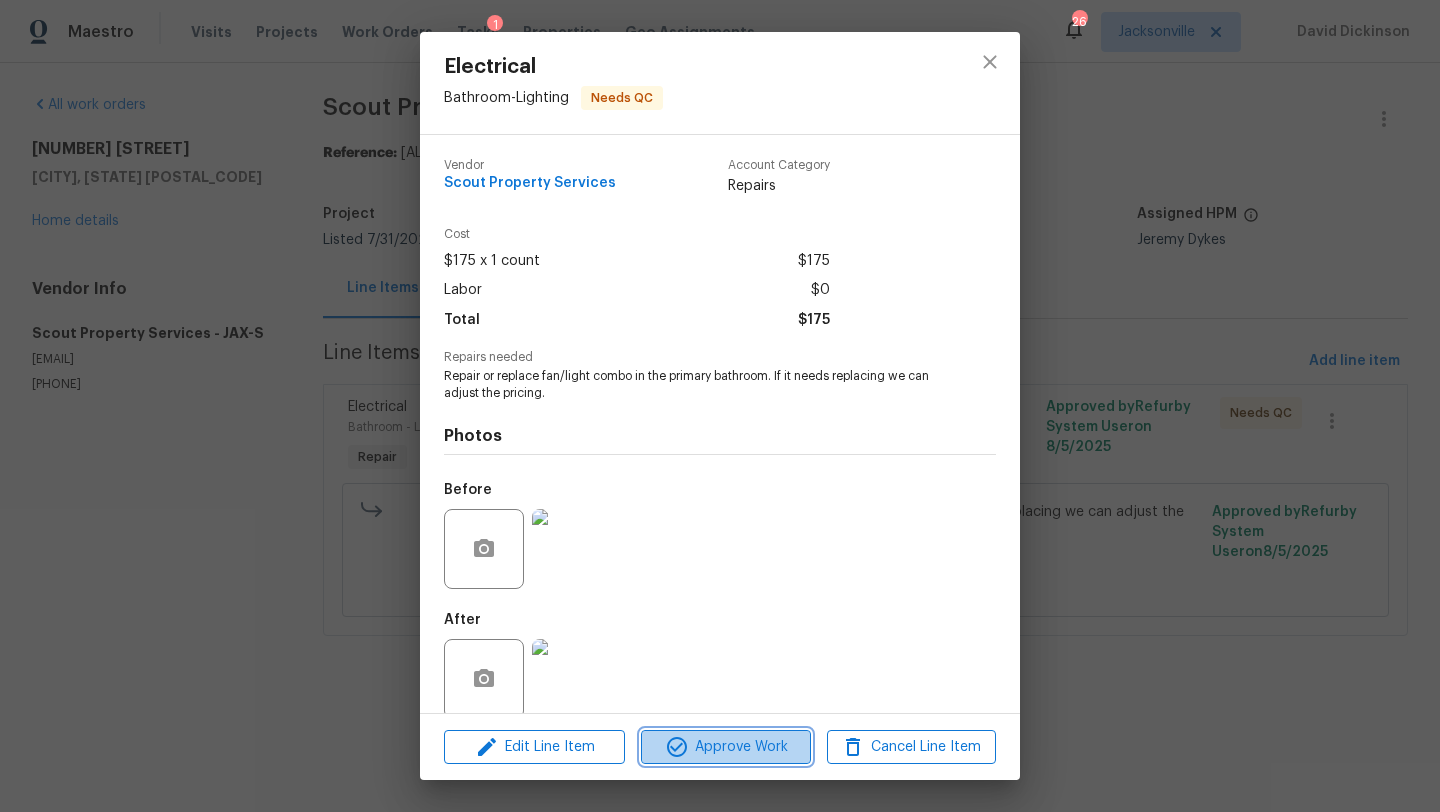 click on "Approve Work" at bounding box center [725, 747] 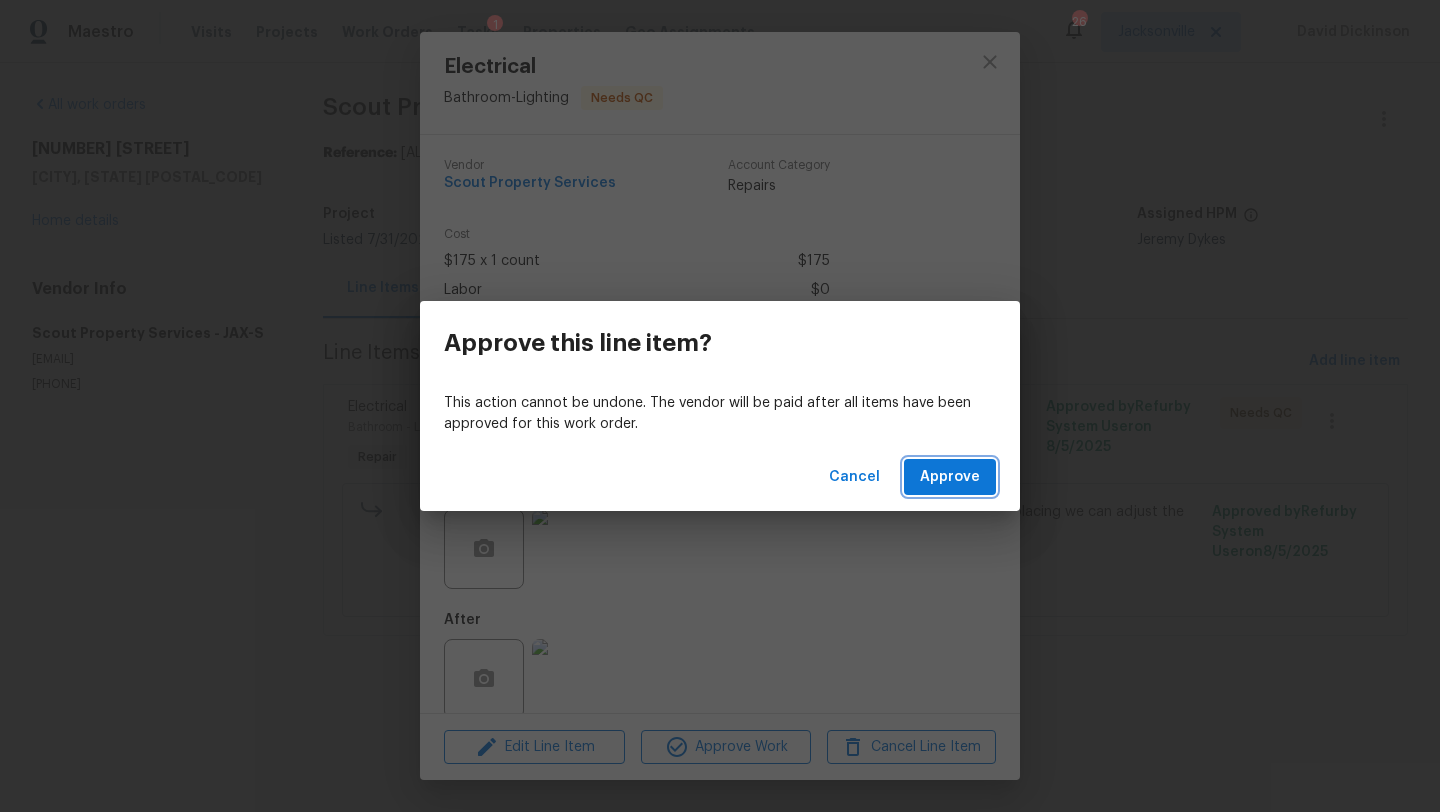 click on "Approve" at bounding box center [950, 477] 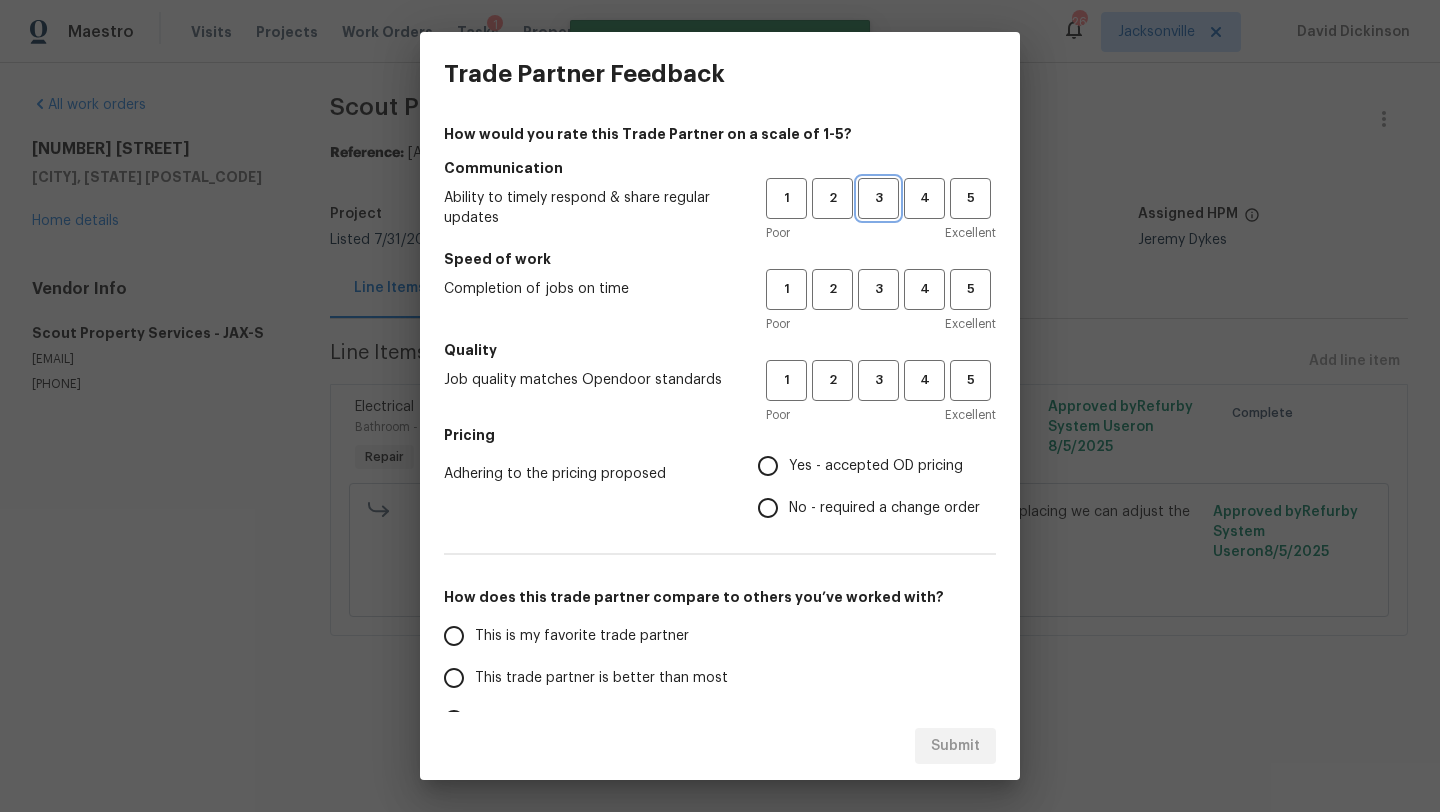 click on "3" at bounding box center (878, 198) 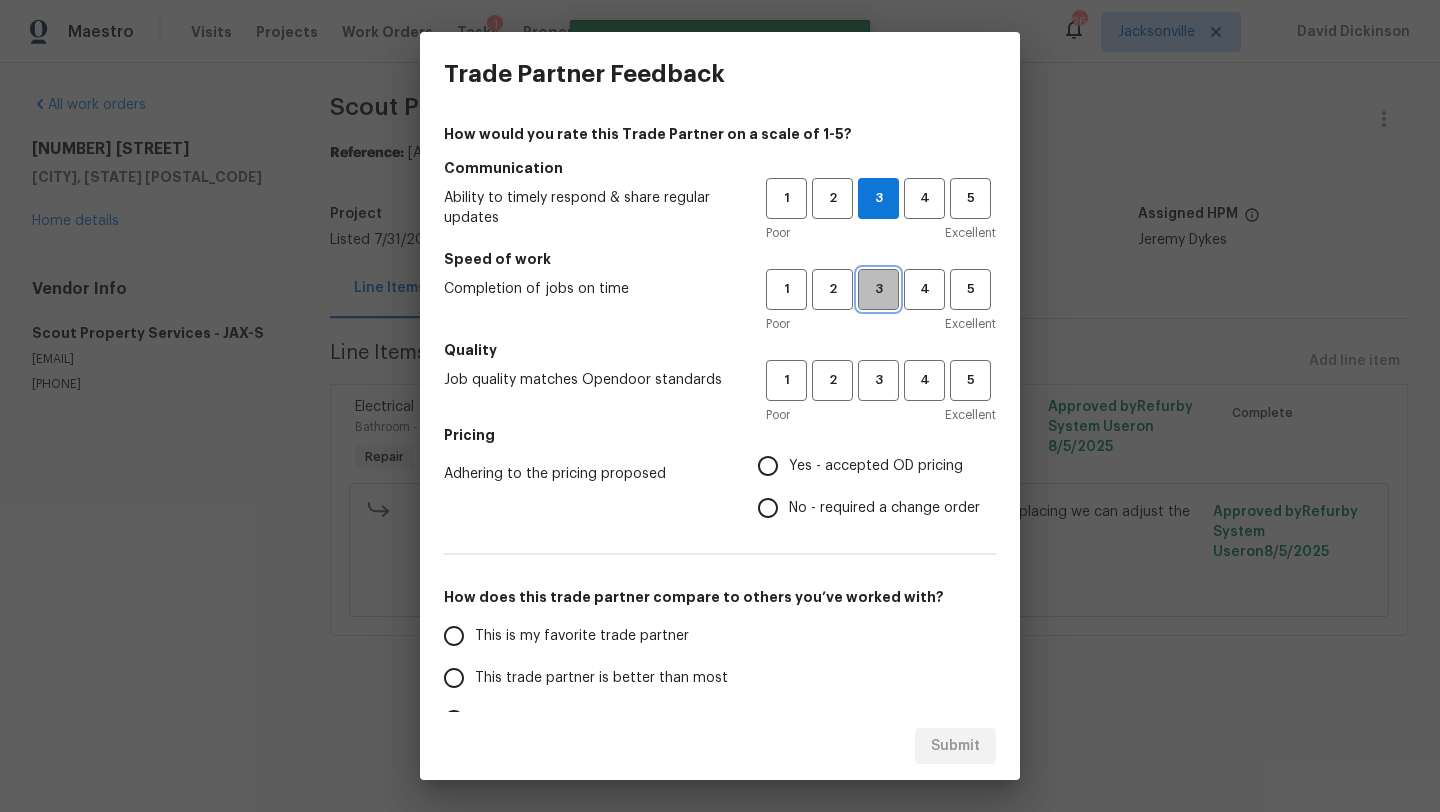click on "3" at bounding box center (878, 289) 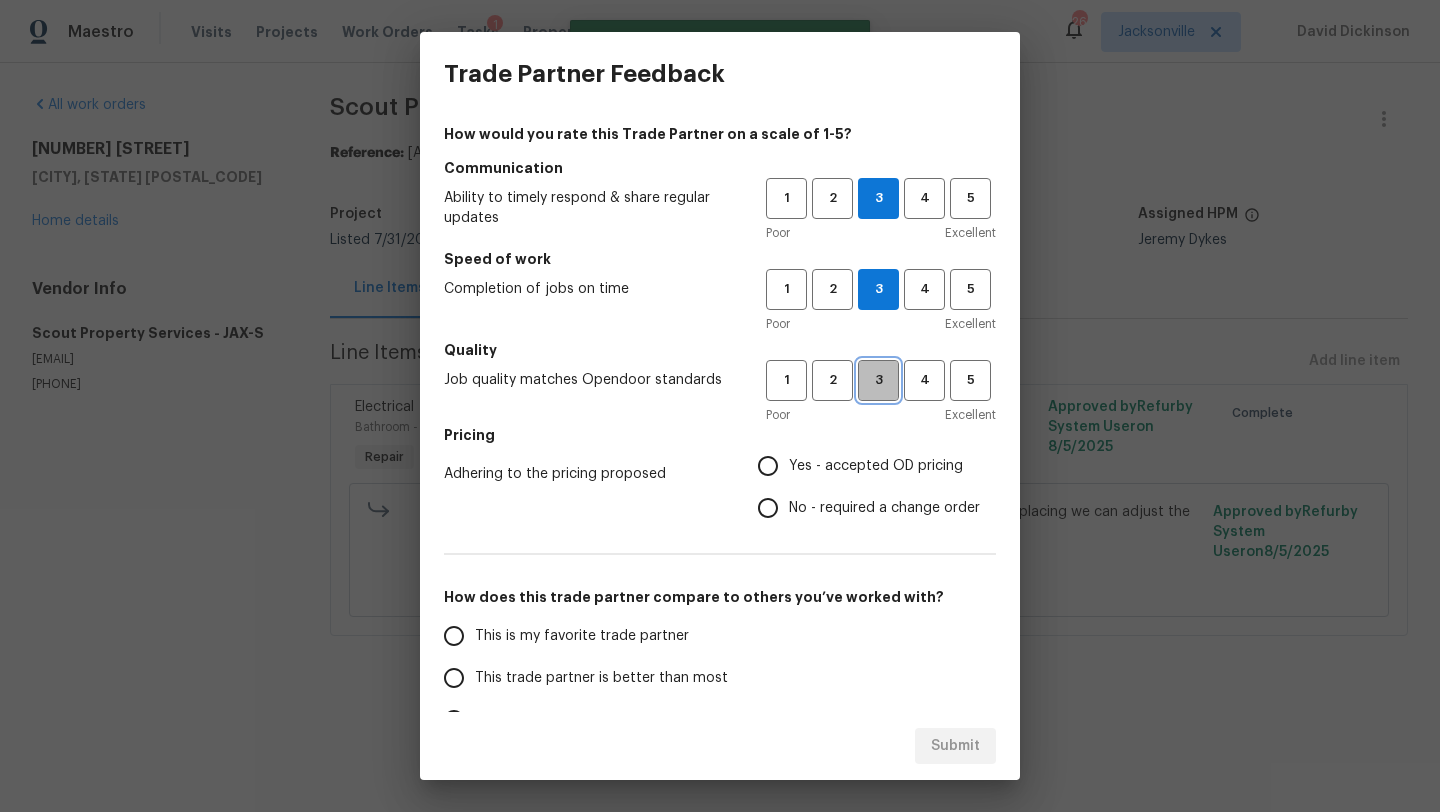 click on "3" at bounding box center (878, 380) 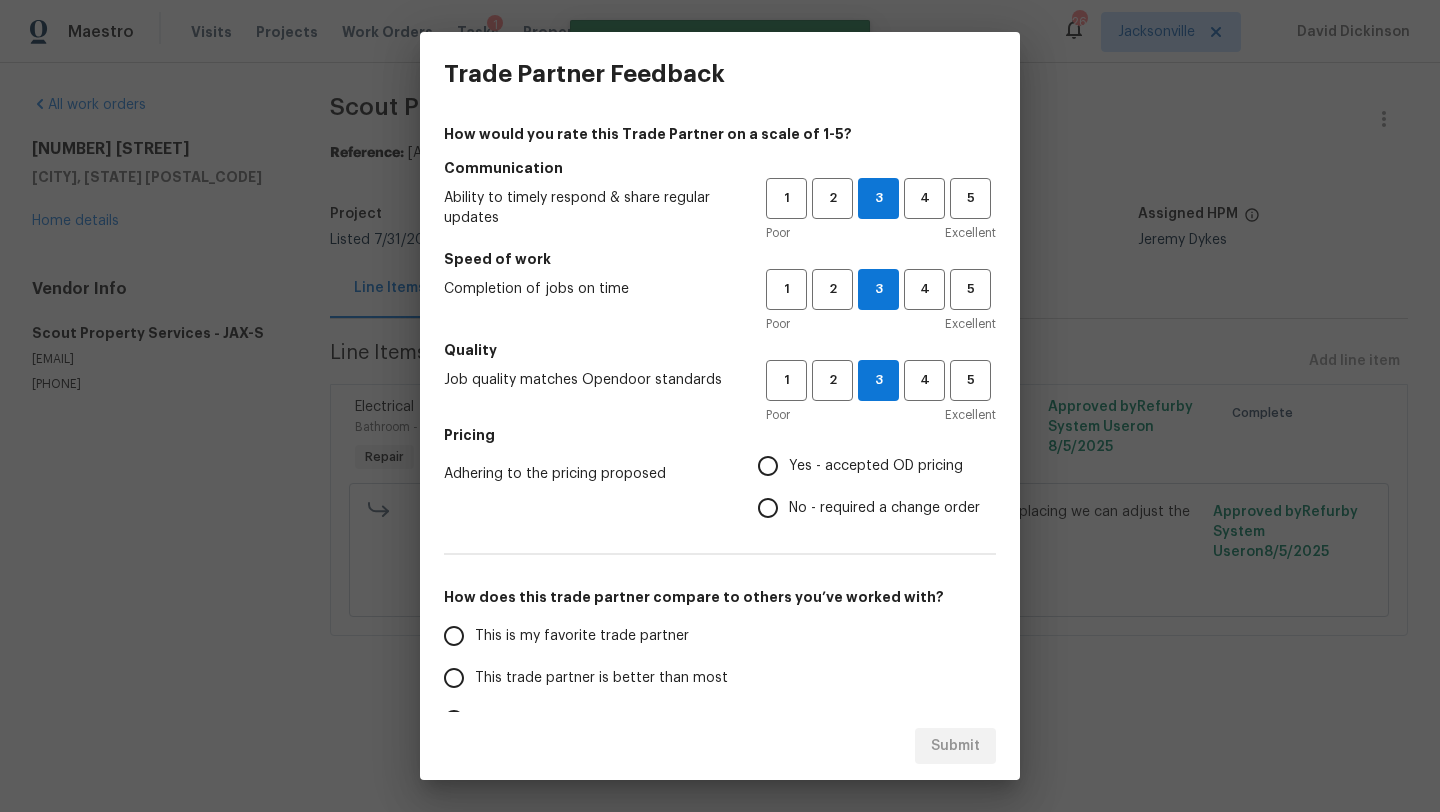 click on "Yes - accepted OD pricing" at bounding box center [876, 466] 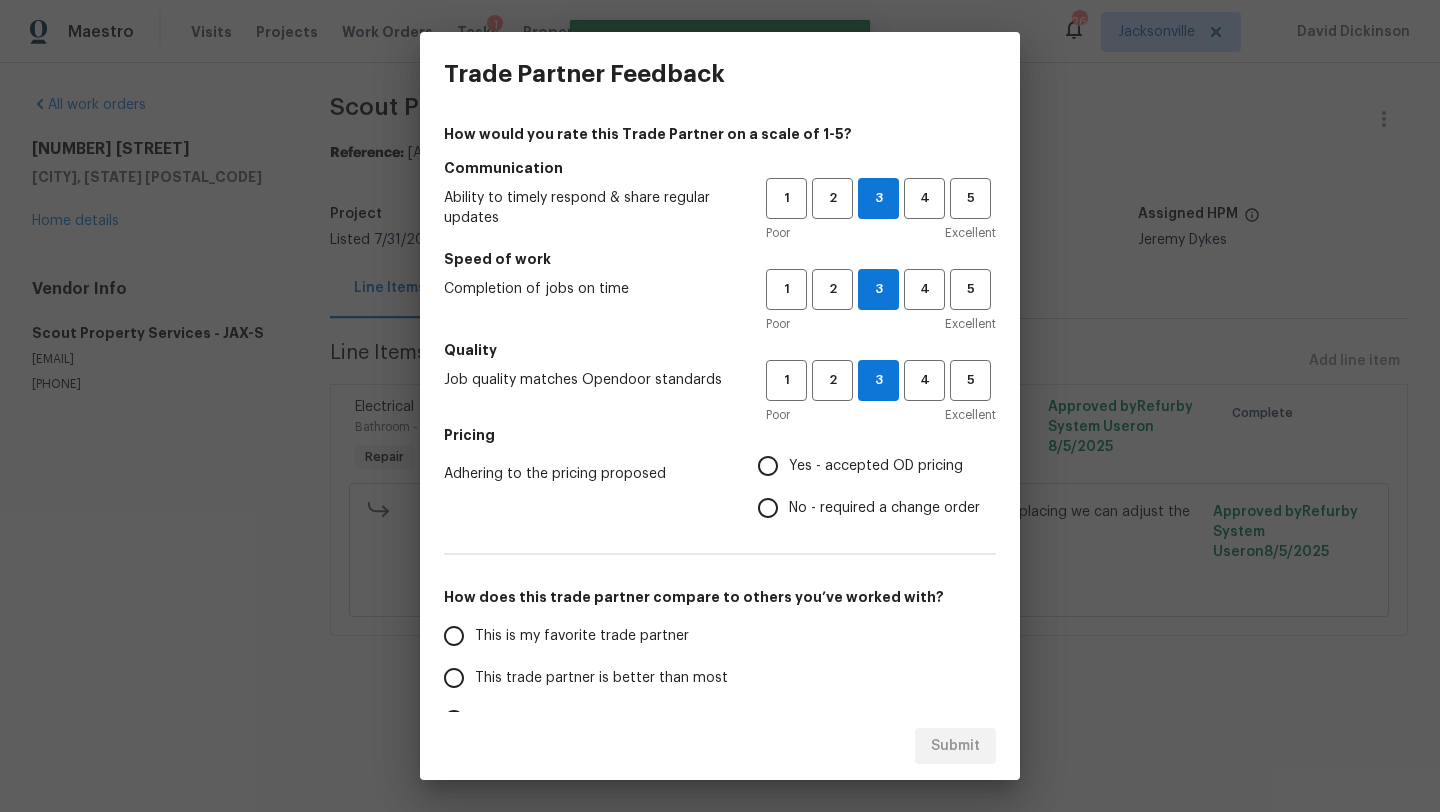 radio on "true" 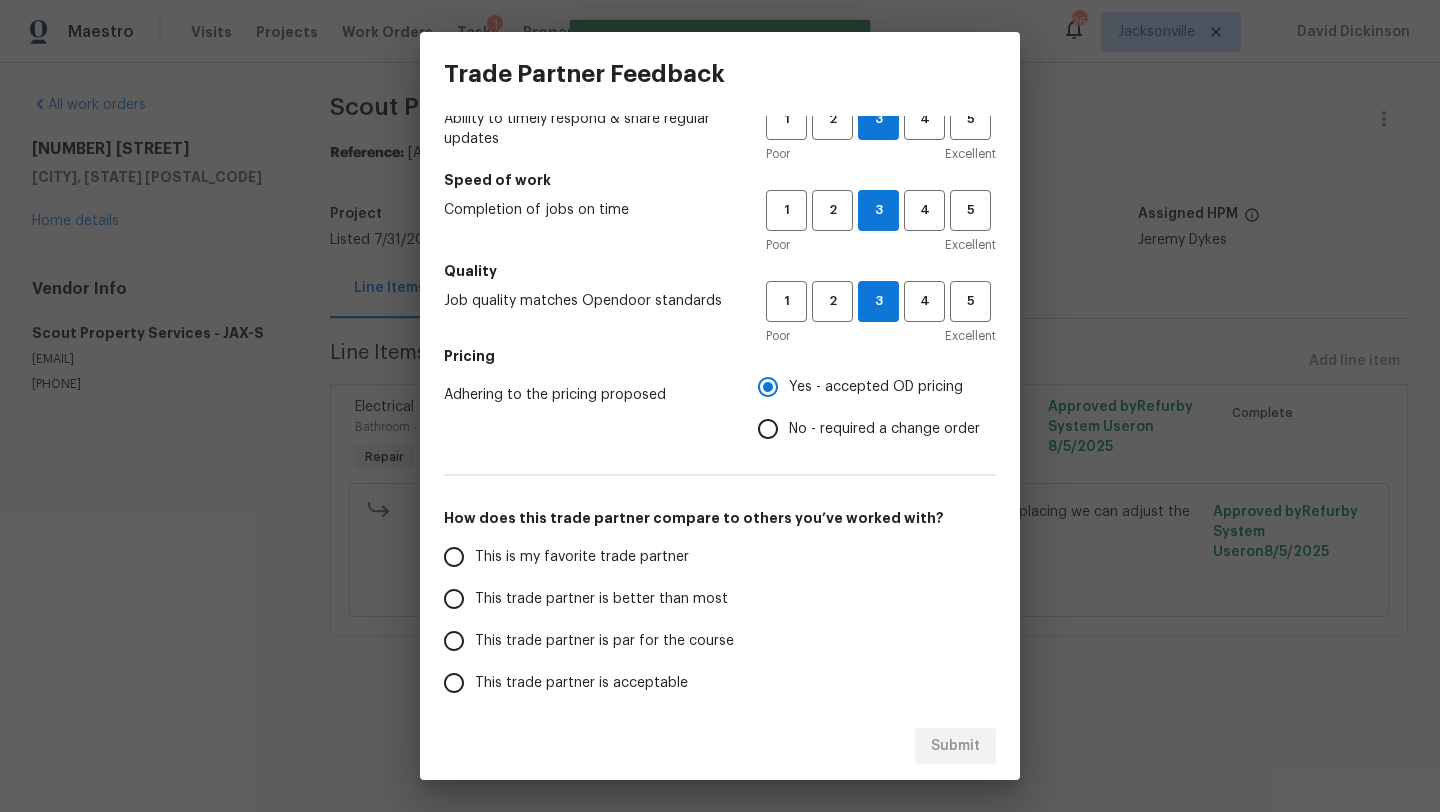 scroll, scrollTop: 81, scrollLeft: 0, axis: vertical 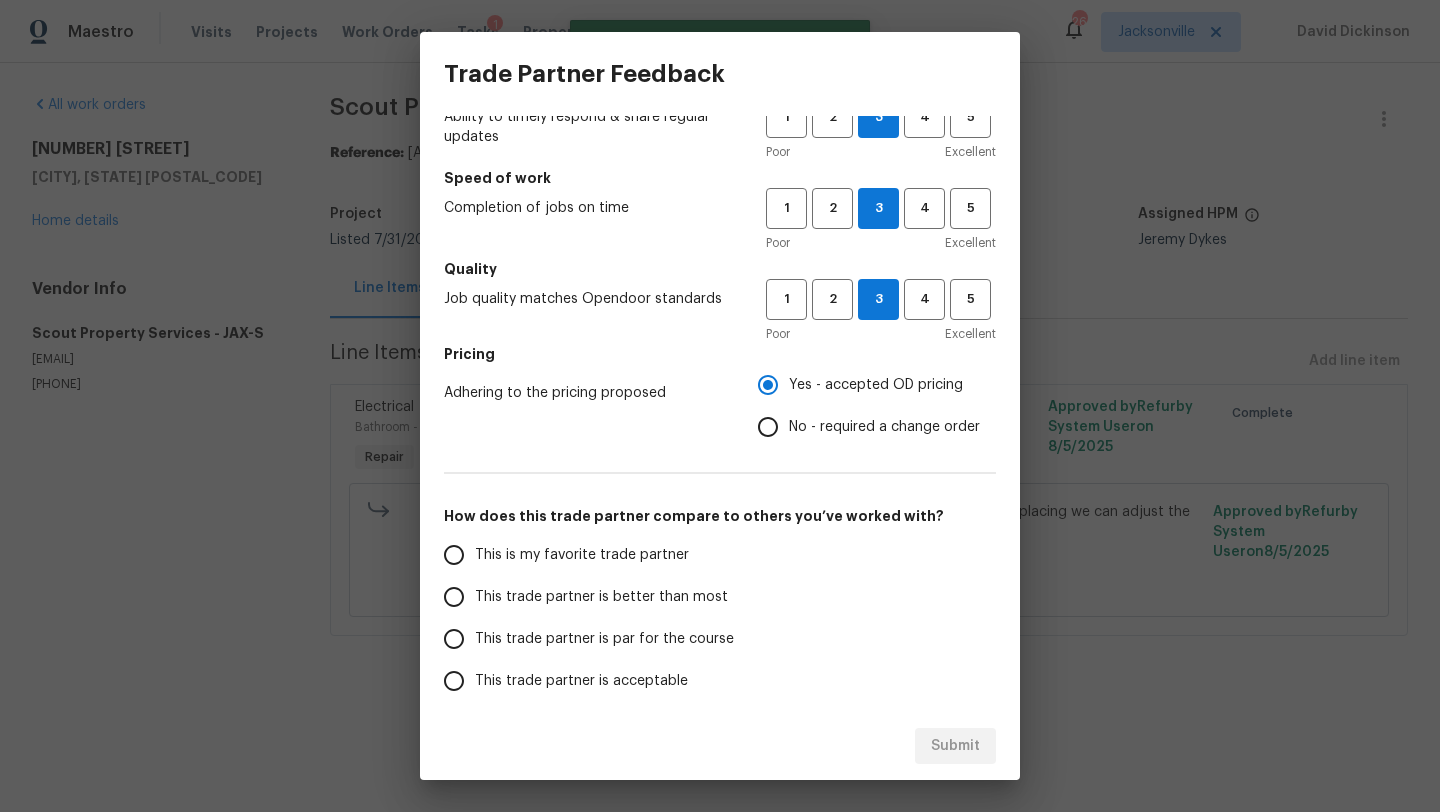 click on "This trade partner is par for the course" at bounding box center [604, 639] 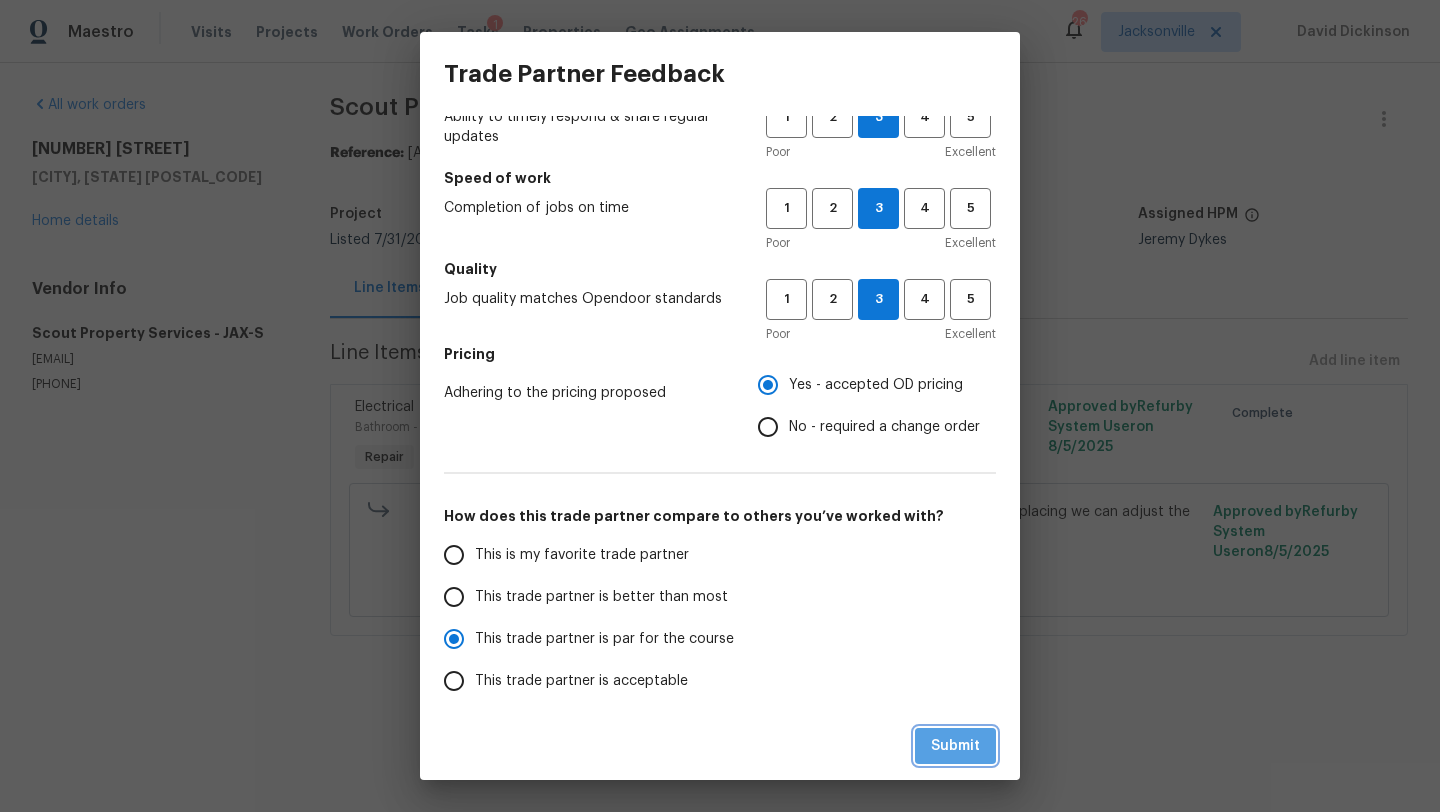 click on "Submit" at bounding box center (955, 746) 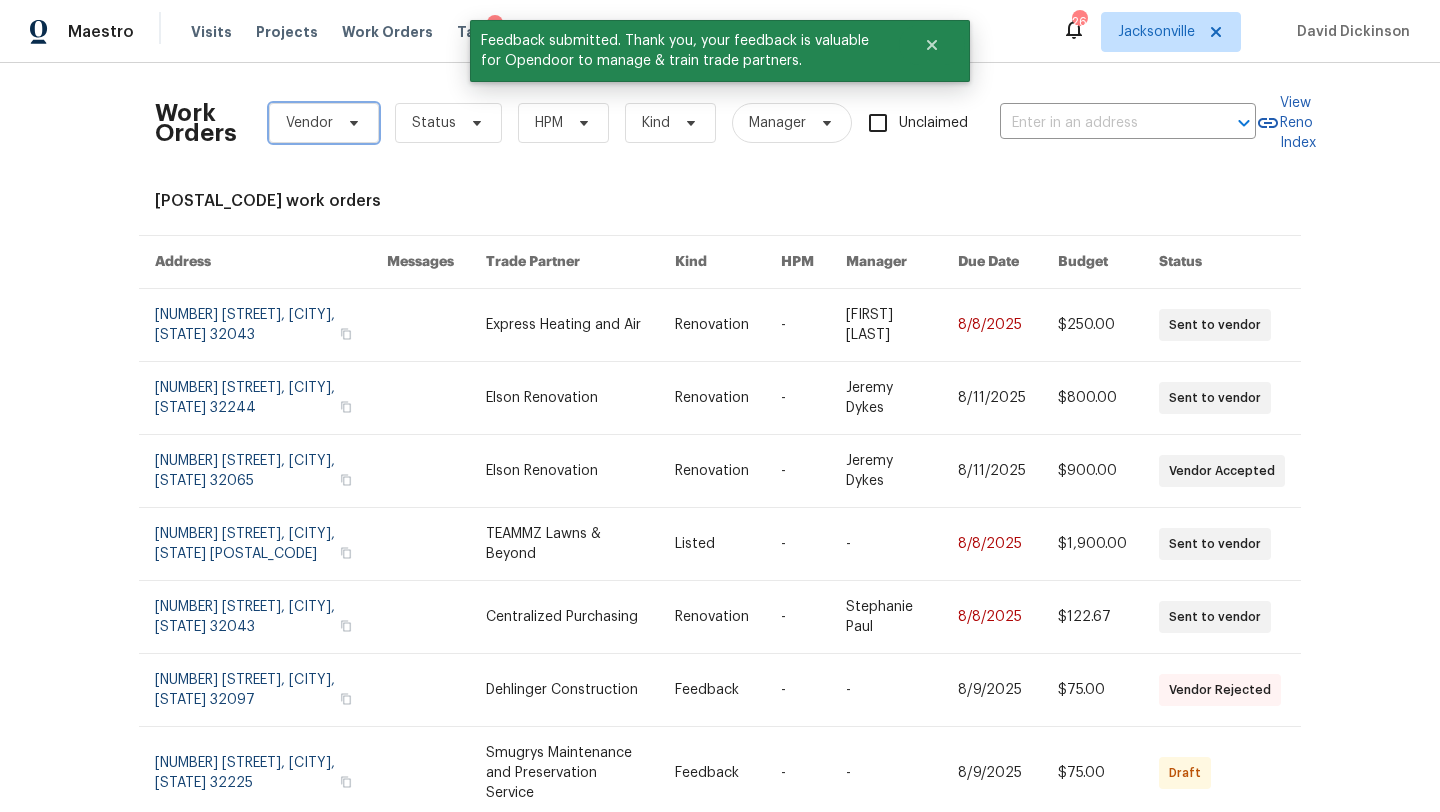 click on "Vendor" at bounding box center [324, 123] 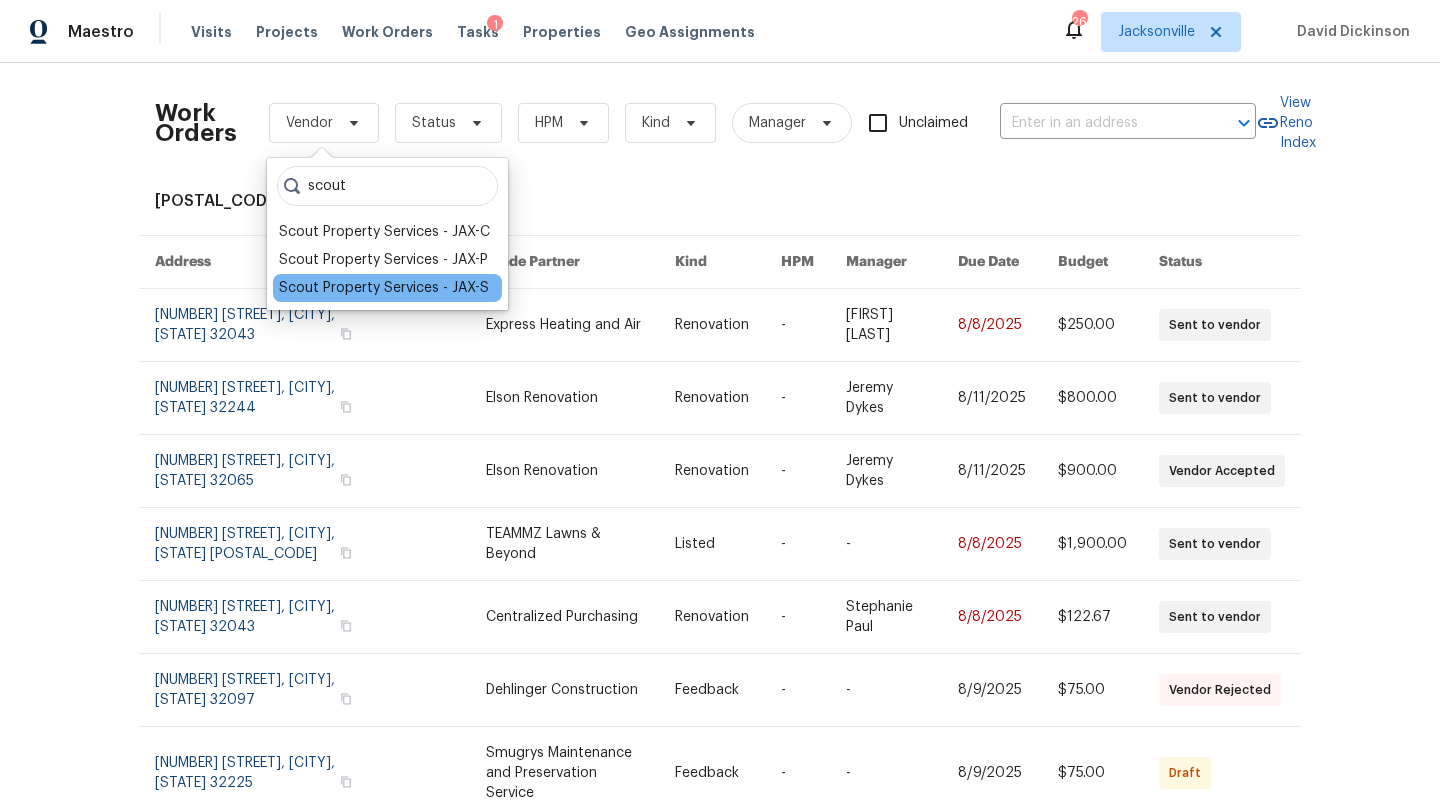 type on "scout" 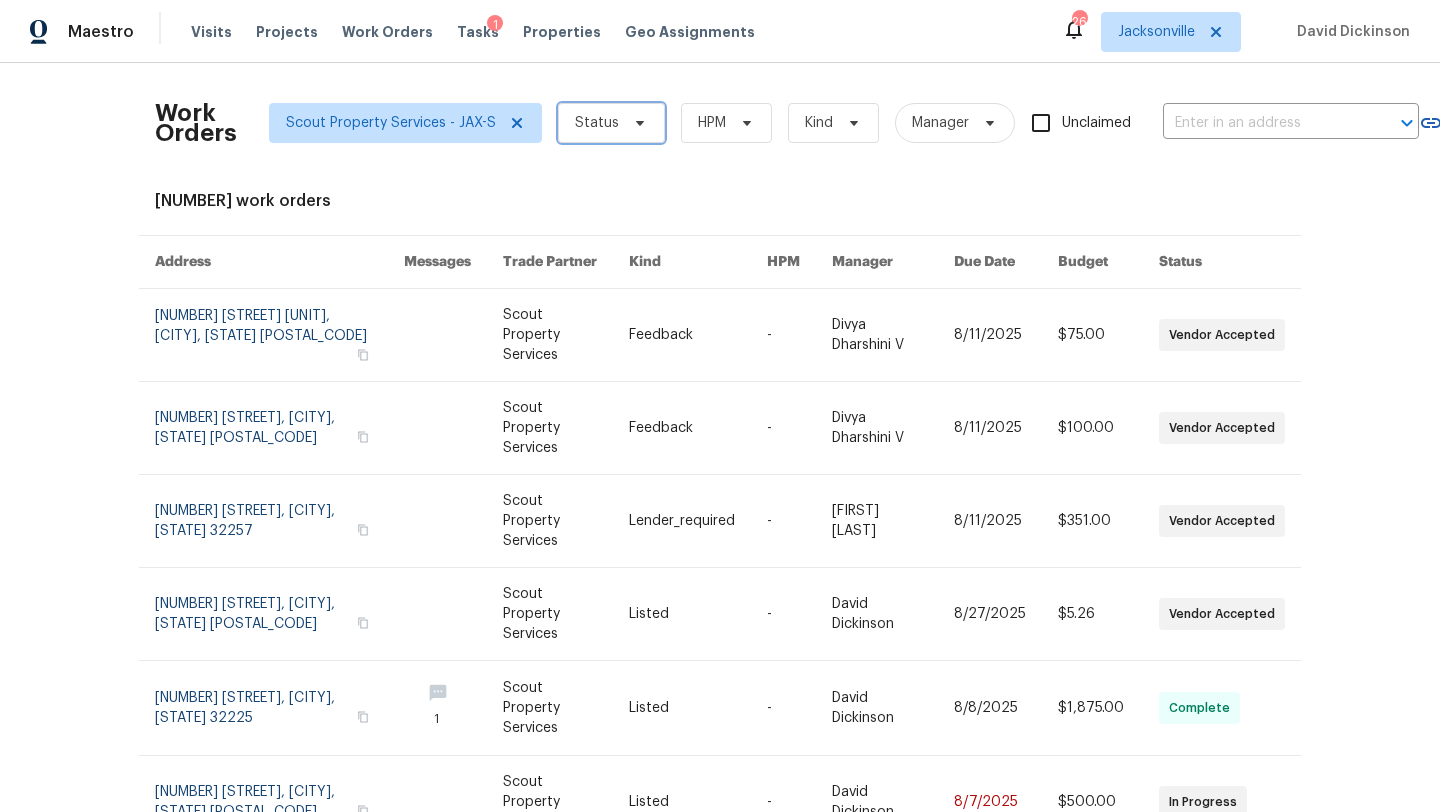 click on "Status" at bounding box center [597, 123] 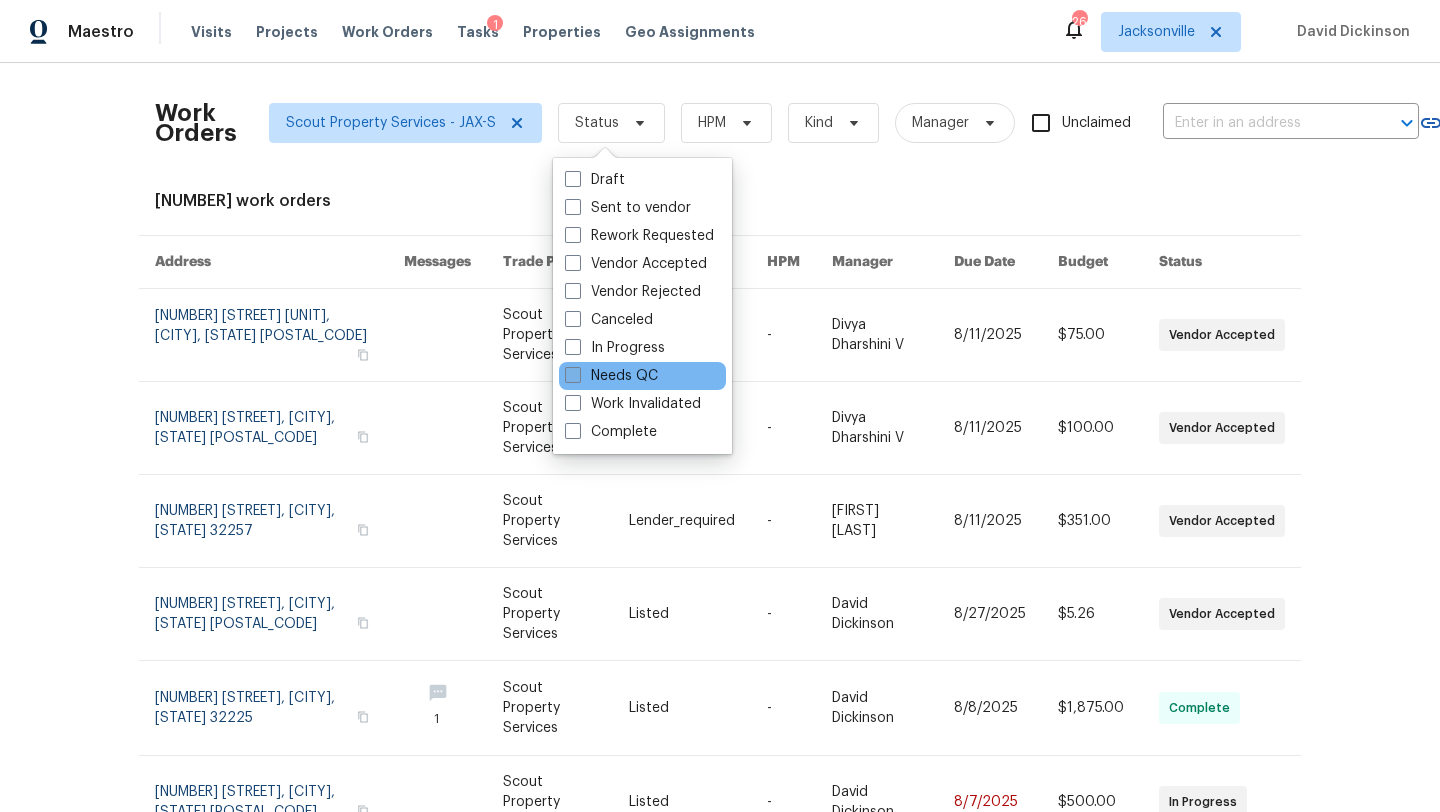 click on "Needs QC" at bounding box center (611, 376) 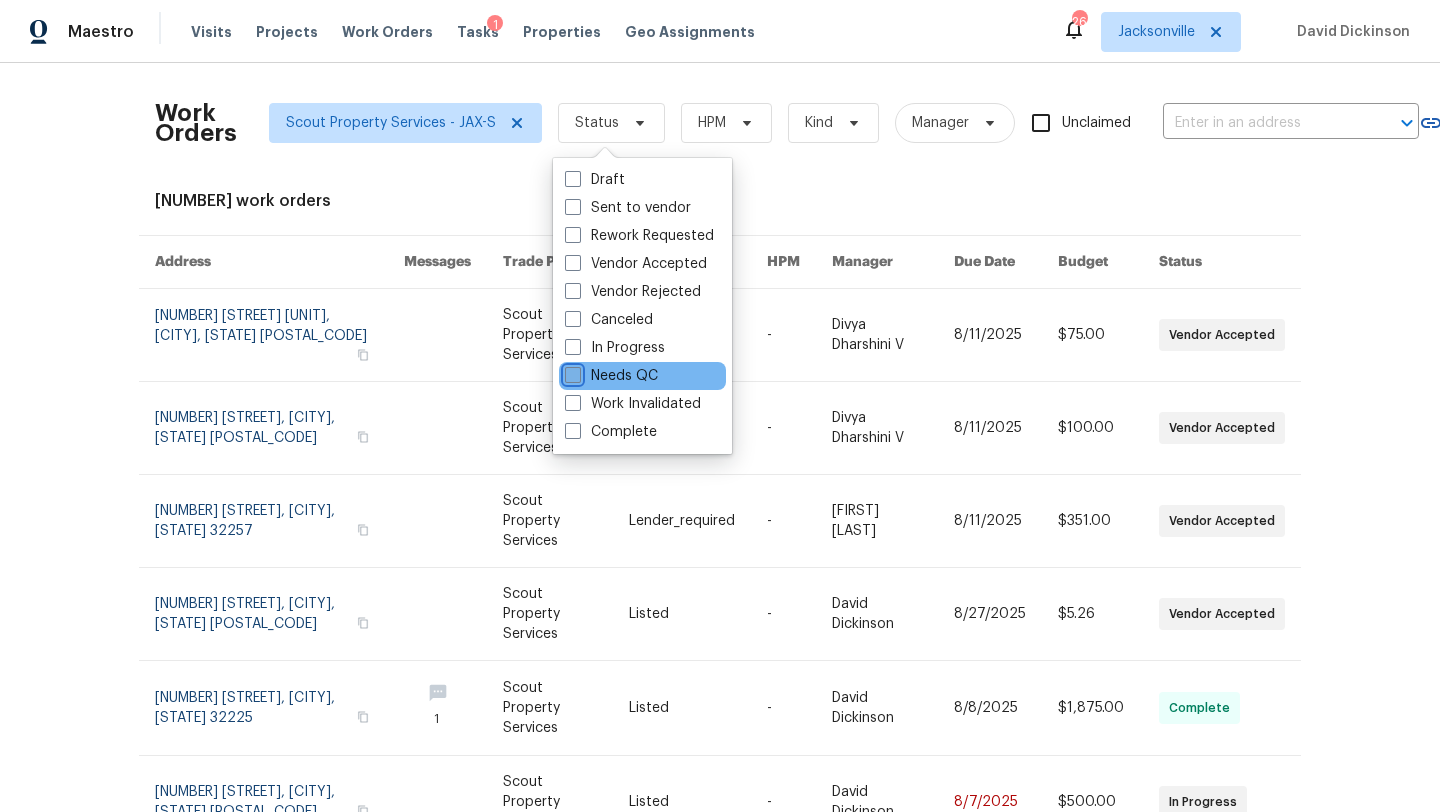 click on "Needs QC" at bounding box center (571, 372) 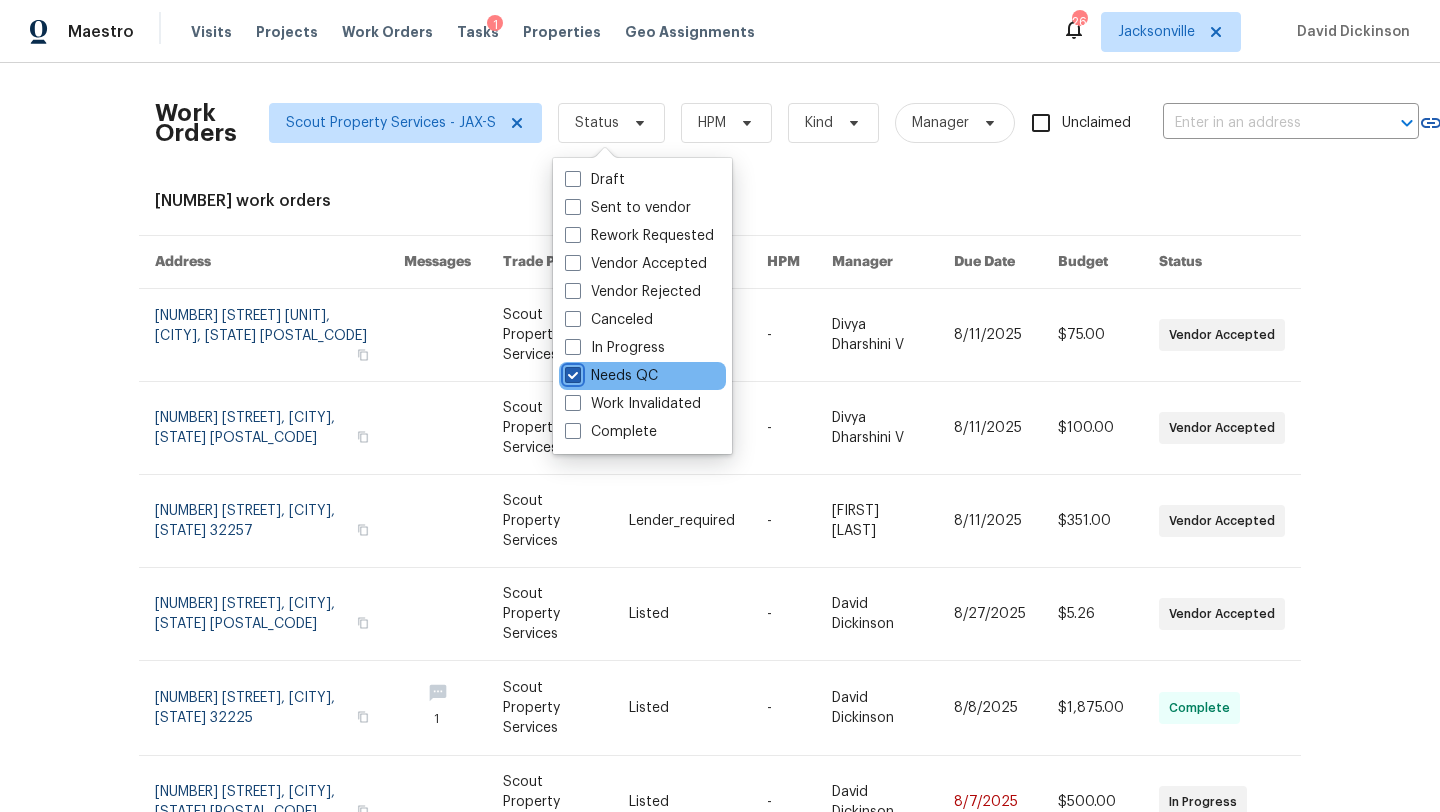 checkbox on "true" 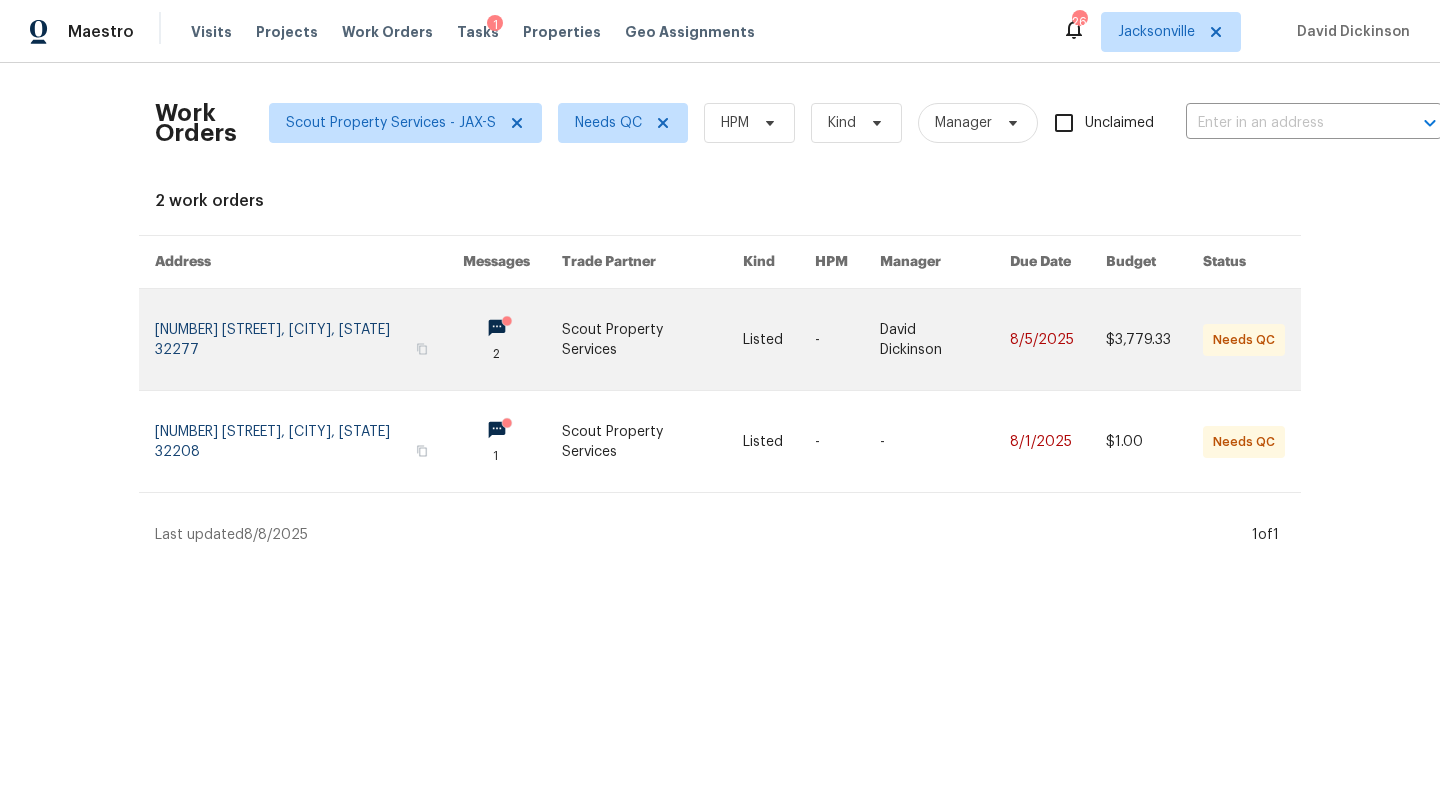click at bounding box center [652, 339] 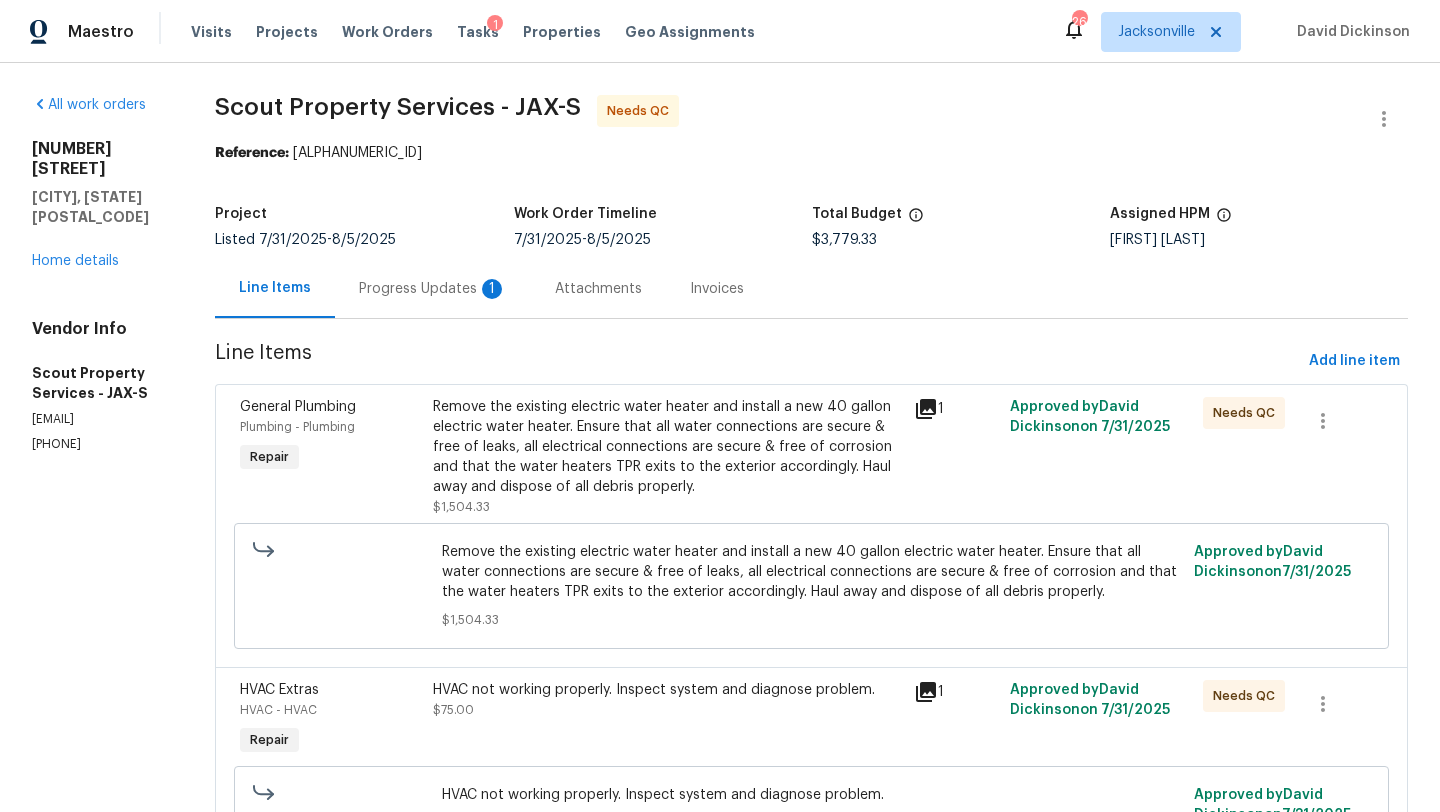 click on "Progress Updates 1" at bounding box center (433, 289) 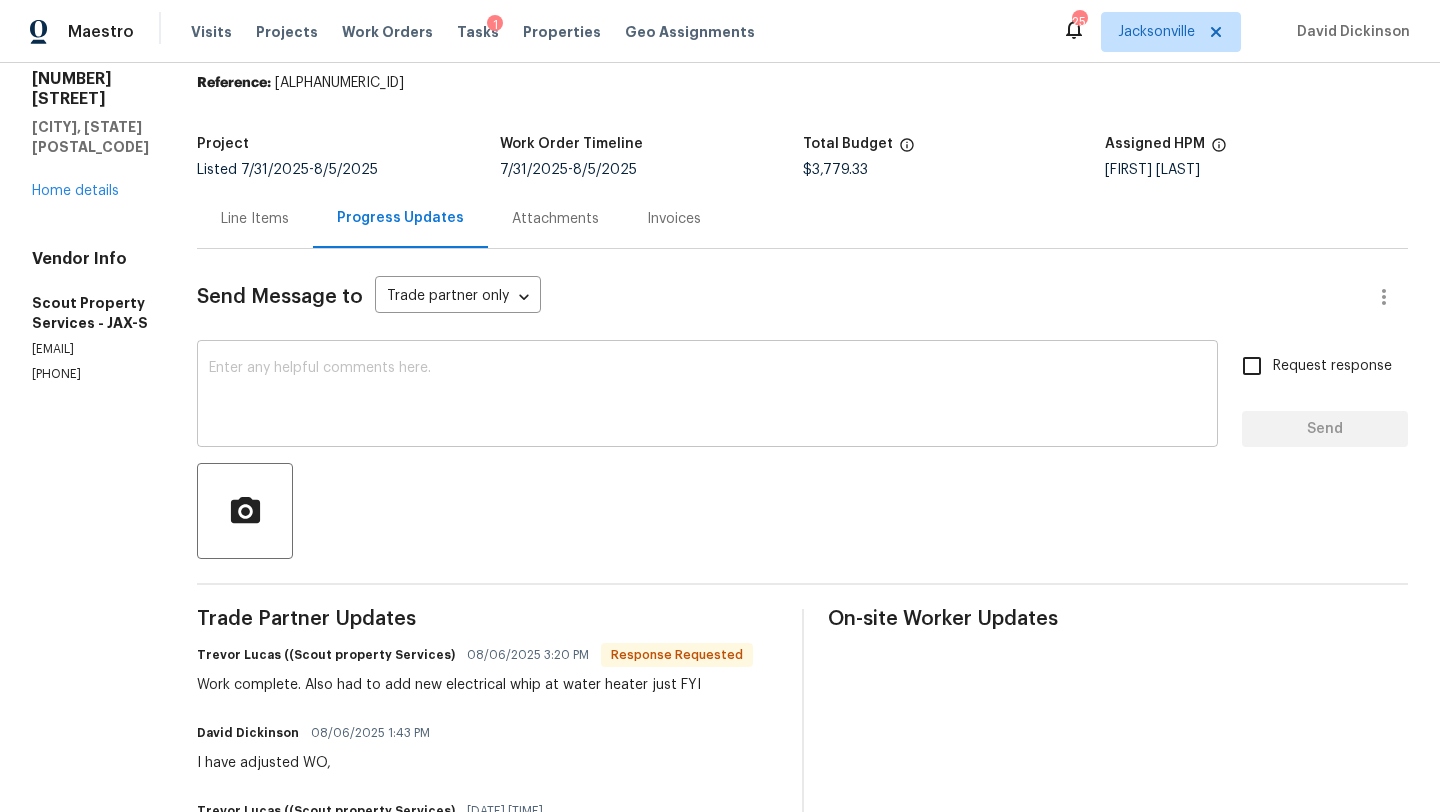 scroll, scrollTop: 84, scrollLeft: 0, axis: vertical 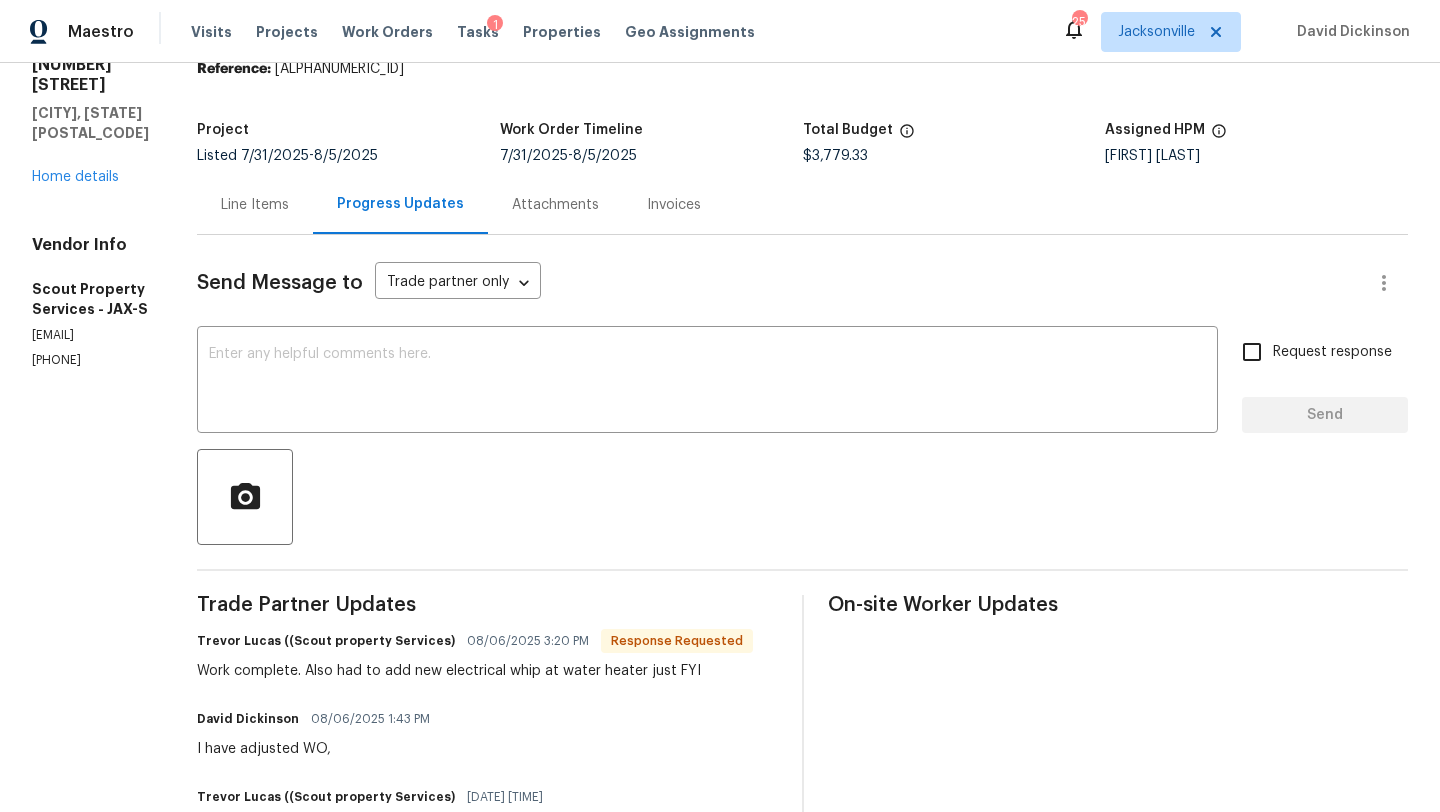 click on "Line Items" at bounding box center [255, 204] 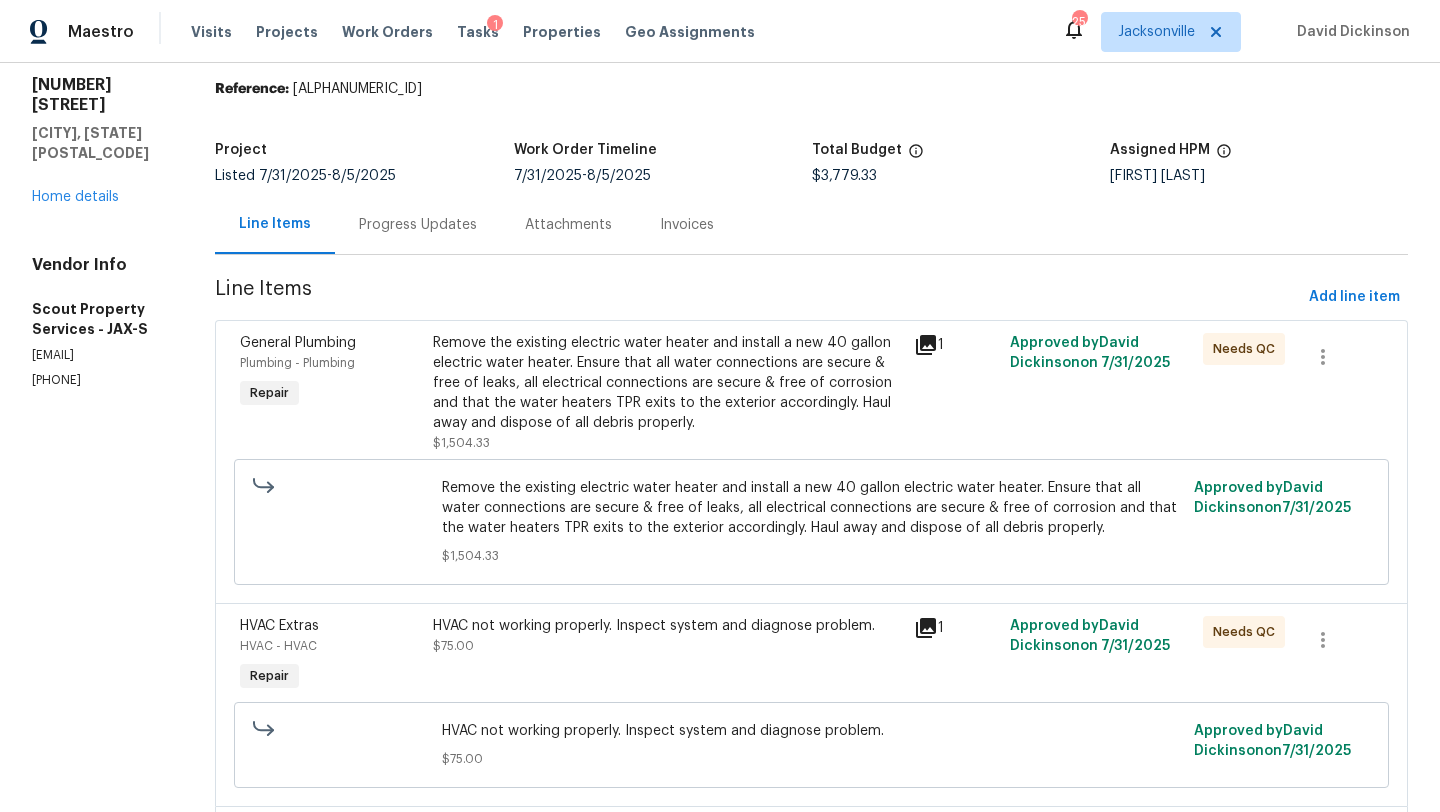 click on "Remove the existing electric water heater and install a new 40 gallon electric water heater. Ensure that all water connections are secure & free of leaks, all electrical connections are secure & free of corrosion and that the water heaters TPR exits to the exterior accordingly. Haul away and dispose of all debris properly." at bounding box center (667, 383) 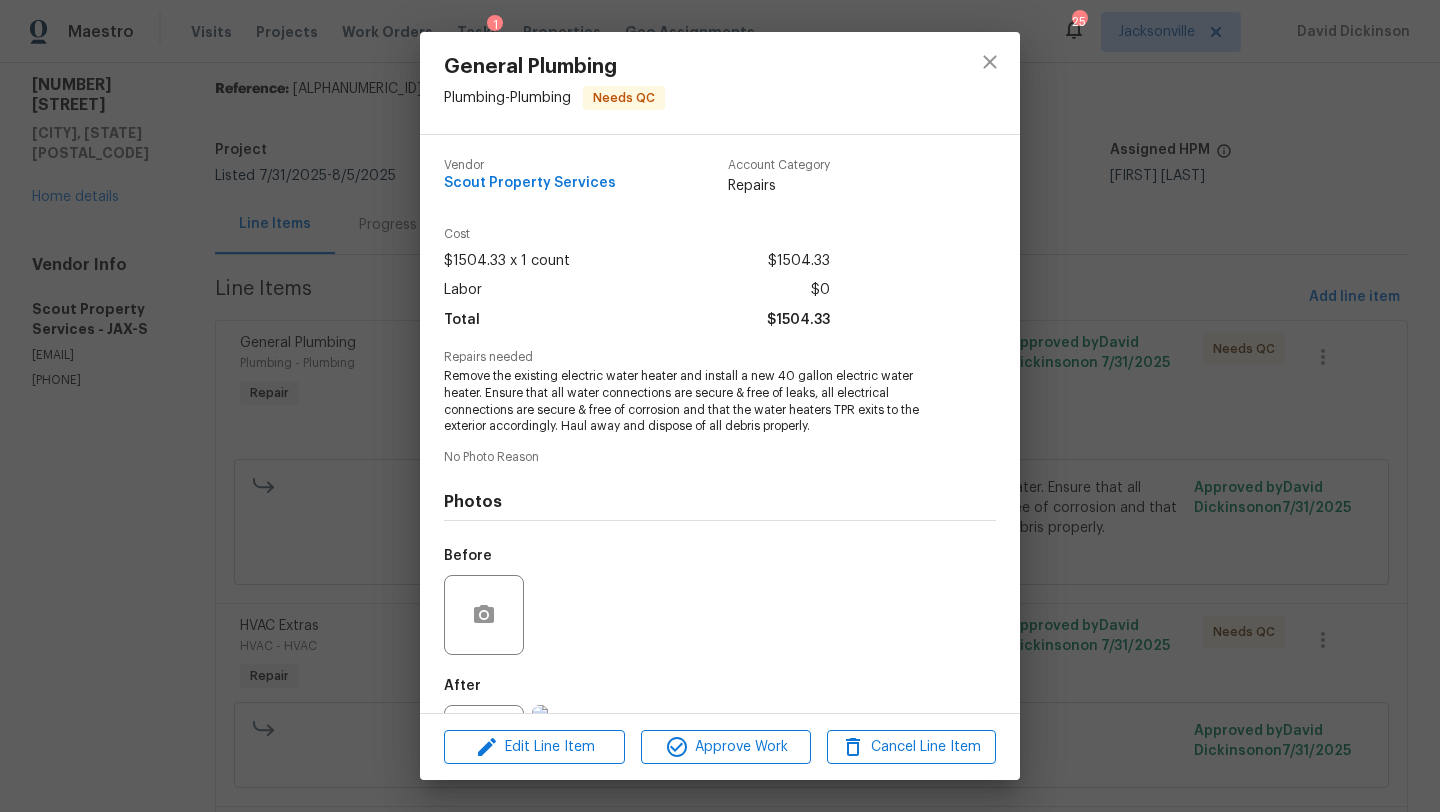 click on "Edit Line Item  Approve Work  Cancel Line Item" at bounding box center [720, 747] 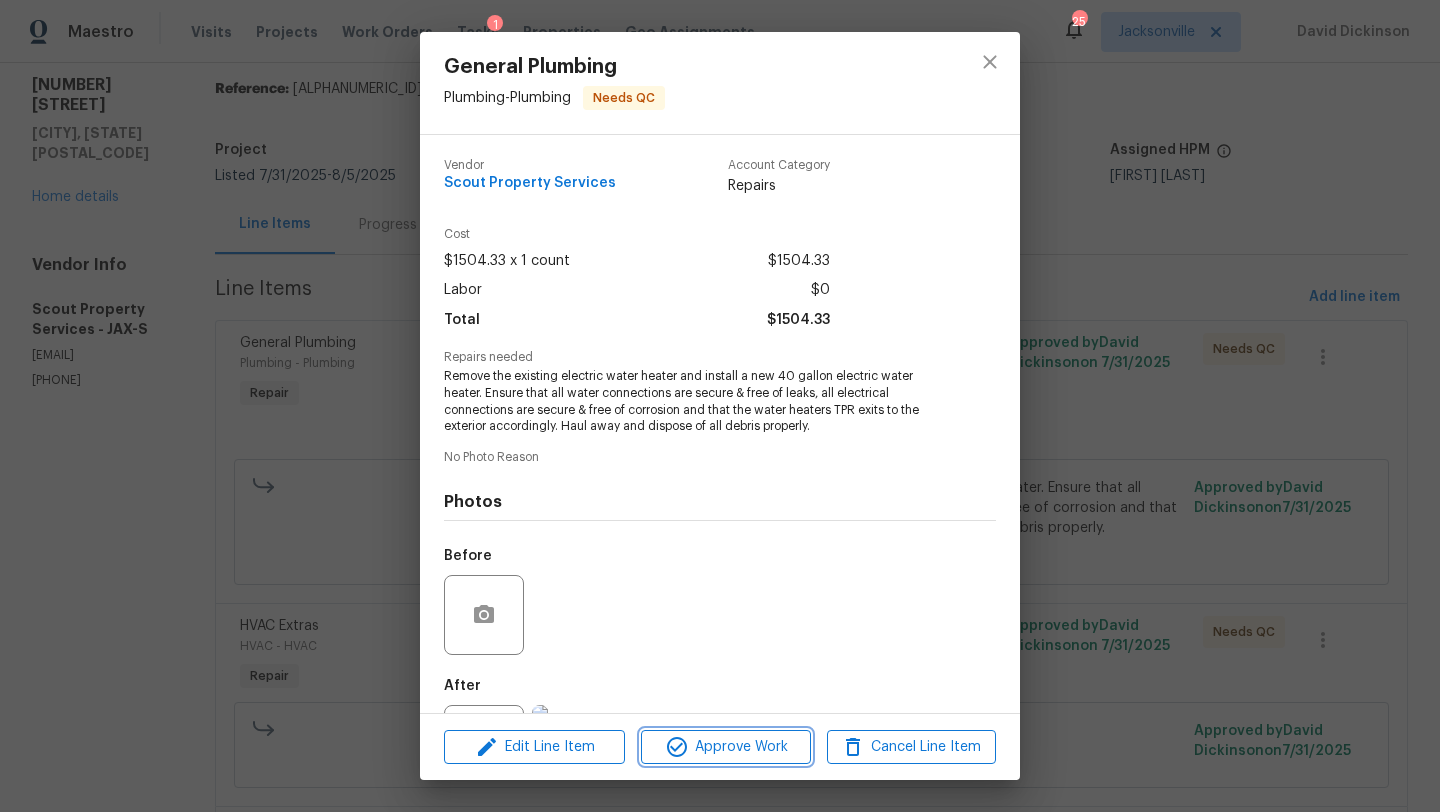 click on "Approve Work" at bounding box center (725, 747) 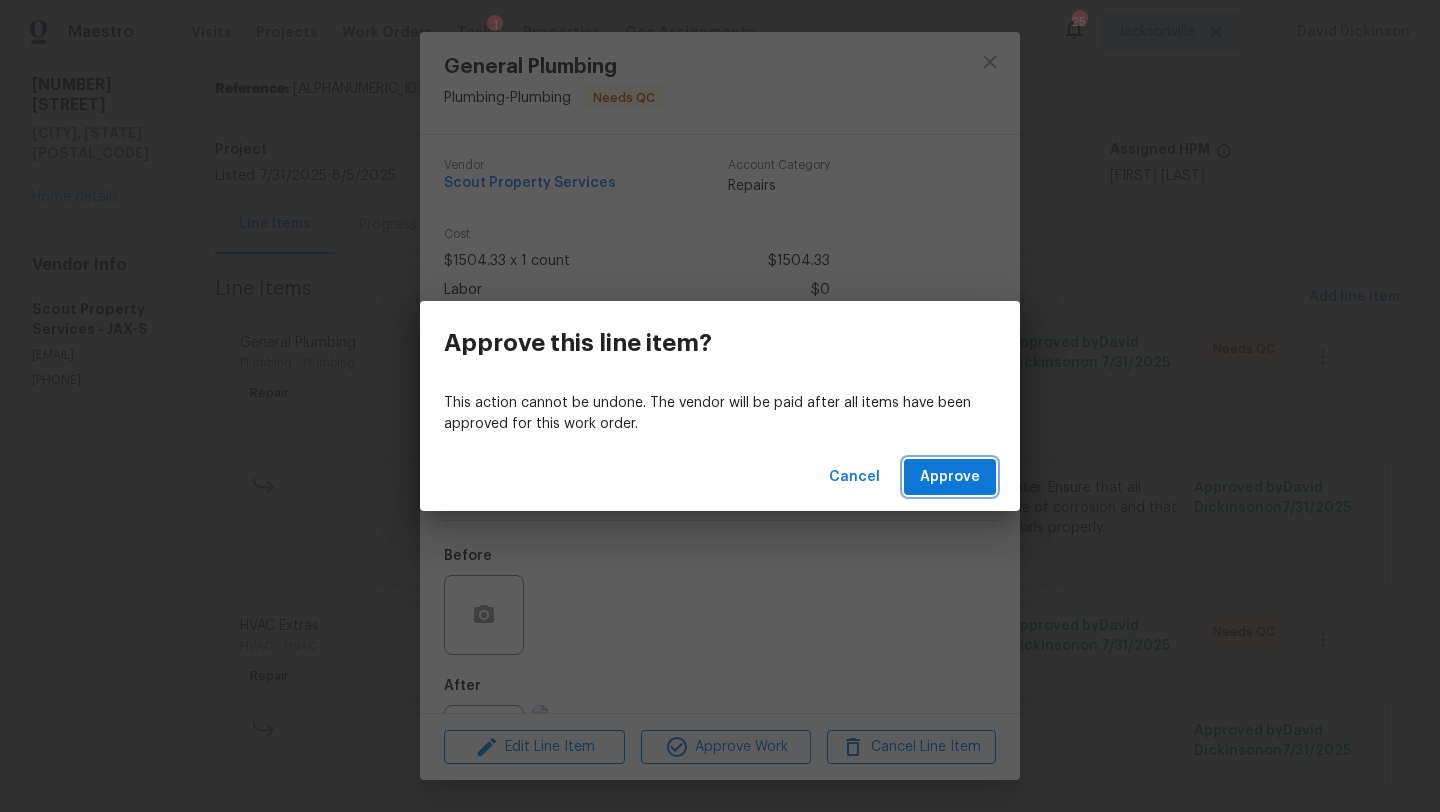 click on "Approve" at bounding box center [950, 477] 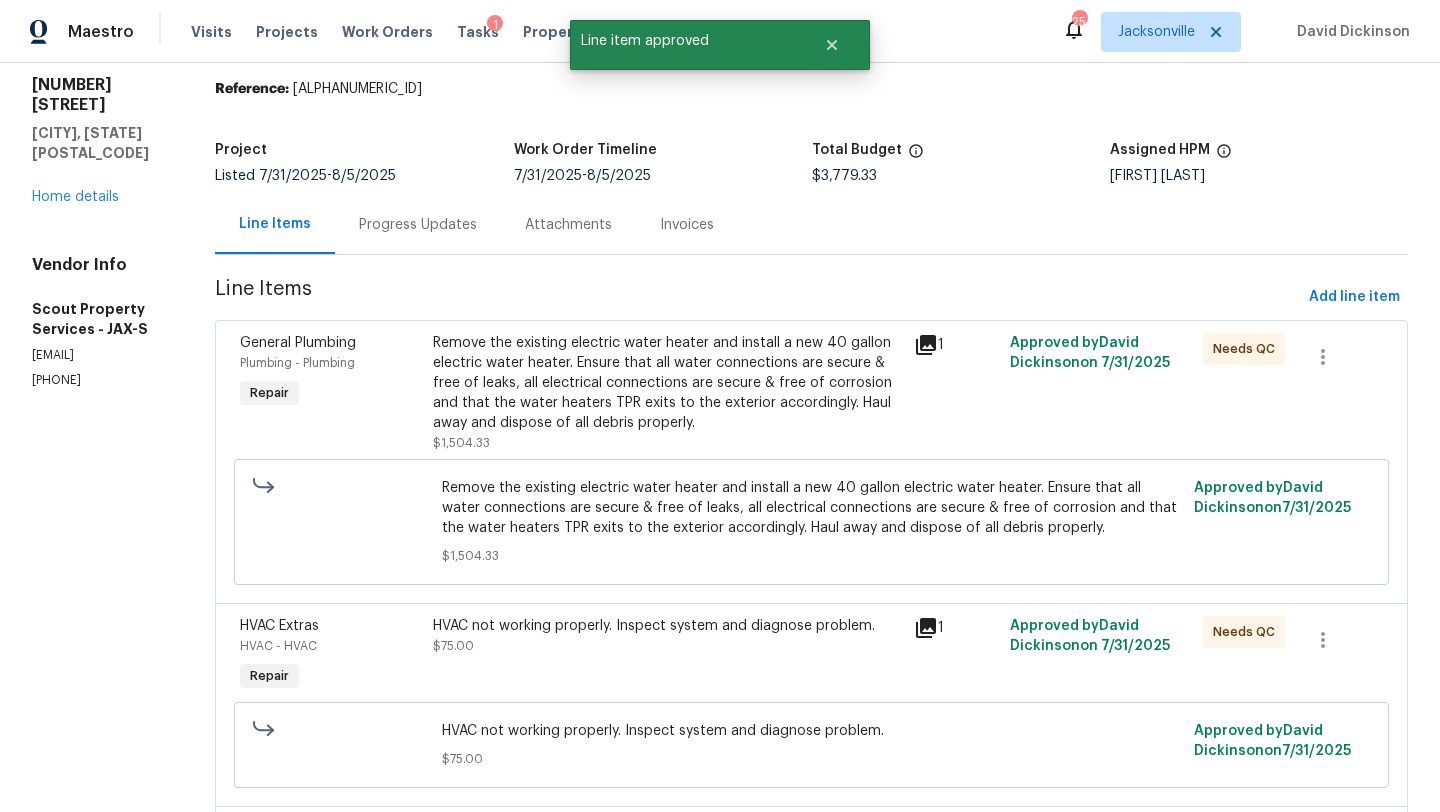 scroll, scrollTop: 0, scrollLeft: 0, axis: both 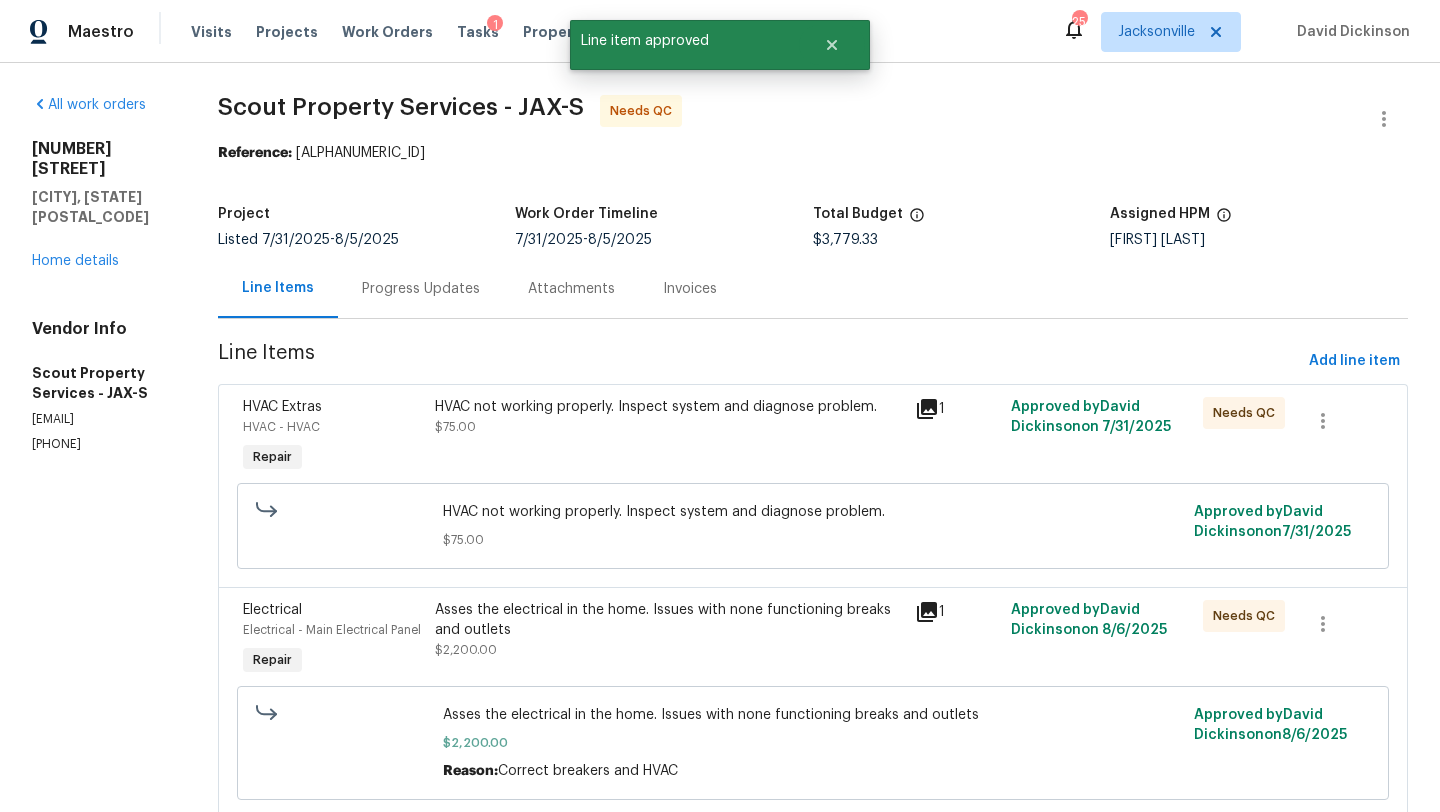 click on "HVAC not working properly. Inspect system and diagnose problem." at bounding box center [669, 407] 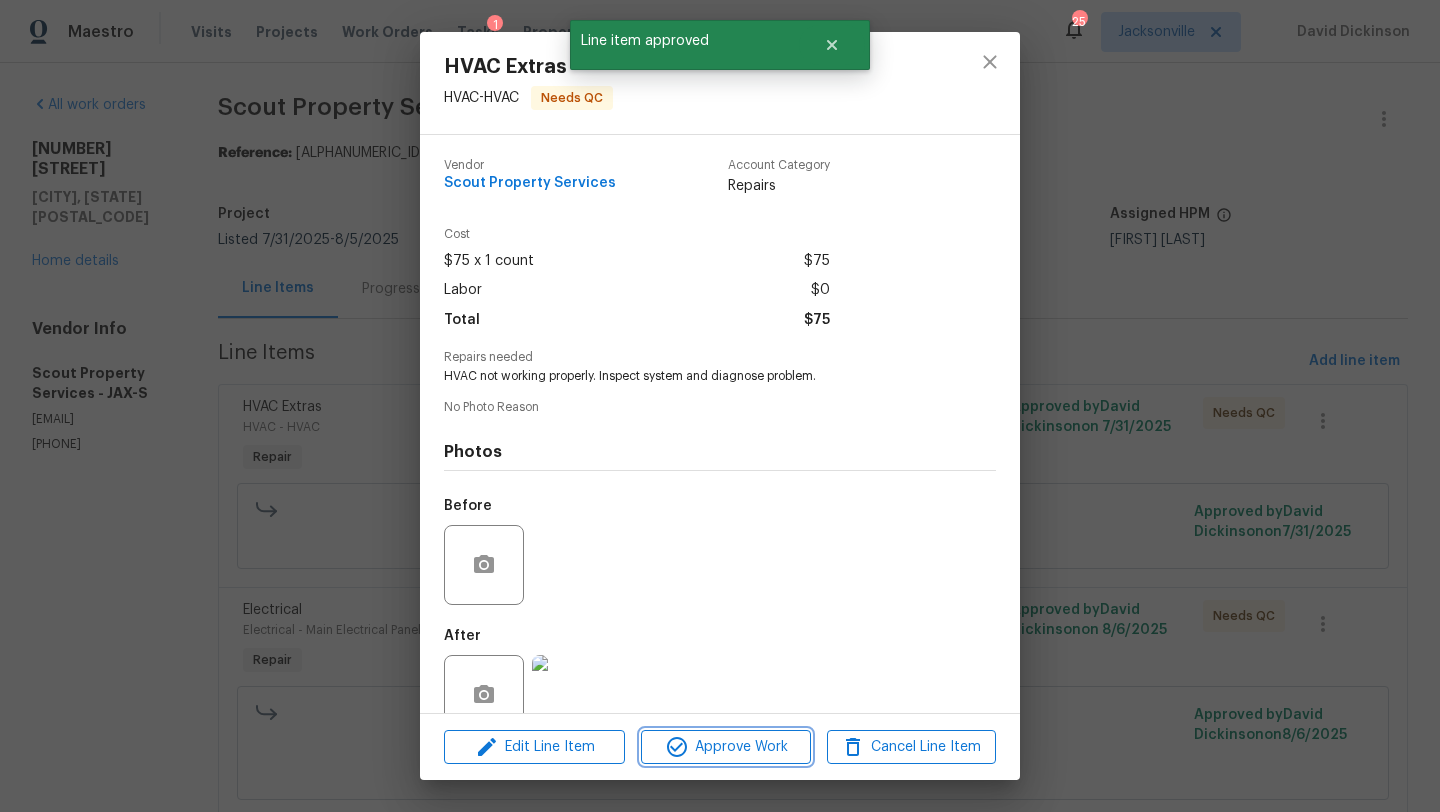 click on "Approve Work" at bounding box center (725, 747) 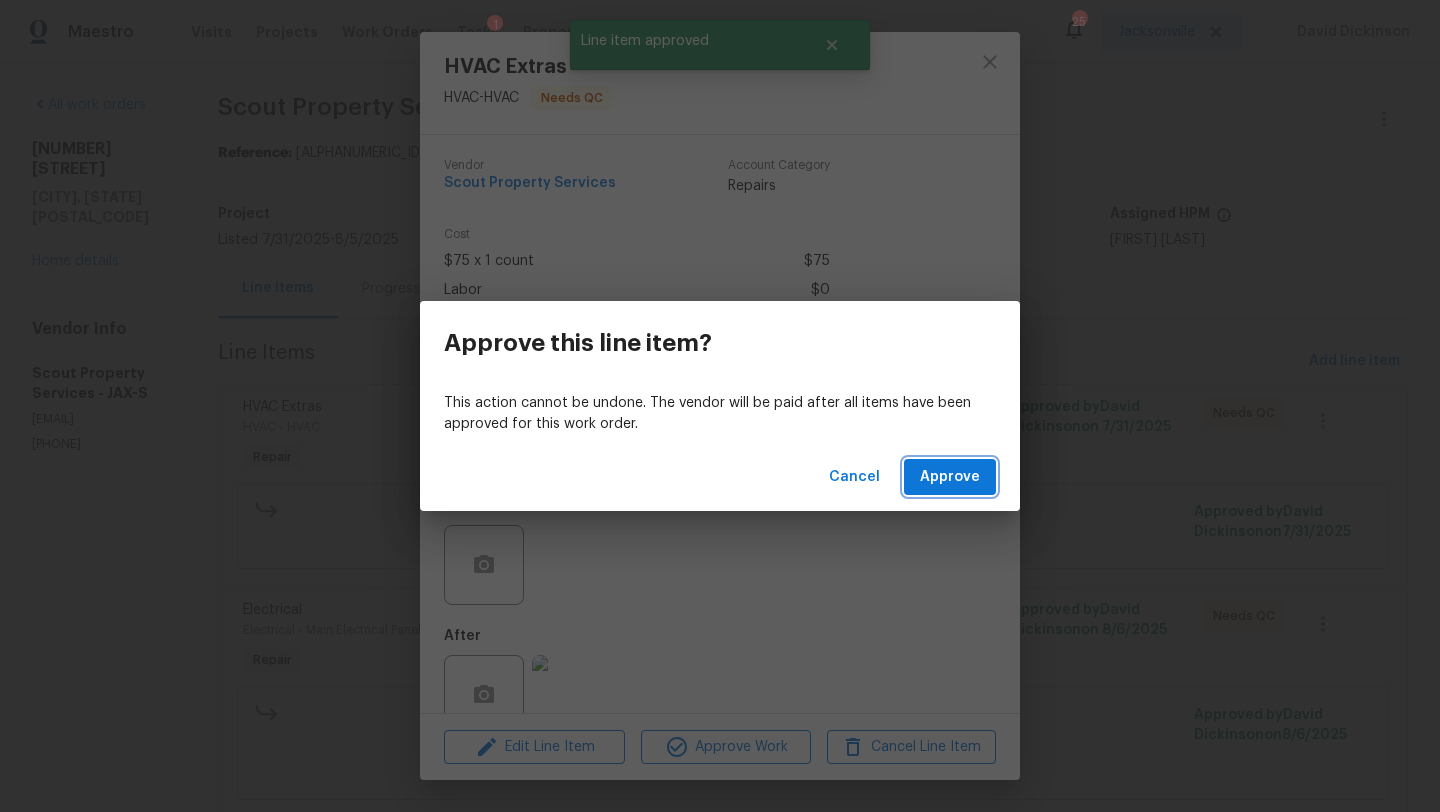 click on "Approve" at bounding box center (950, 477) 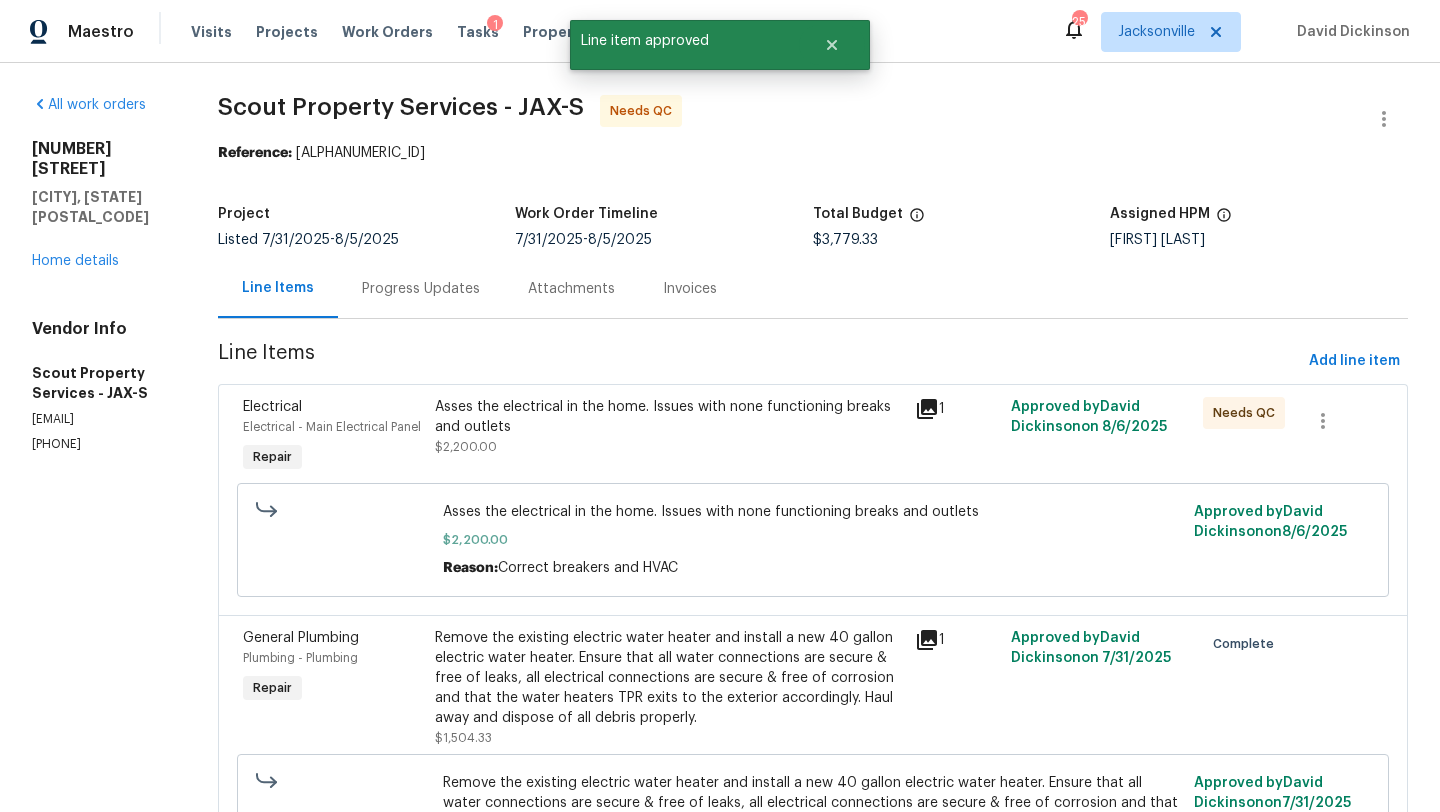 click on "Asses the electrical in the home. Issues with none functioning breaks and outlets" at bounding box center [669, 417] 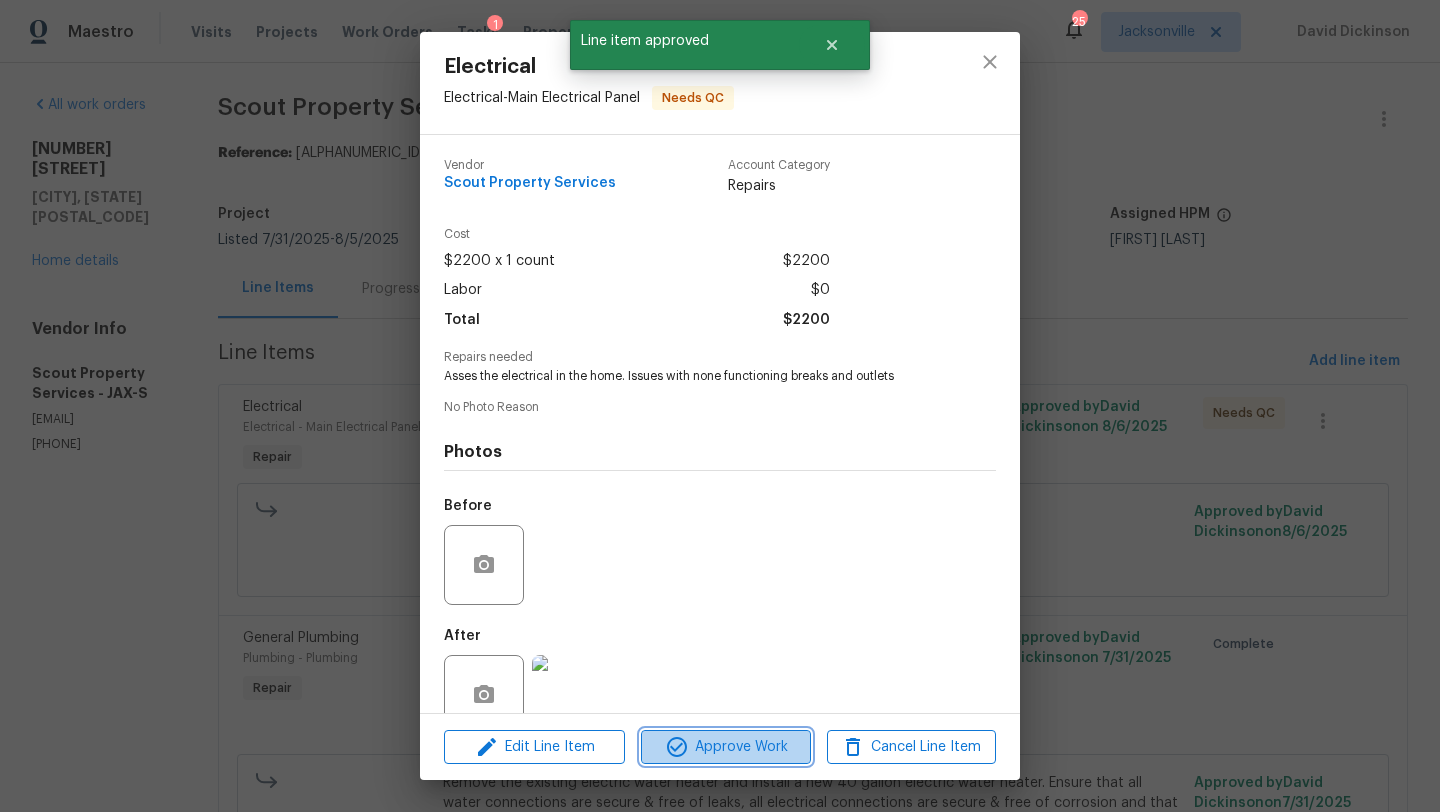 click on "Approve Work" at bounding box center [725, 747] 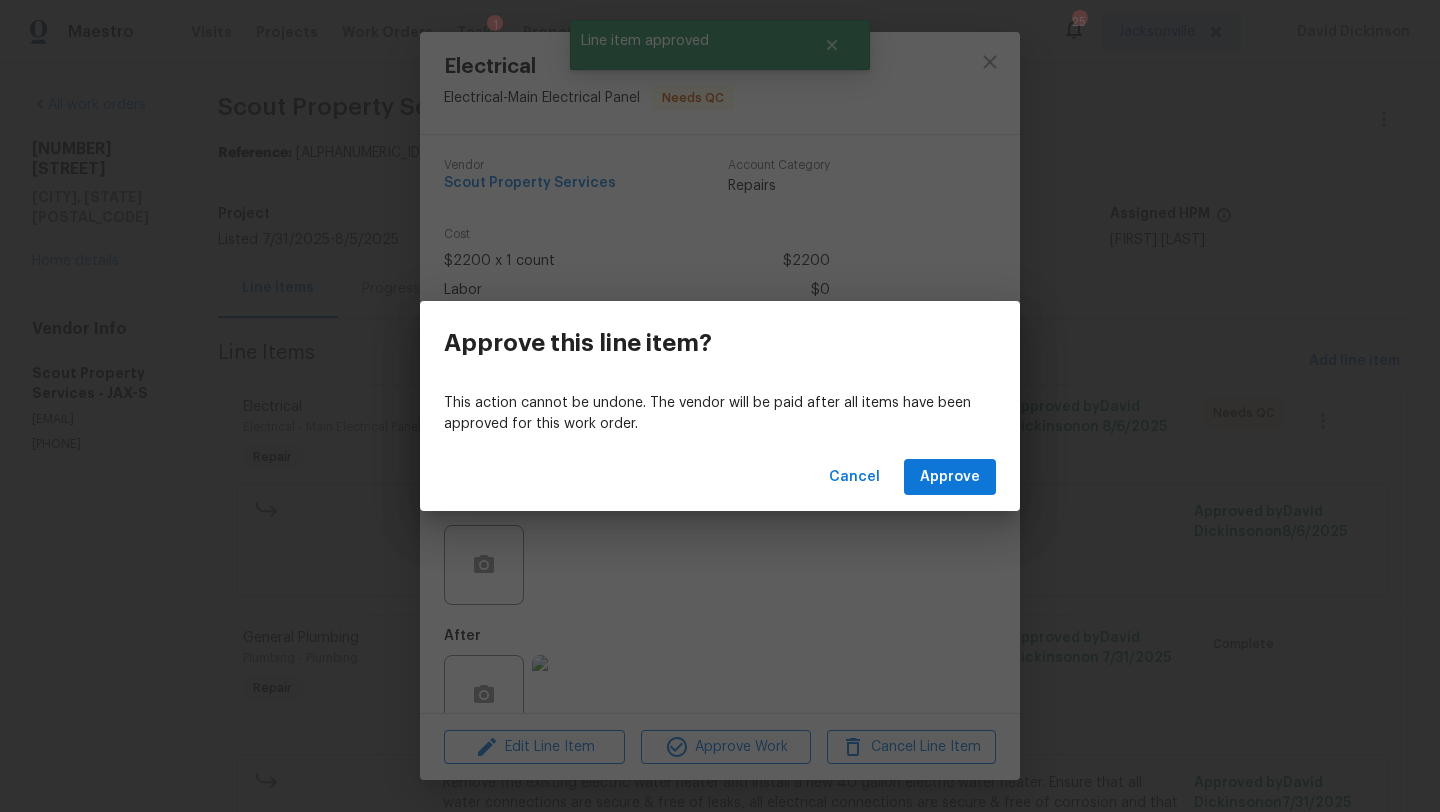 click on "Cancel Approve" at bounding box center (720, 477) 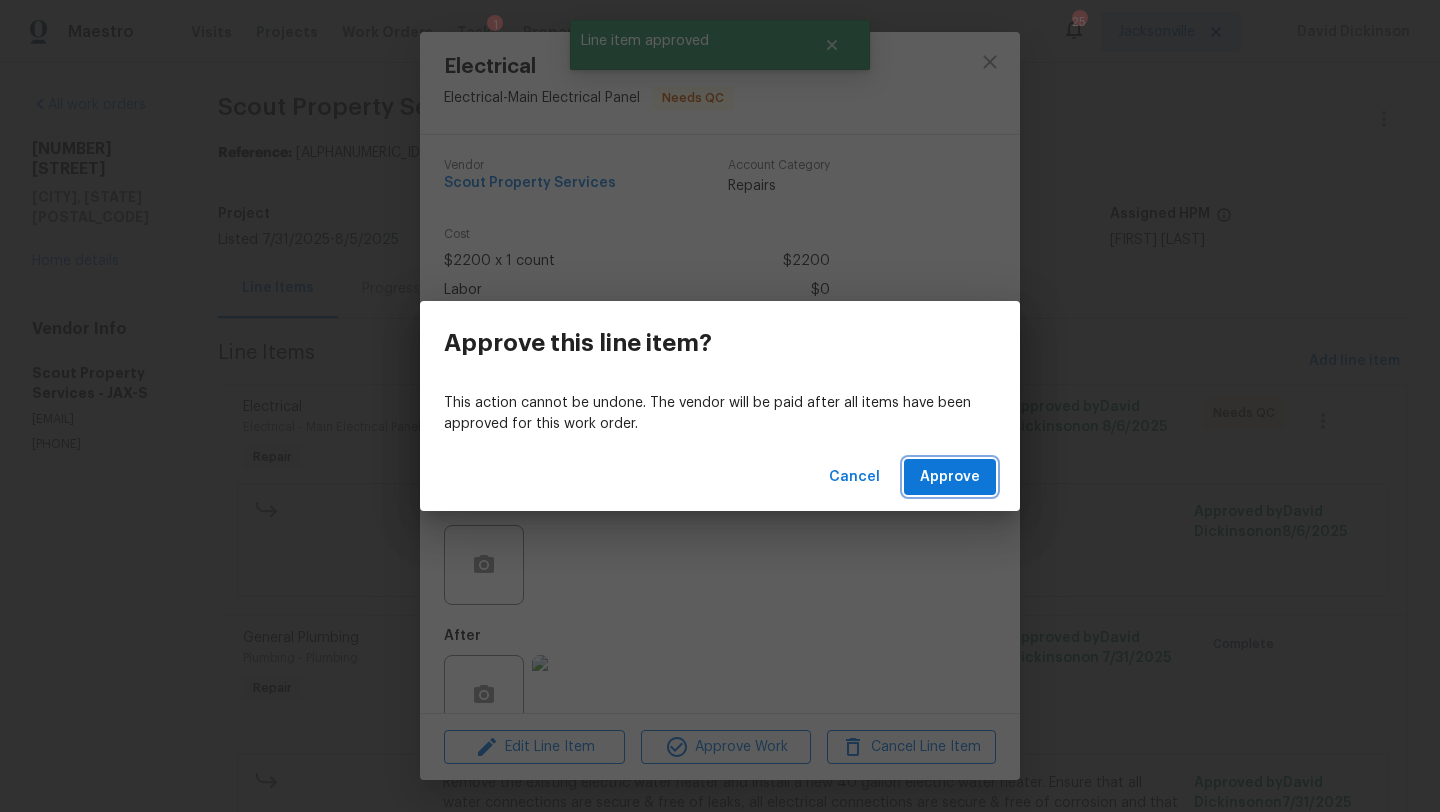 click on "Approve" at bounding box center (950, 477) 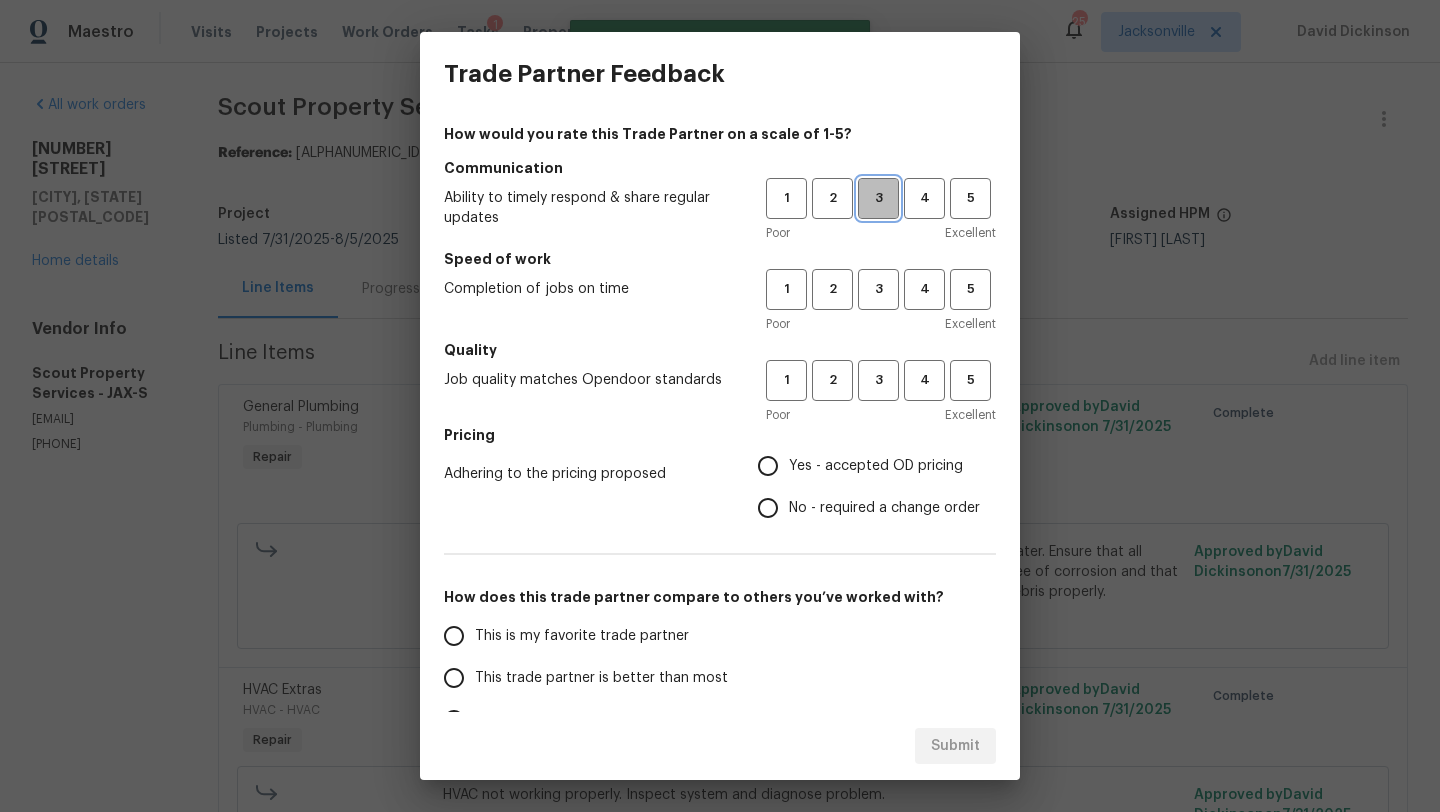 click on "3" at bounding box center (878, 198) 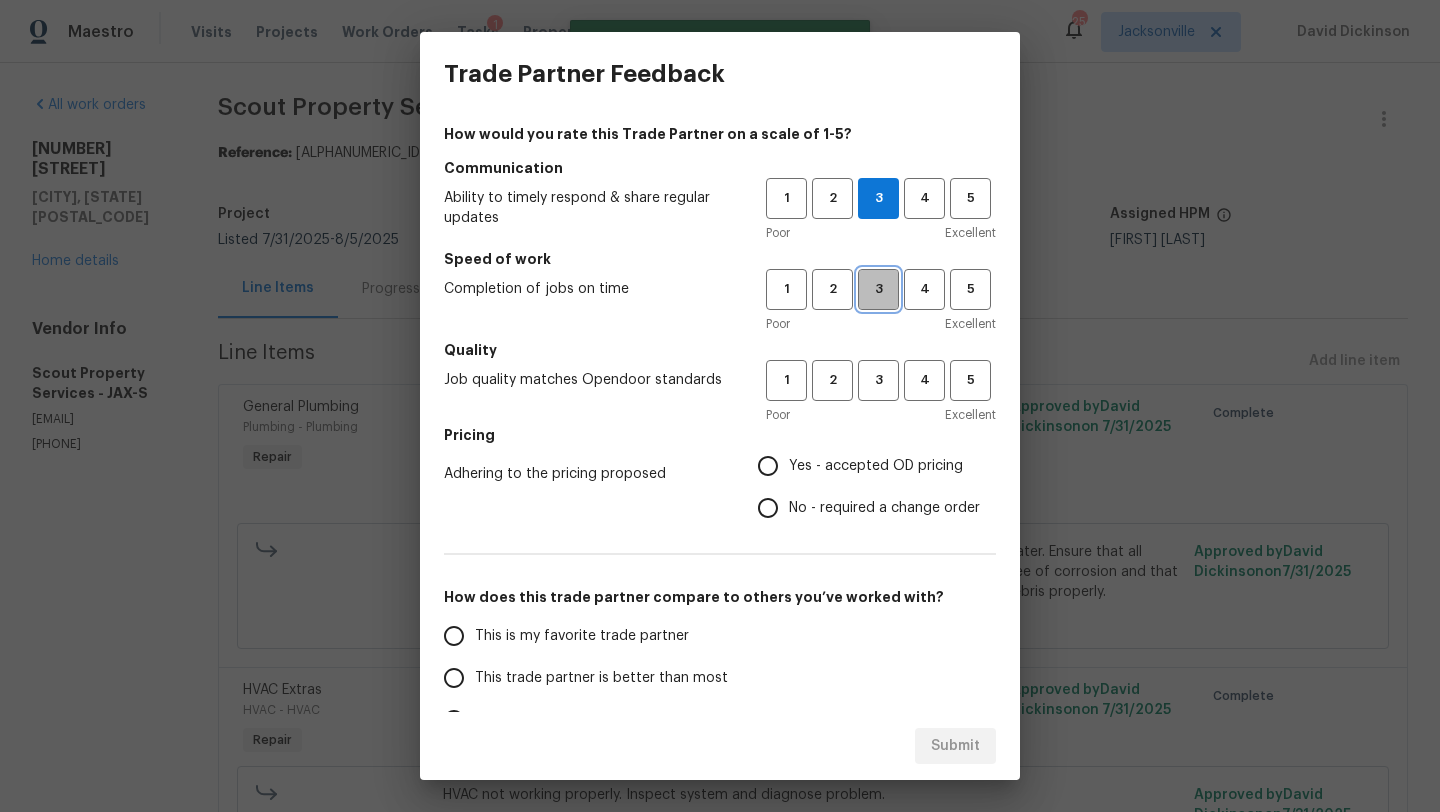 click on "3" at bounding box center (878, 289) 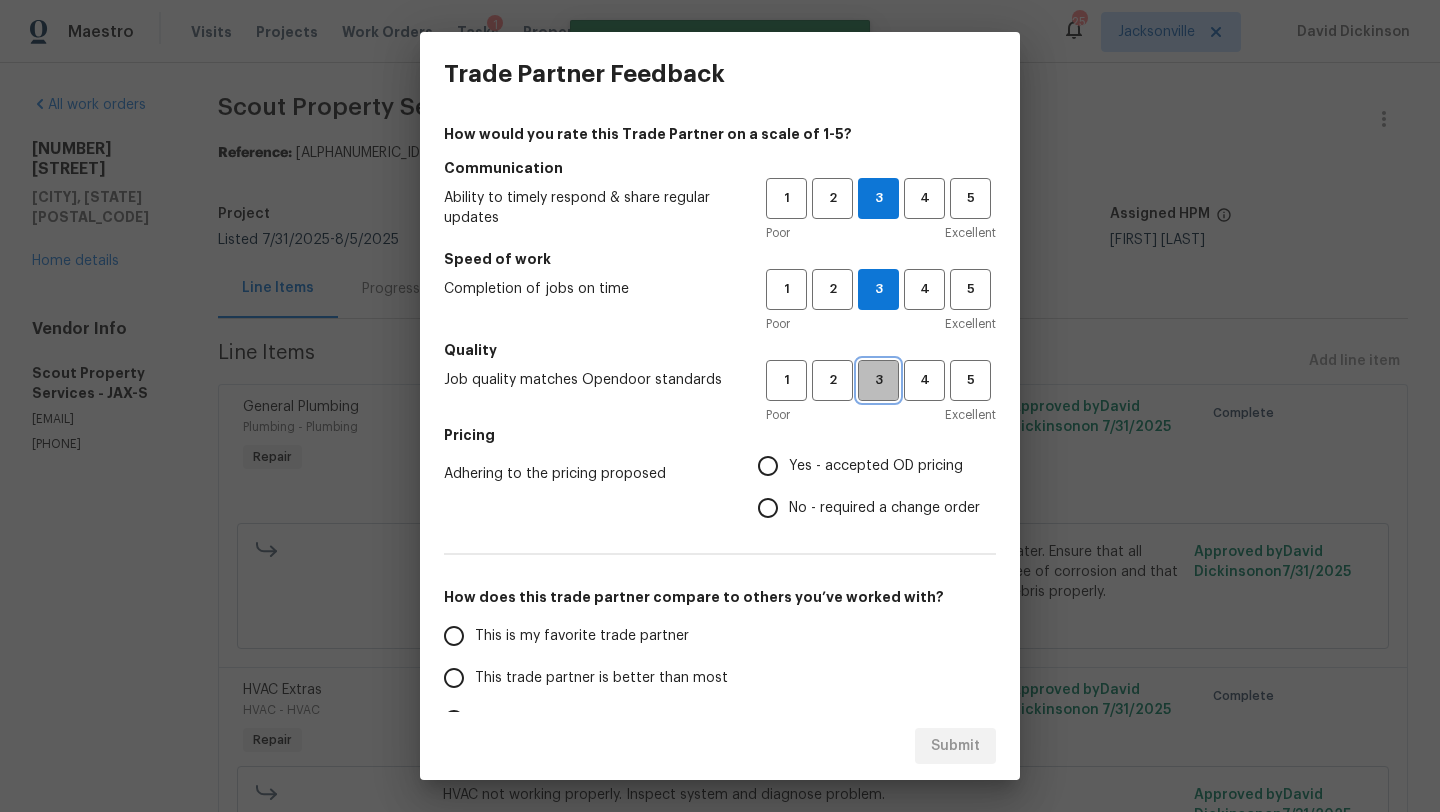 click on "3" at bounding box center [878, 380] 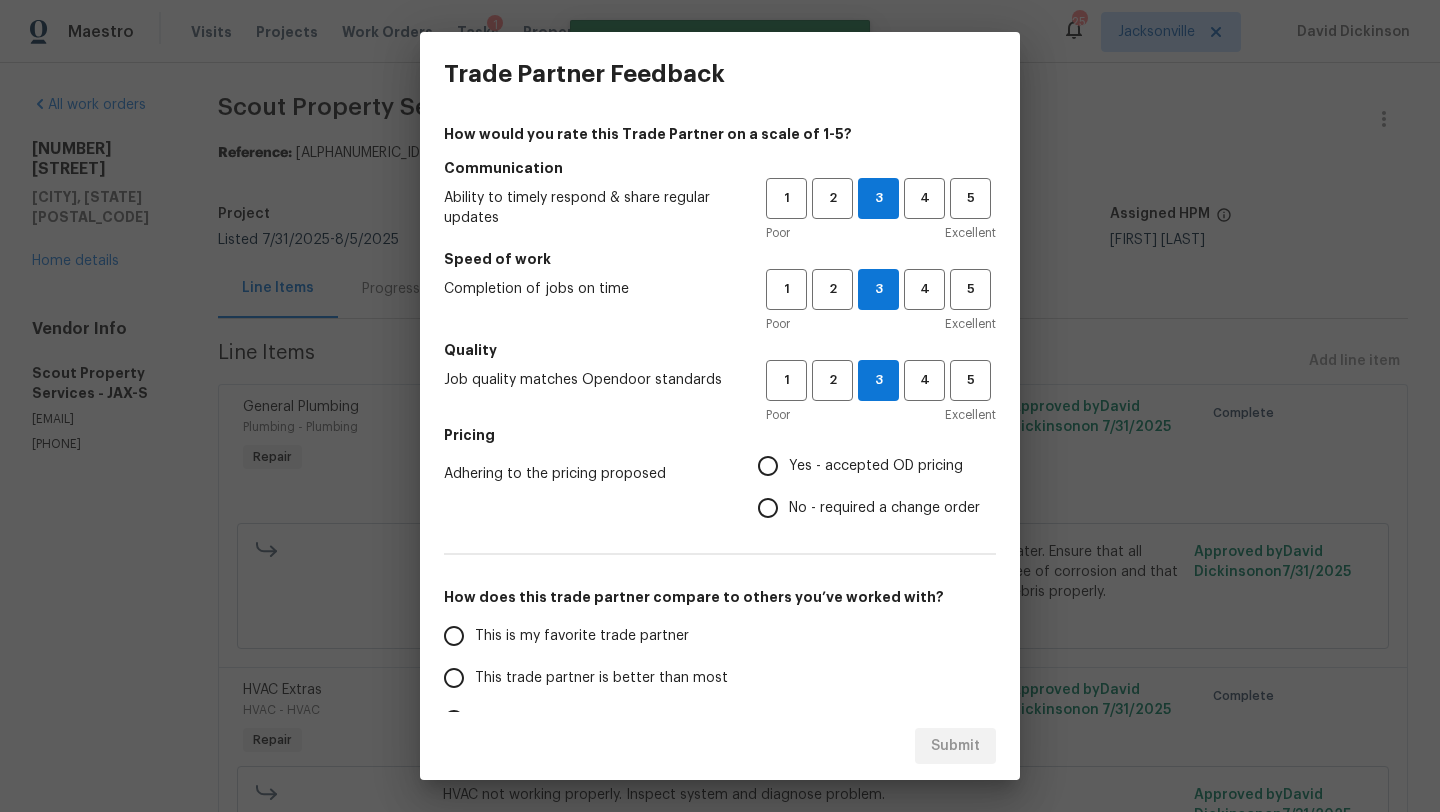 click on "Yes - accepted OD pricing" at bounding box center [876, 466] 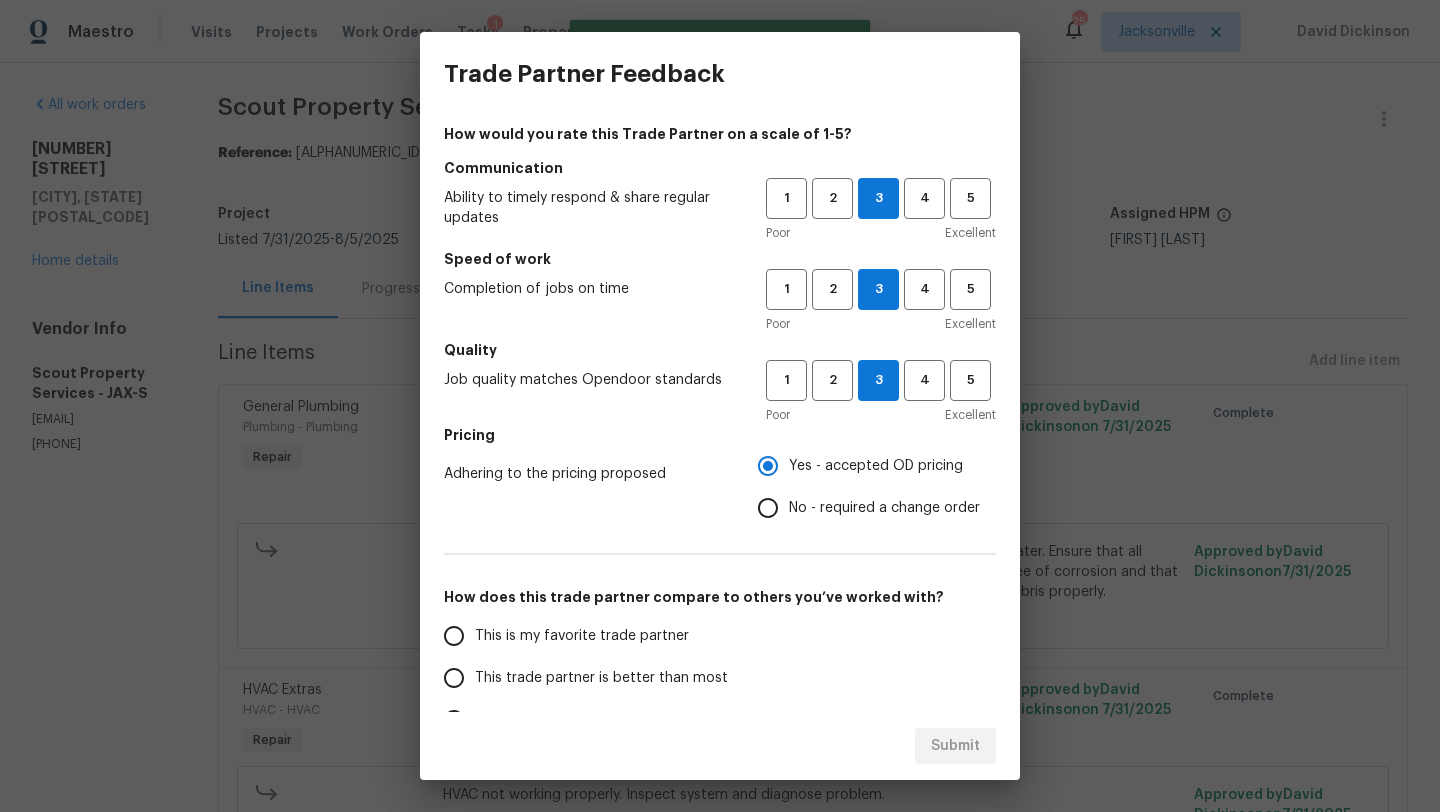 scroll, scrollTop: 75, scrollLeft: 0, axis: vertical 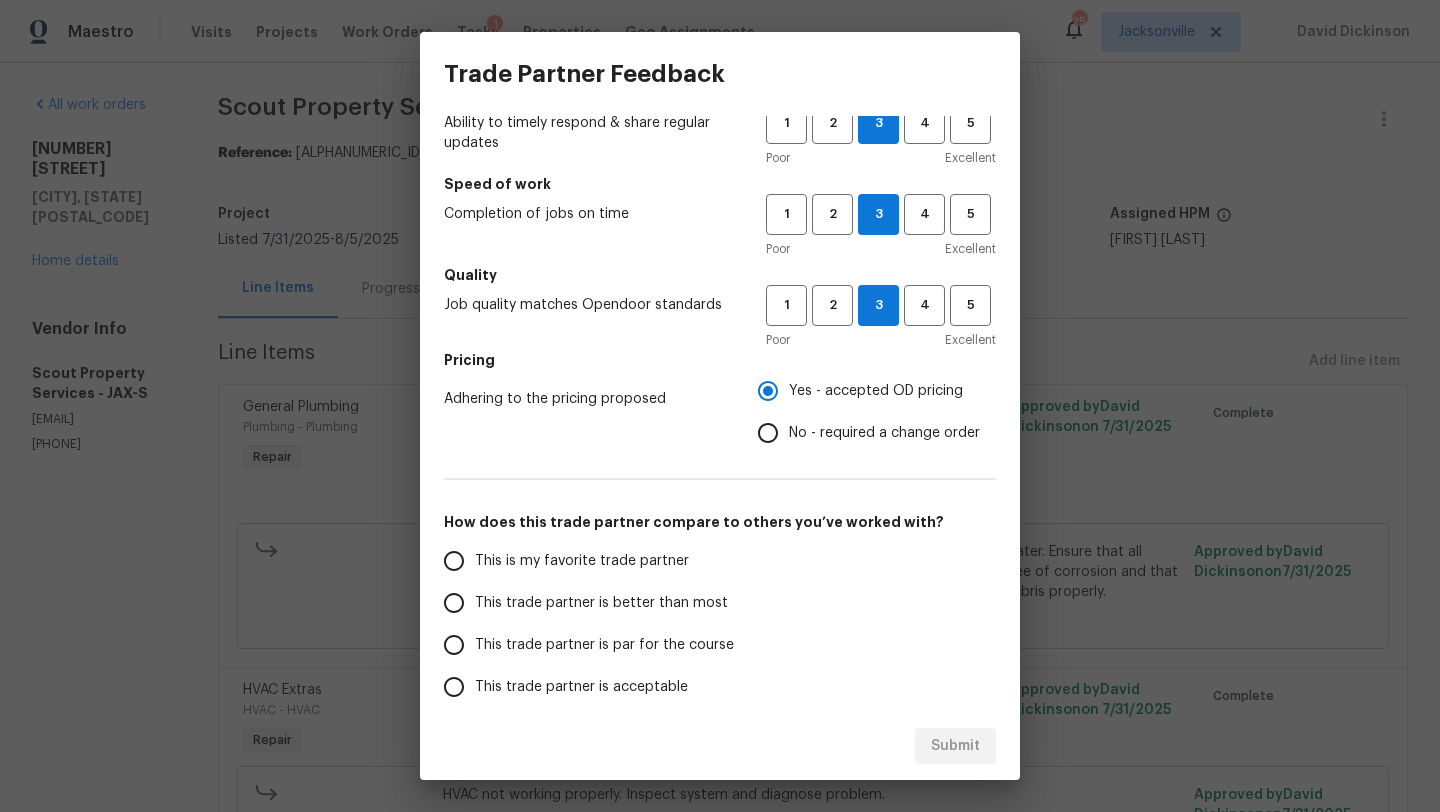 click on "This trade partner is par for the course" at bounding box center (604, 645) 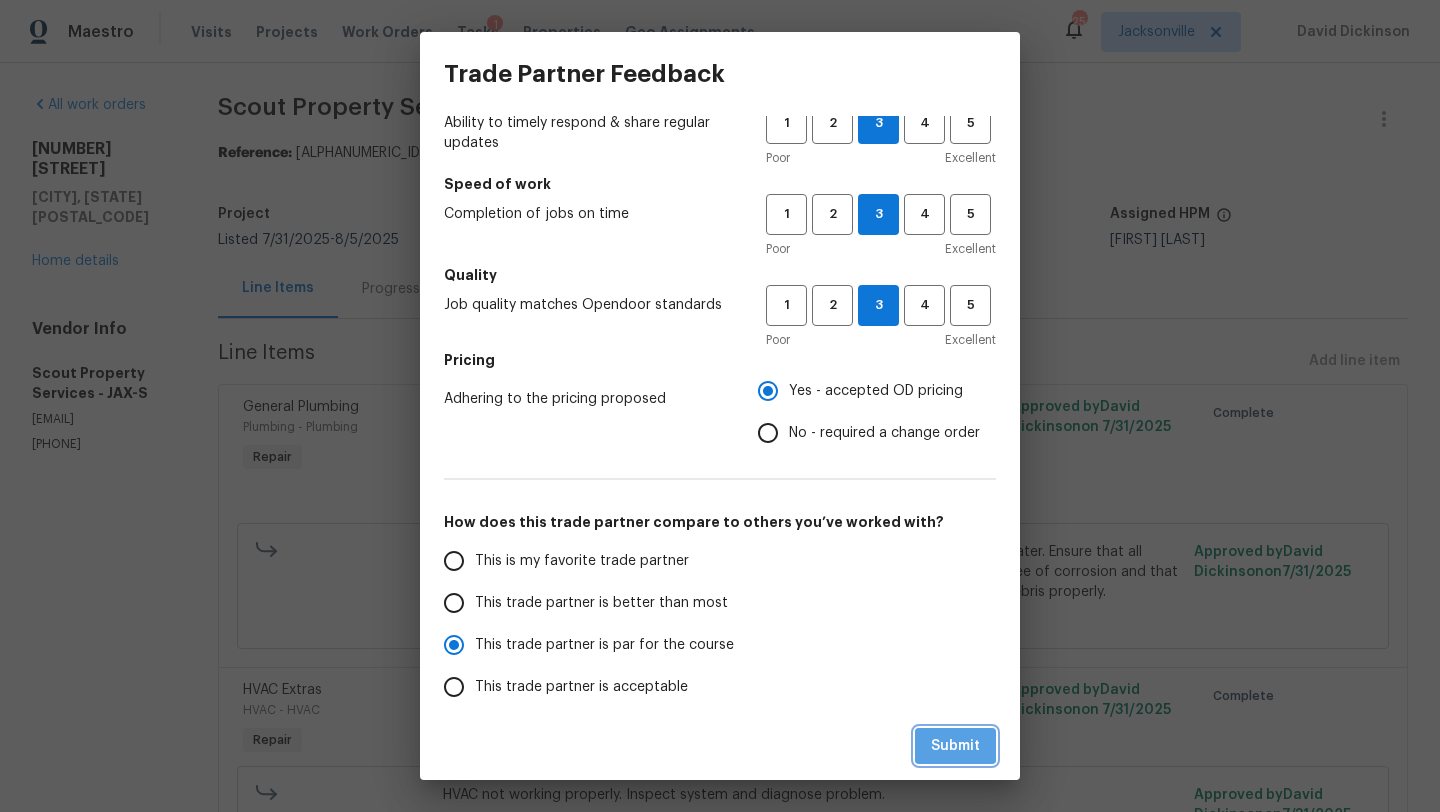 click on "Submit" at bounding box center [955, 746] 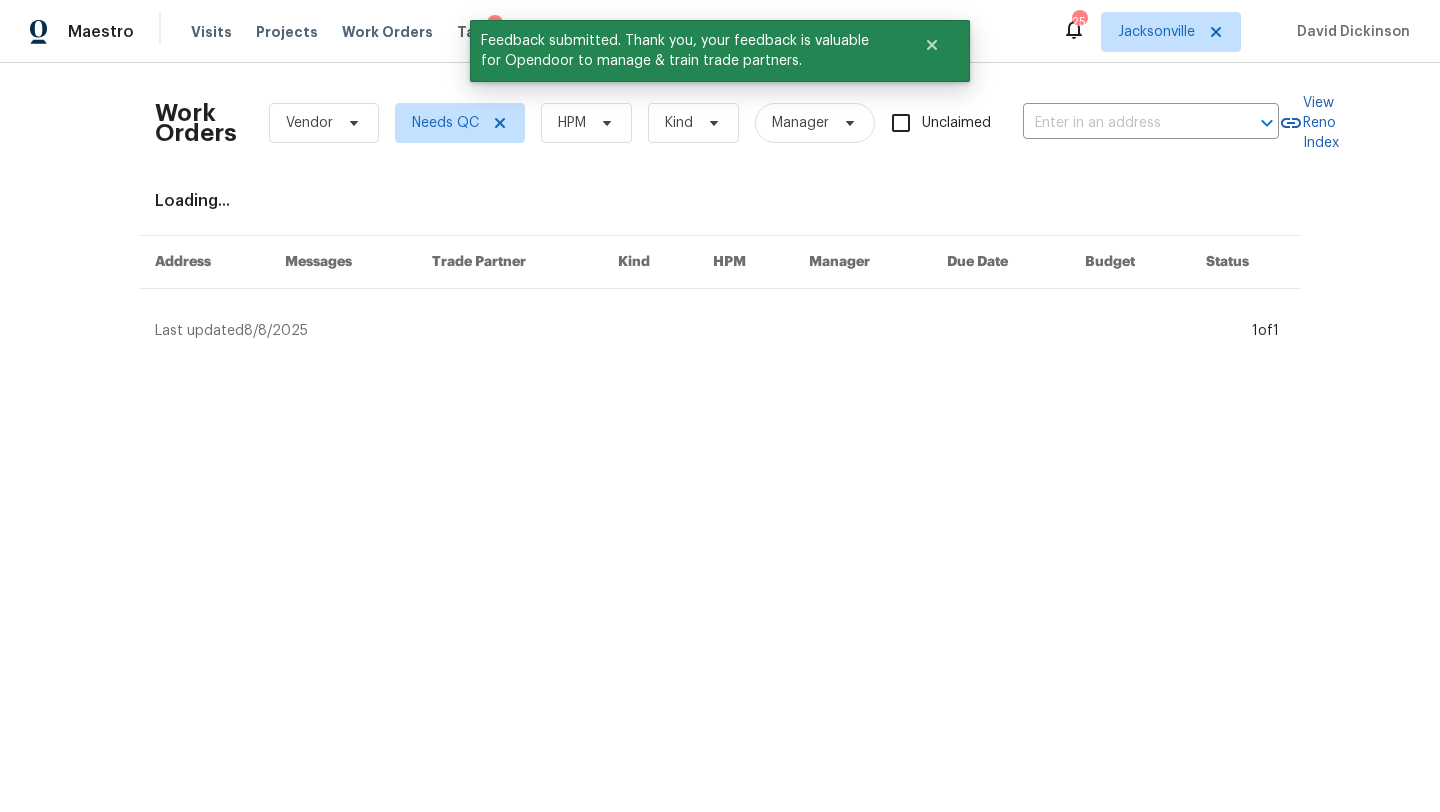 click on "Work Orders Vendor Needs QC HPM Kind Manager Unclaimed ​" at bounding box center [717, 123] 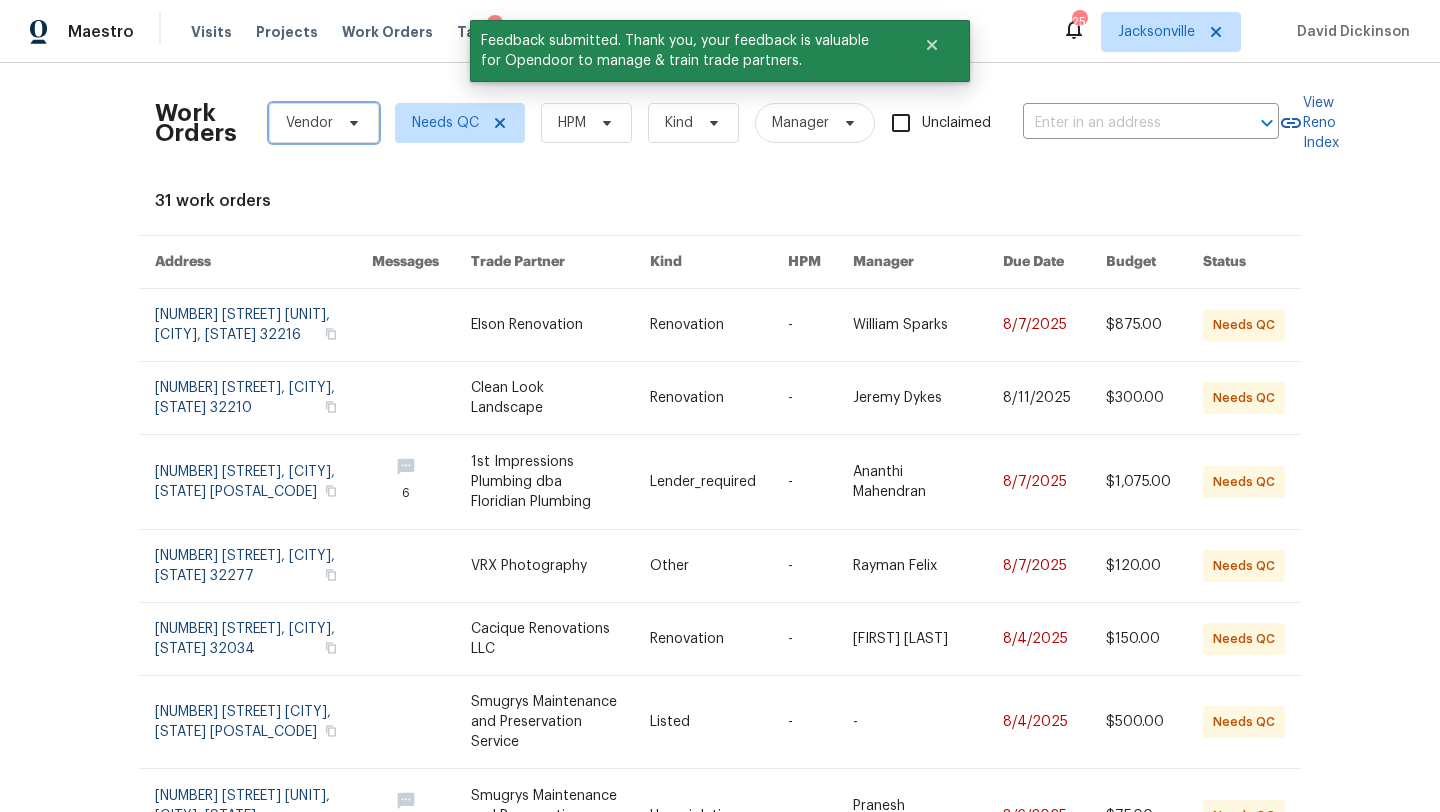click on "Vendor" at bounding box center (324, 123) 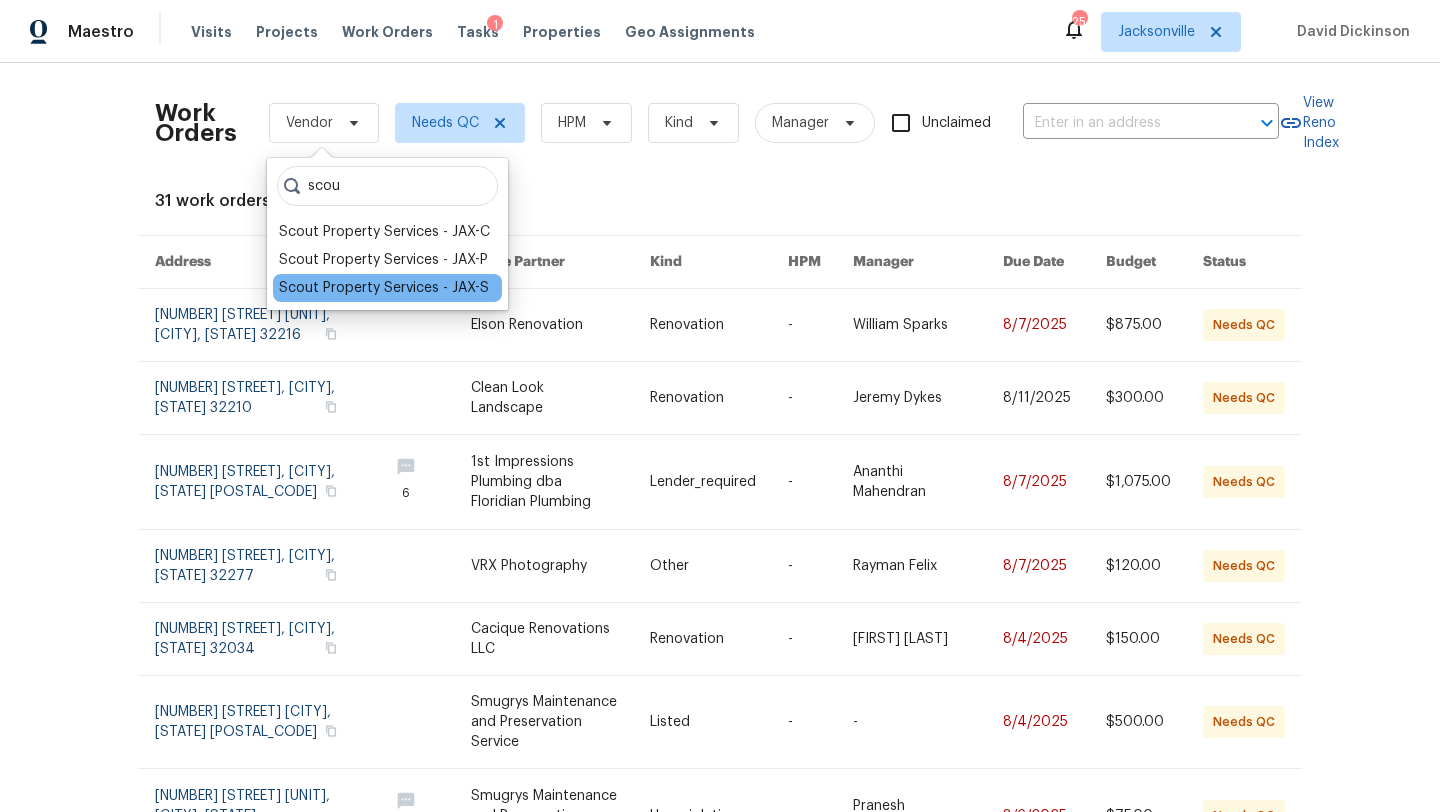 type on "scou" 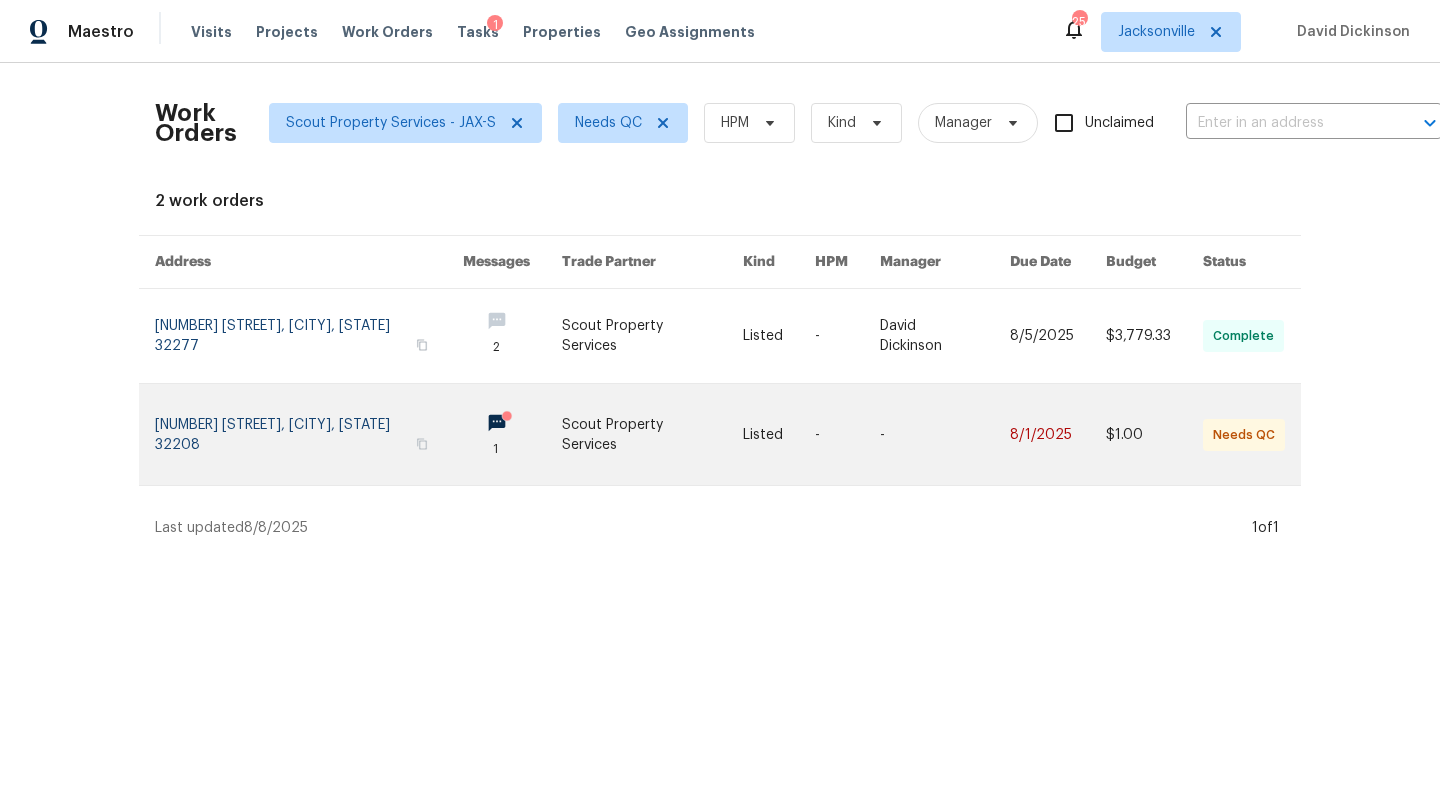 click at bounding box center (652, 434) 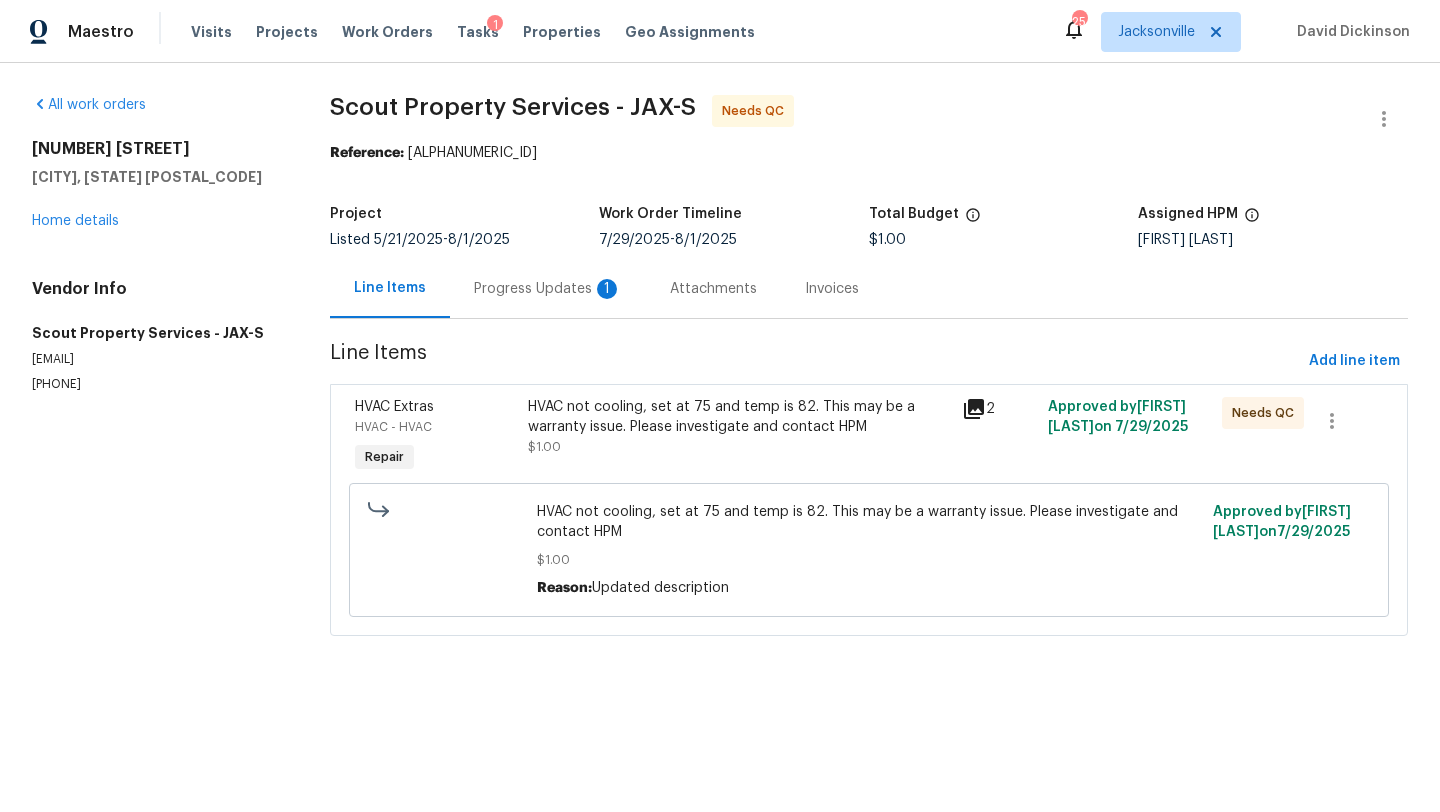 click on "Progress Updates 1" at bounding box center [548, 289] 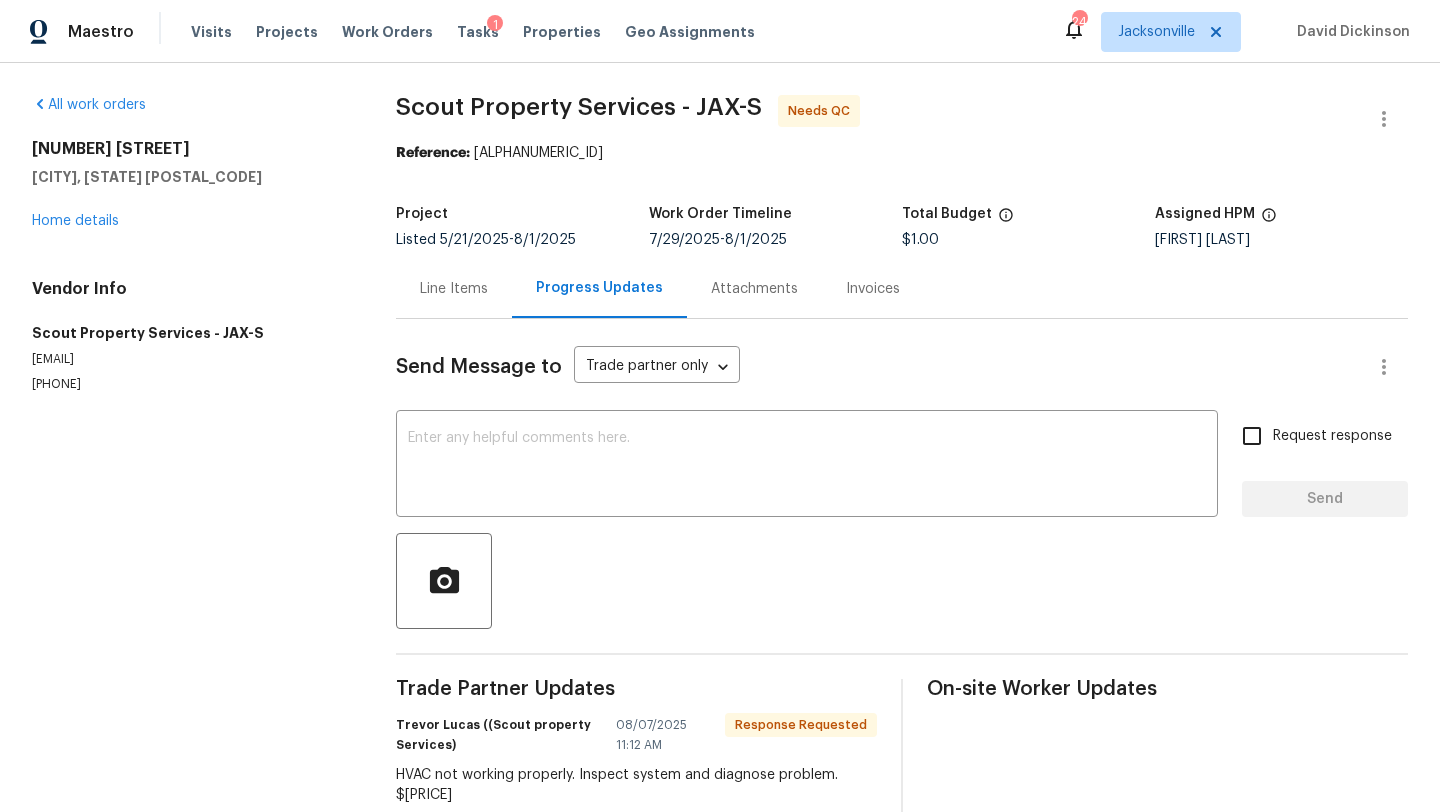 scroll, scrollTop: 70, scrollLeft: 0, axis: vertical 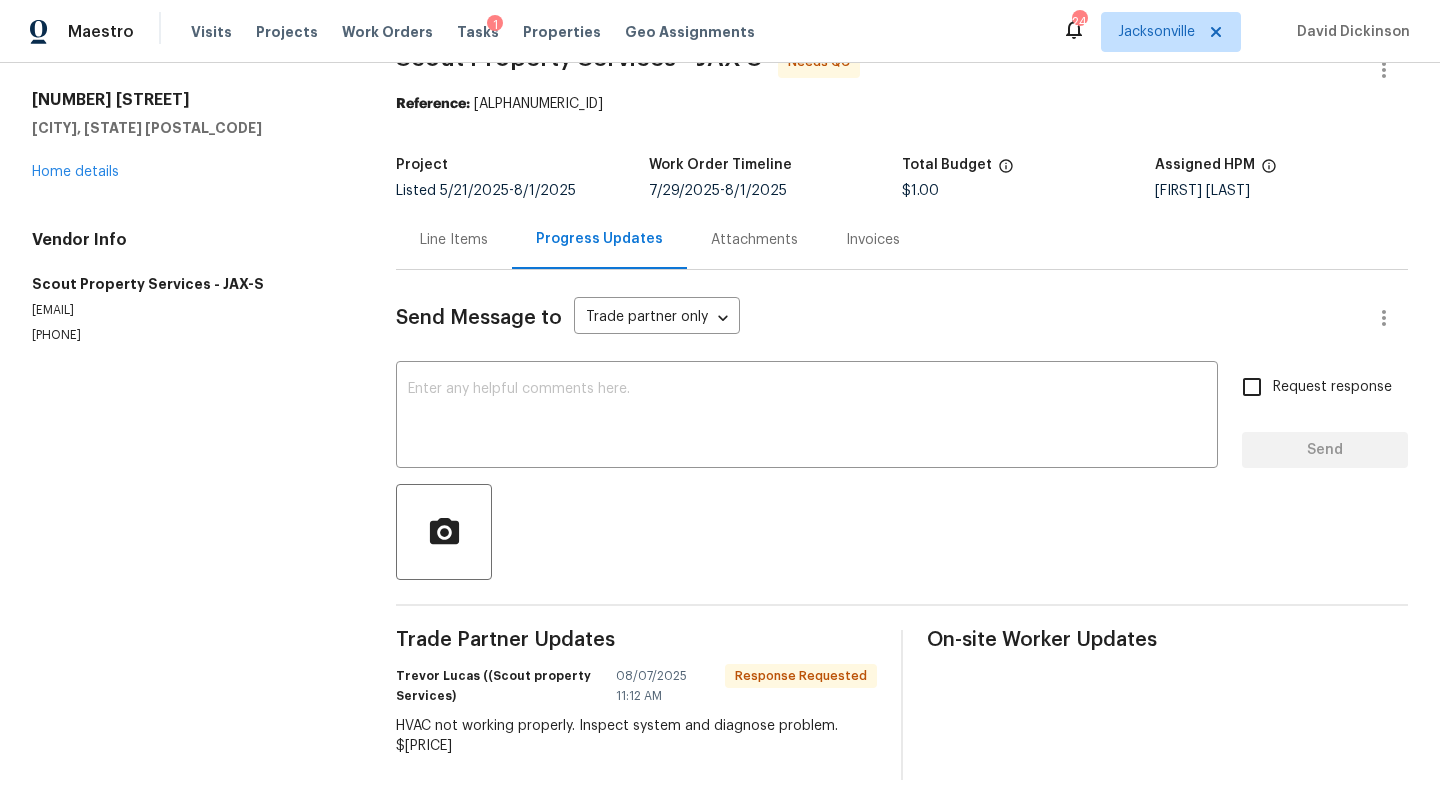 click on "Line Items" at bounding box center (454, 240) 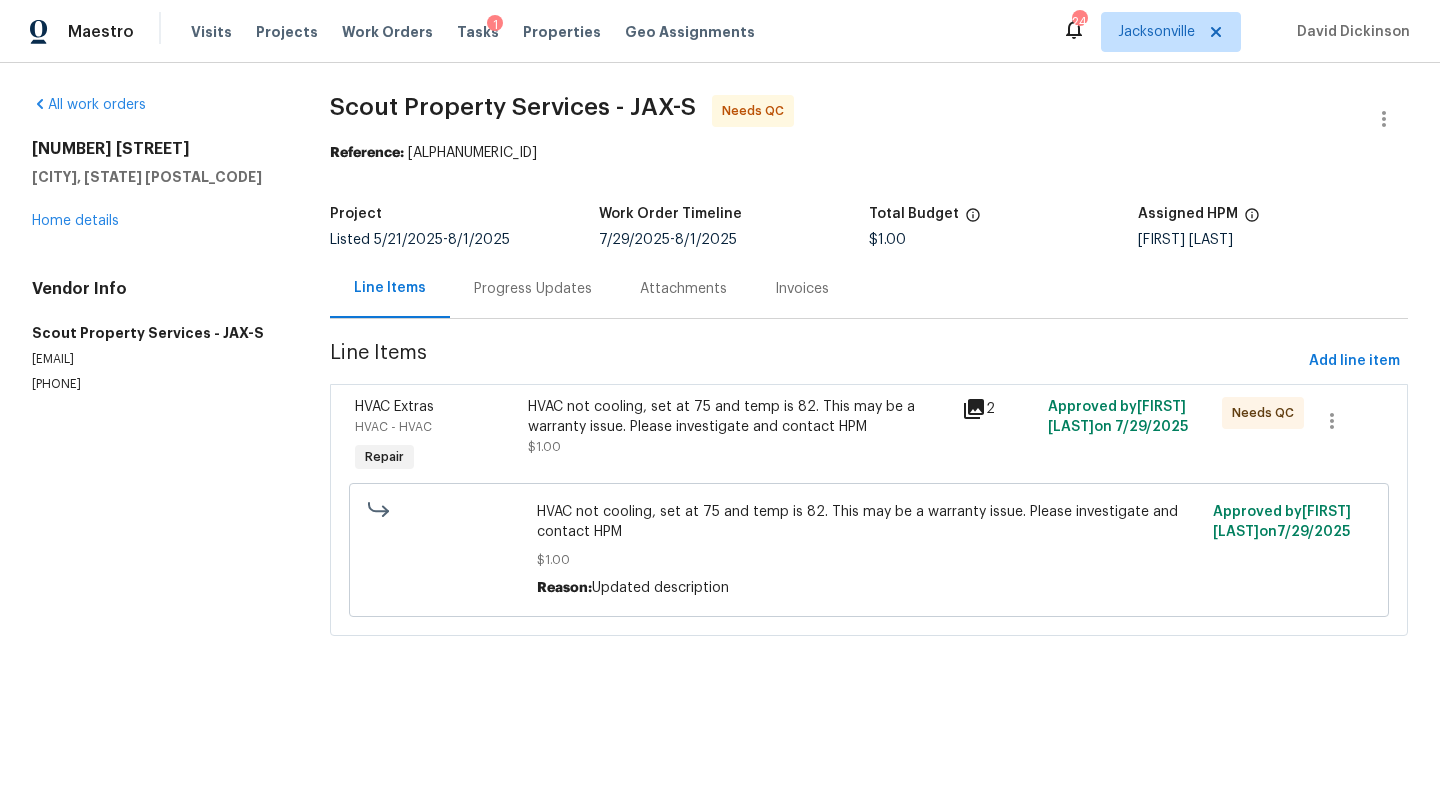 click on "Progress Updates" at bounding box center (533, 288) 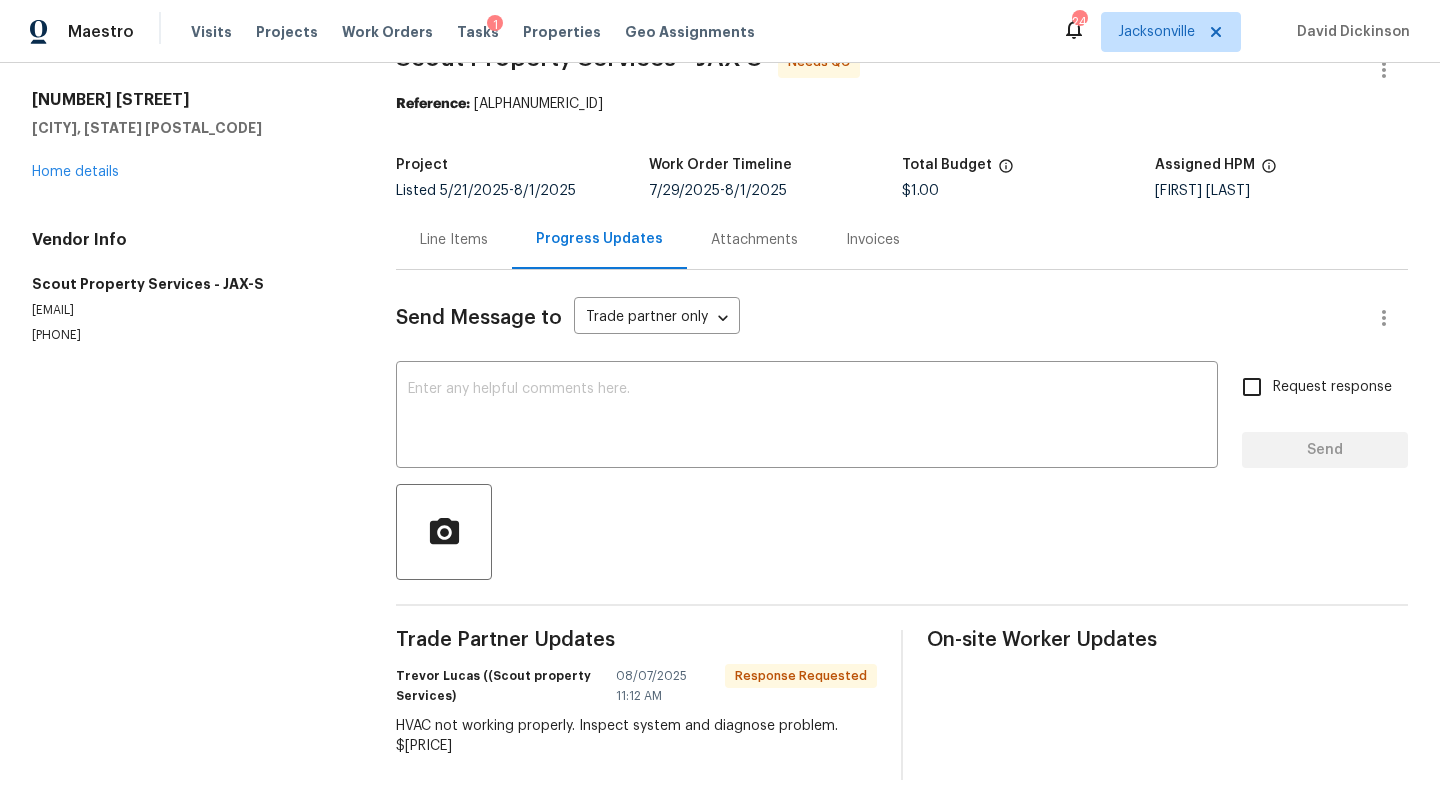 scroll, scrollTop: 59, scrollLeft: 0, axis: vertical 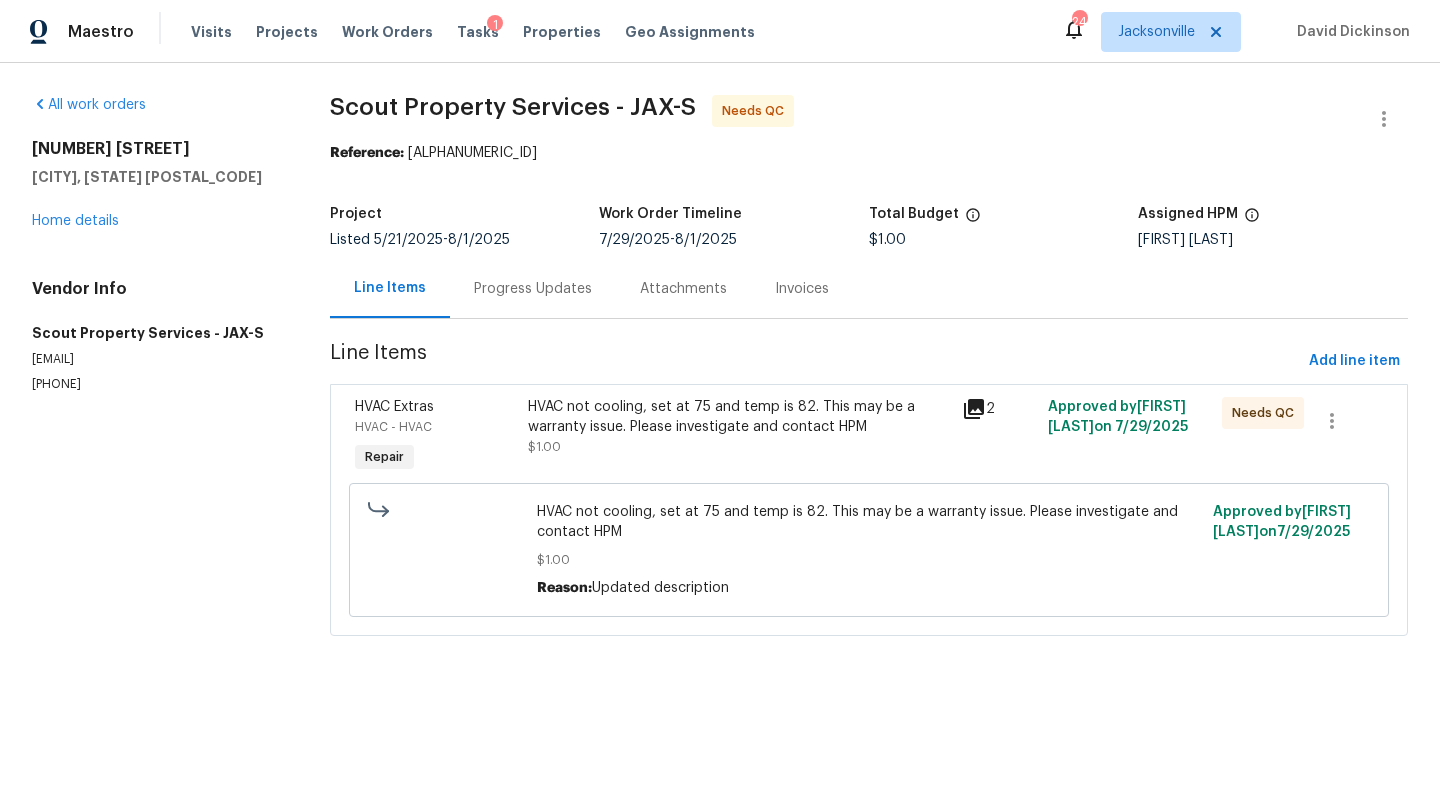 click on "[NUMBER] [STREET], [CITY], [STATE] [POSTAL_CODE] Home details" at bounding box center [157, 185] 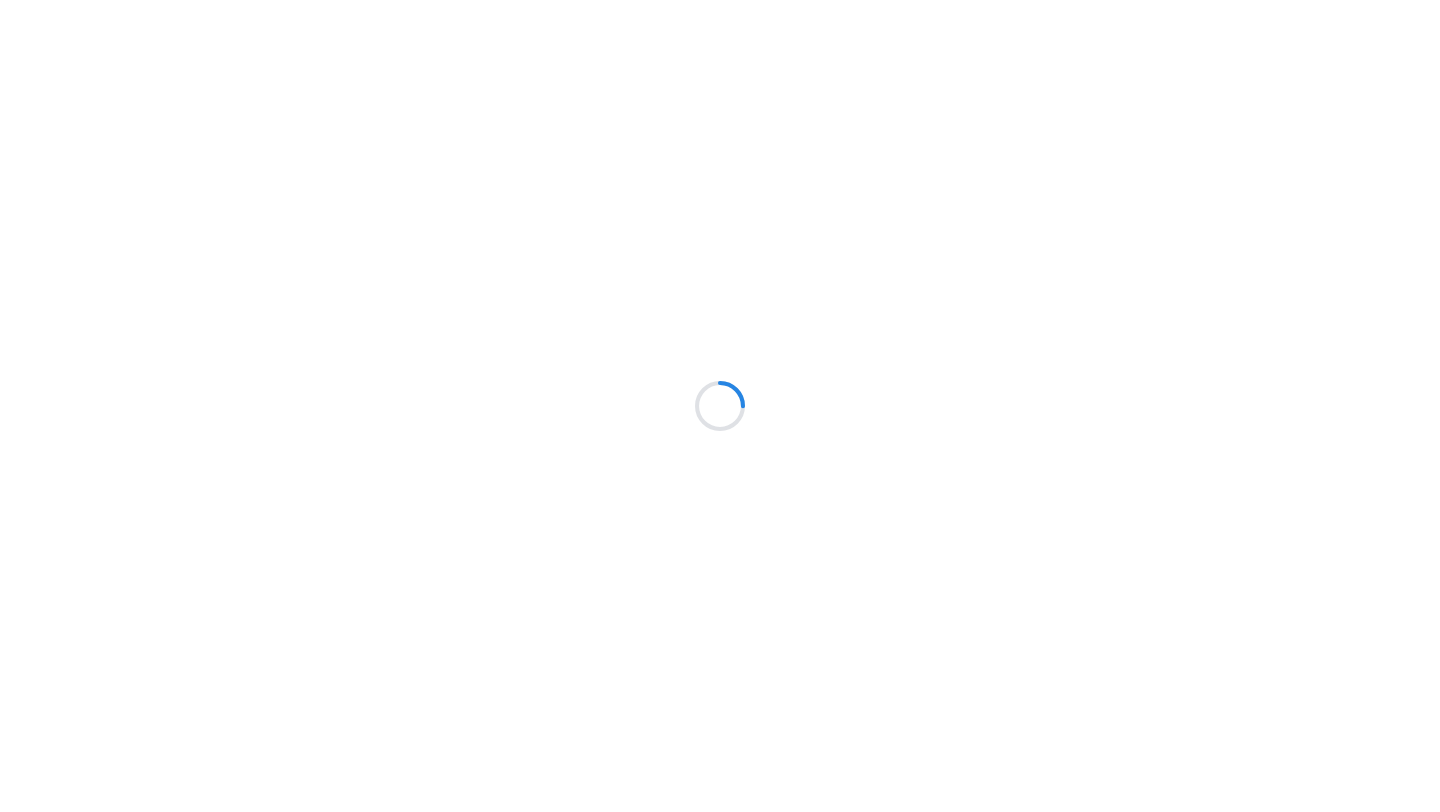 scroll, scrollTop: 0, scrollLeft: 0, axis: both 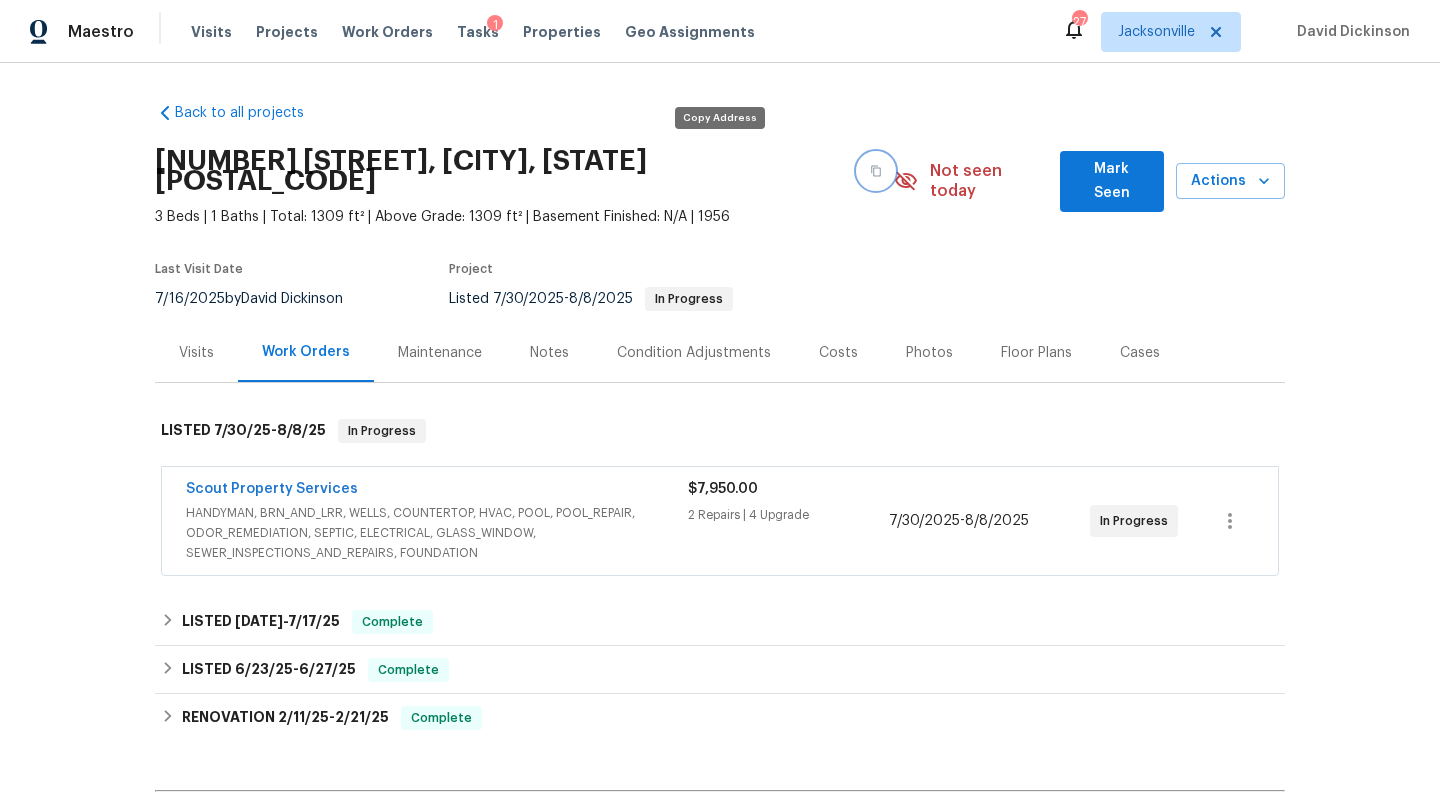 click 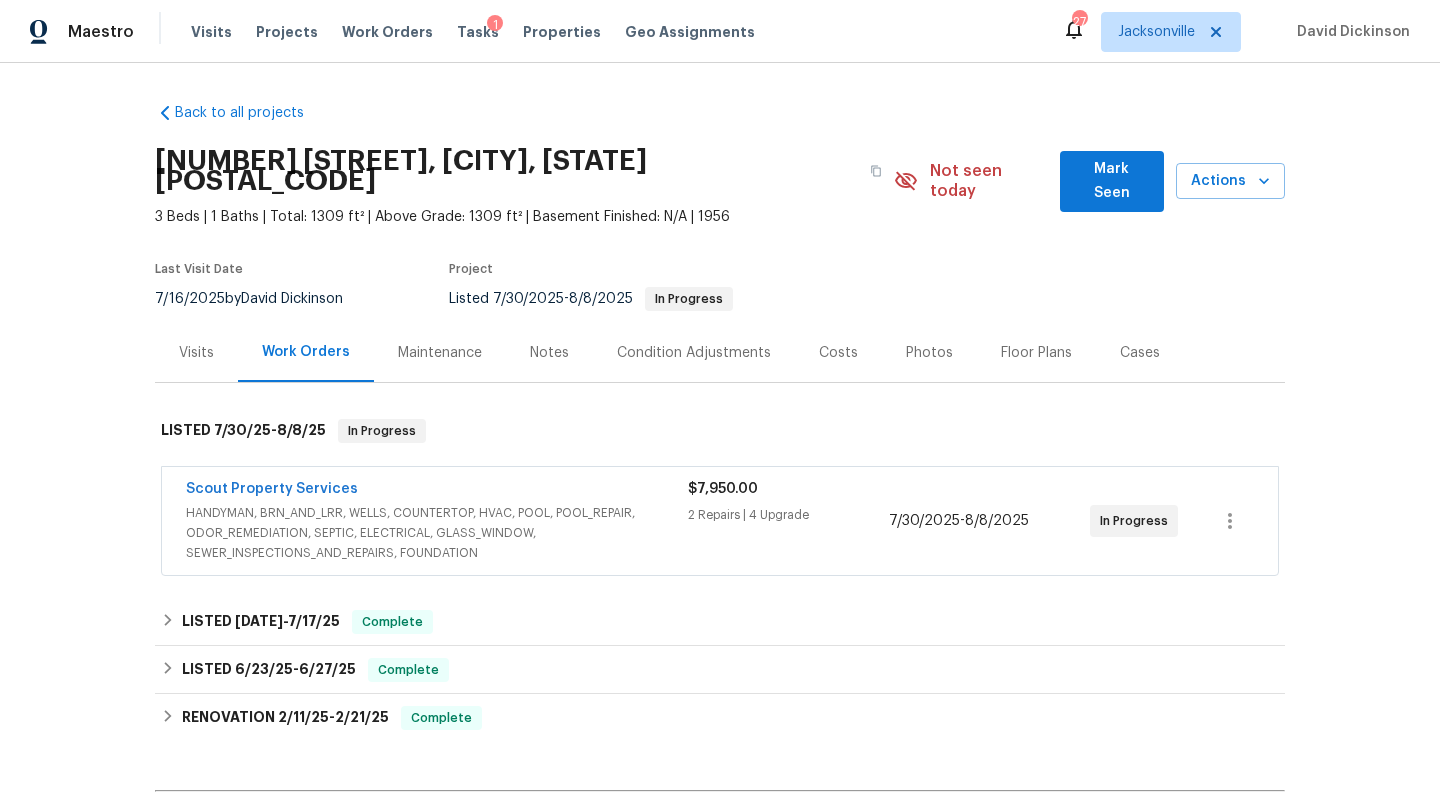 click on "Visits" at bounding box center (196, 352) 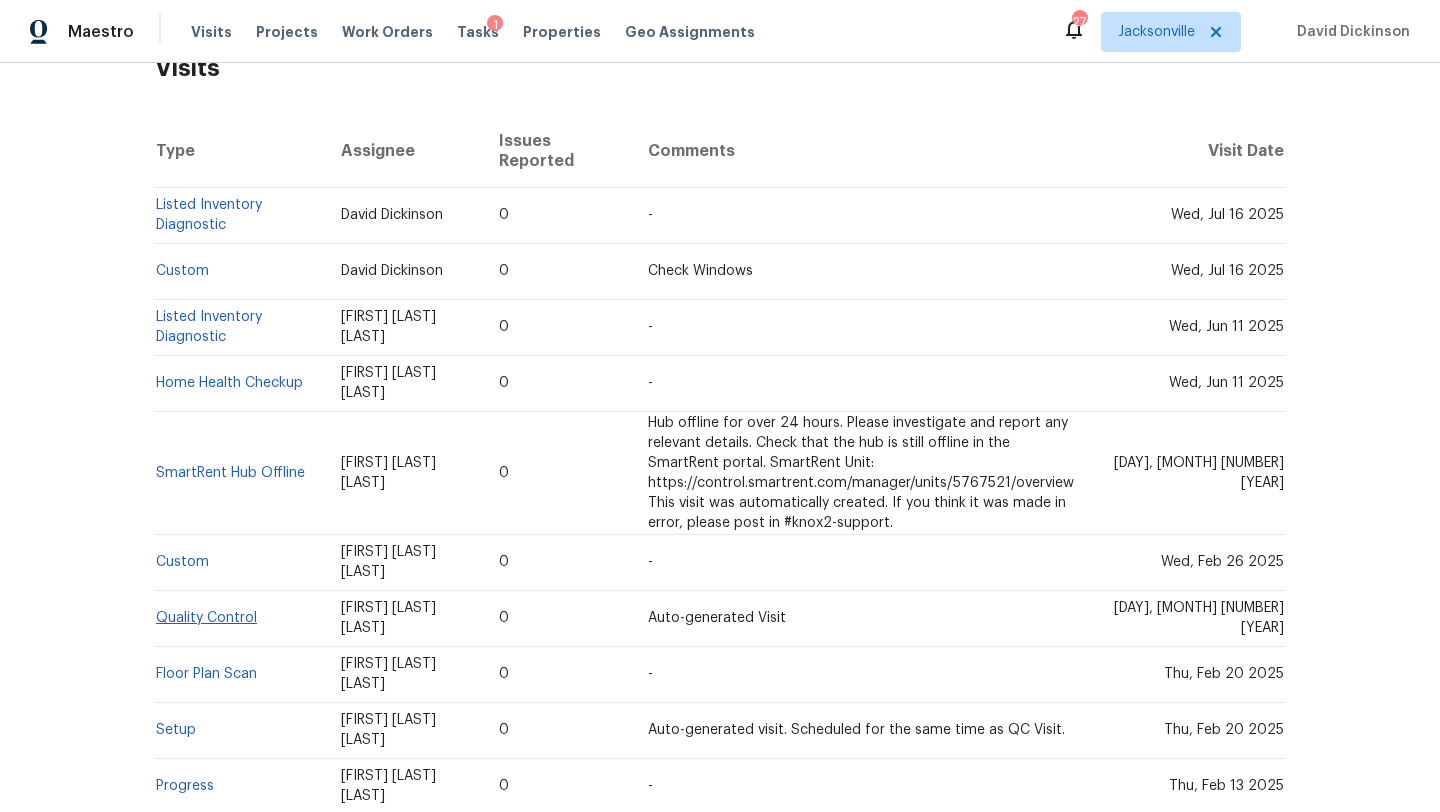 scroll, scrollTop: 365, scrollLeft: 0, axis: vertical 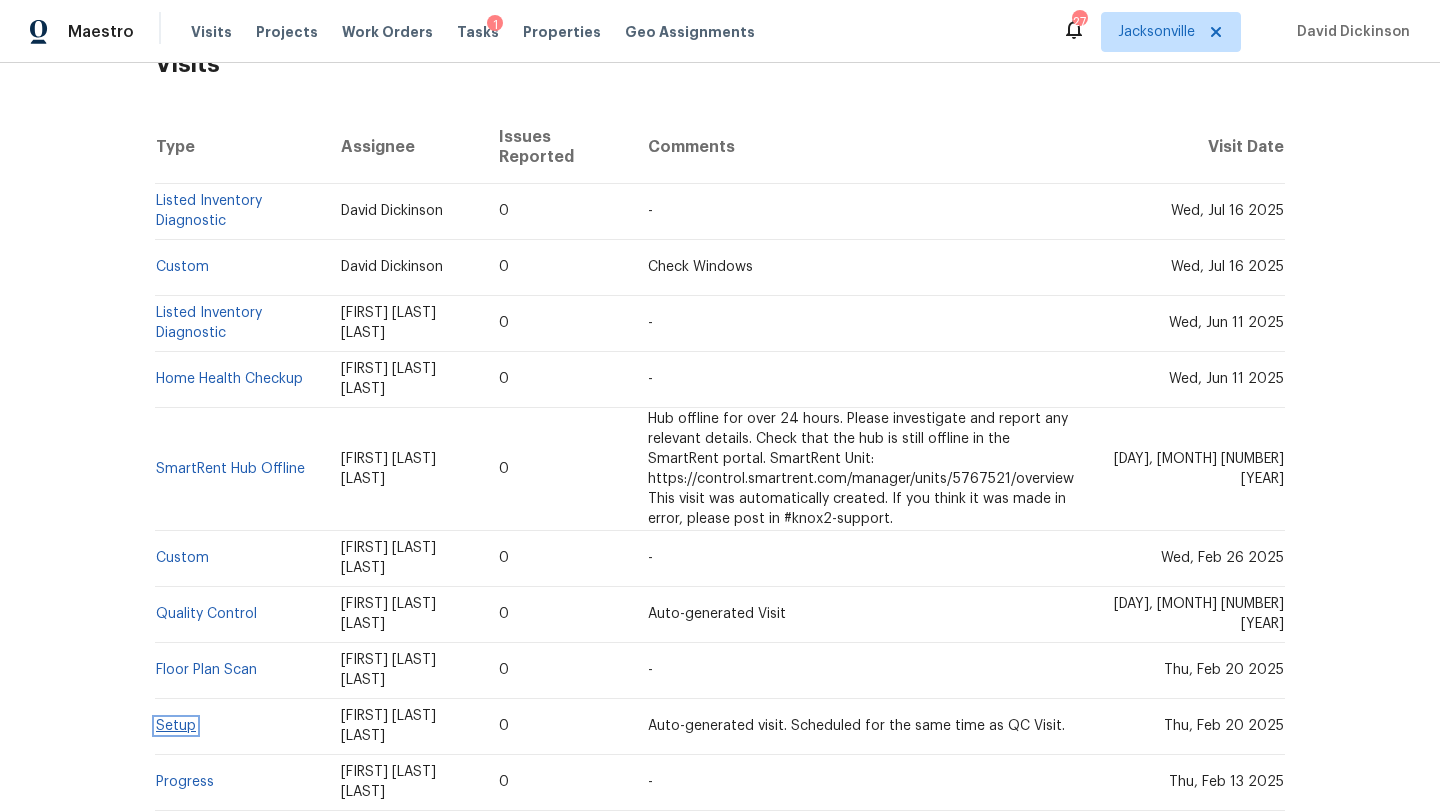click on "Setup" at bounding box center (176, 726) 